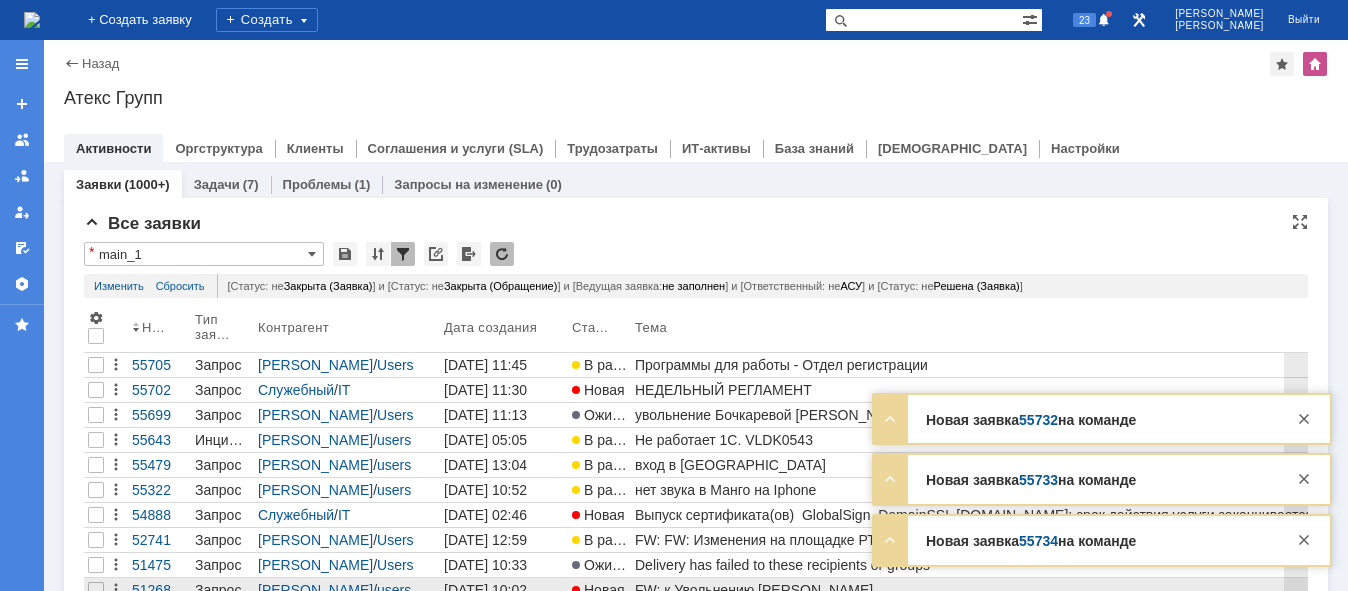 scroll, scrollTop: 0, scrollLeft: 0, axis: both 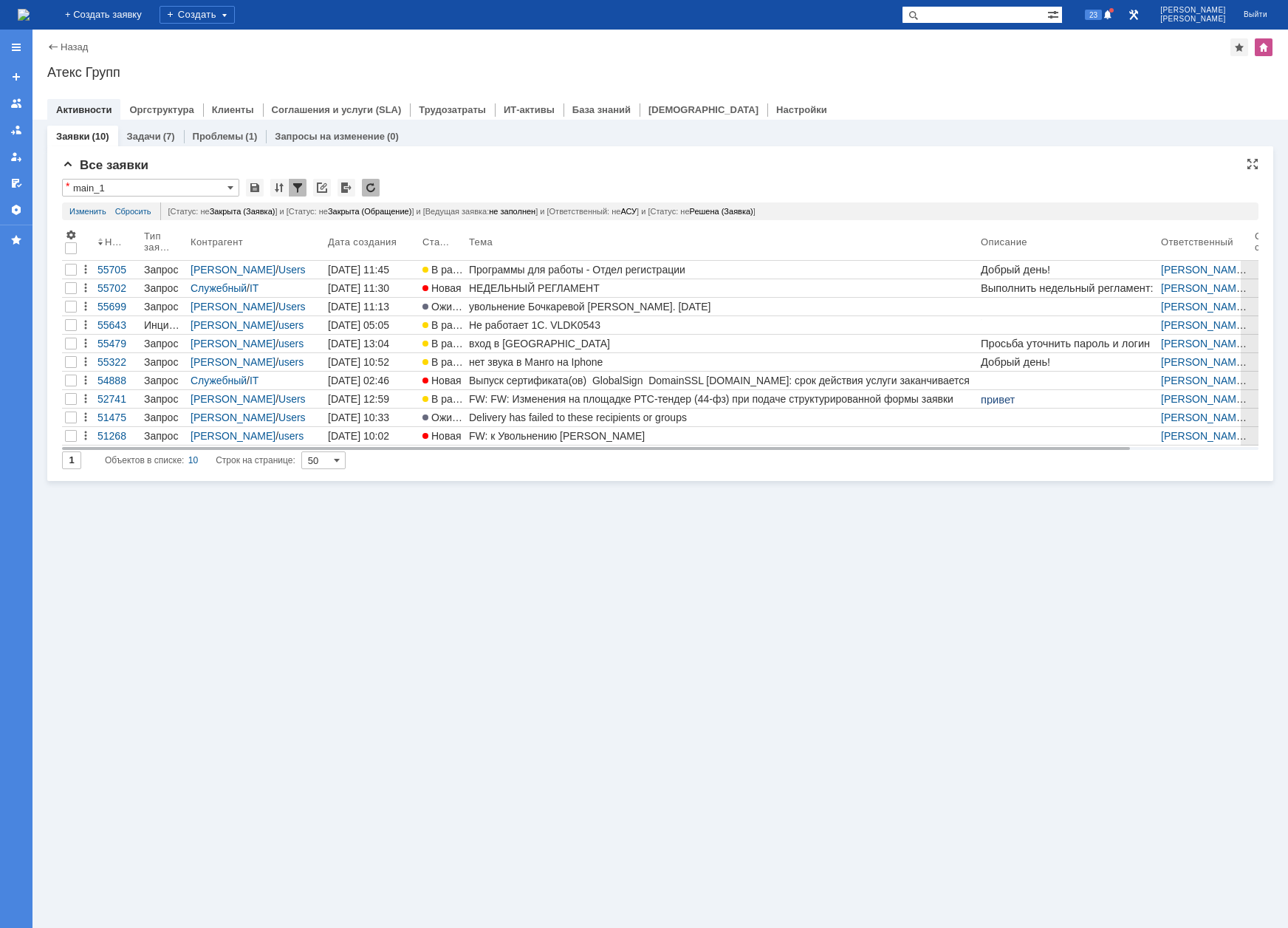 click at bounding box center (24, 15) 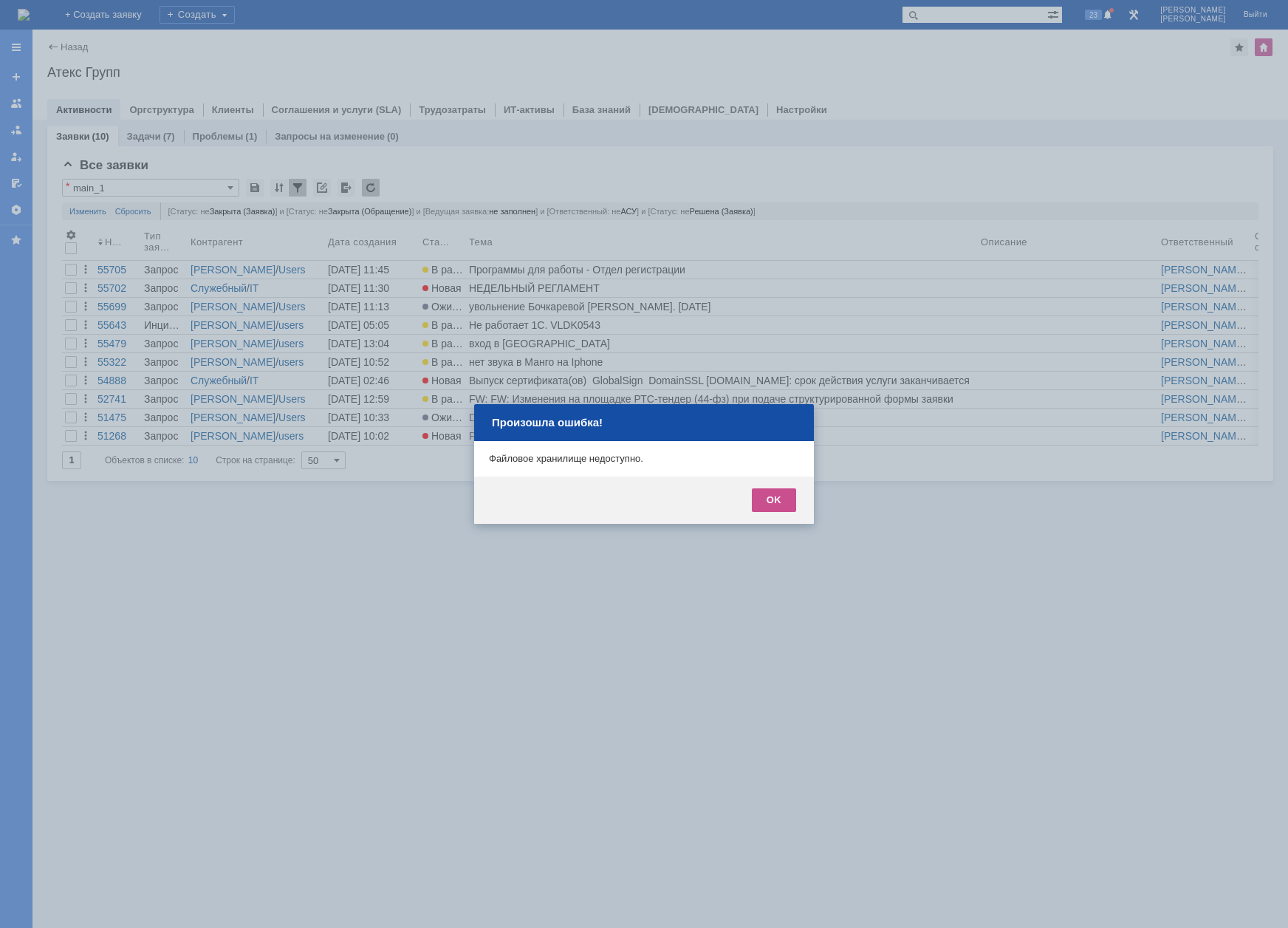 scroll, scrollTop: 0, scrollLeft: 0, axis: both 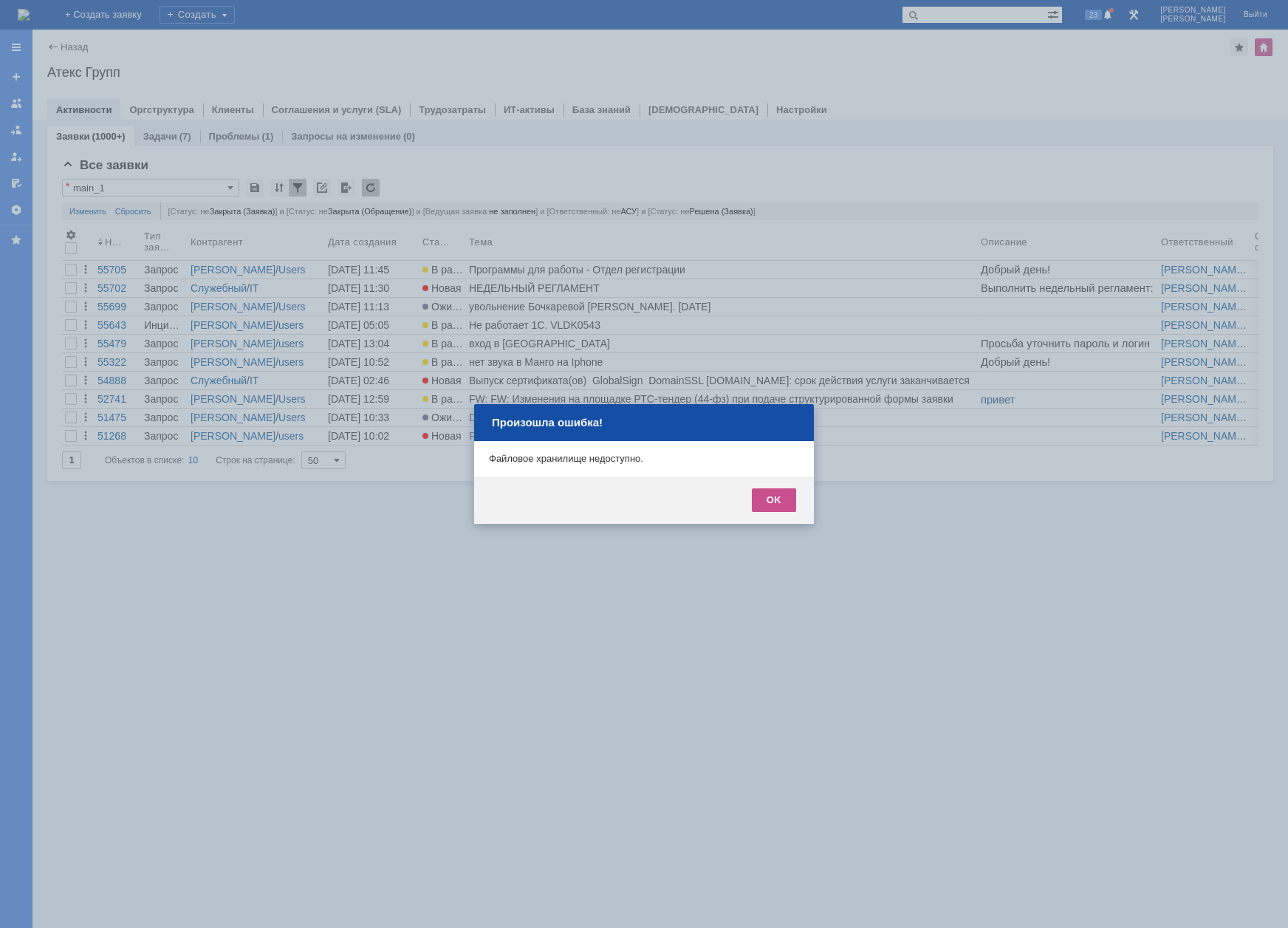 click at bounding box center [644, 464] 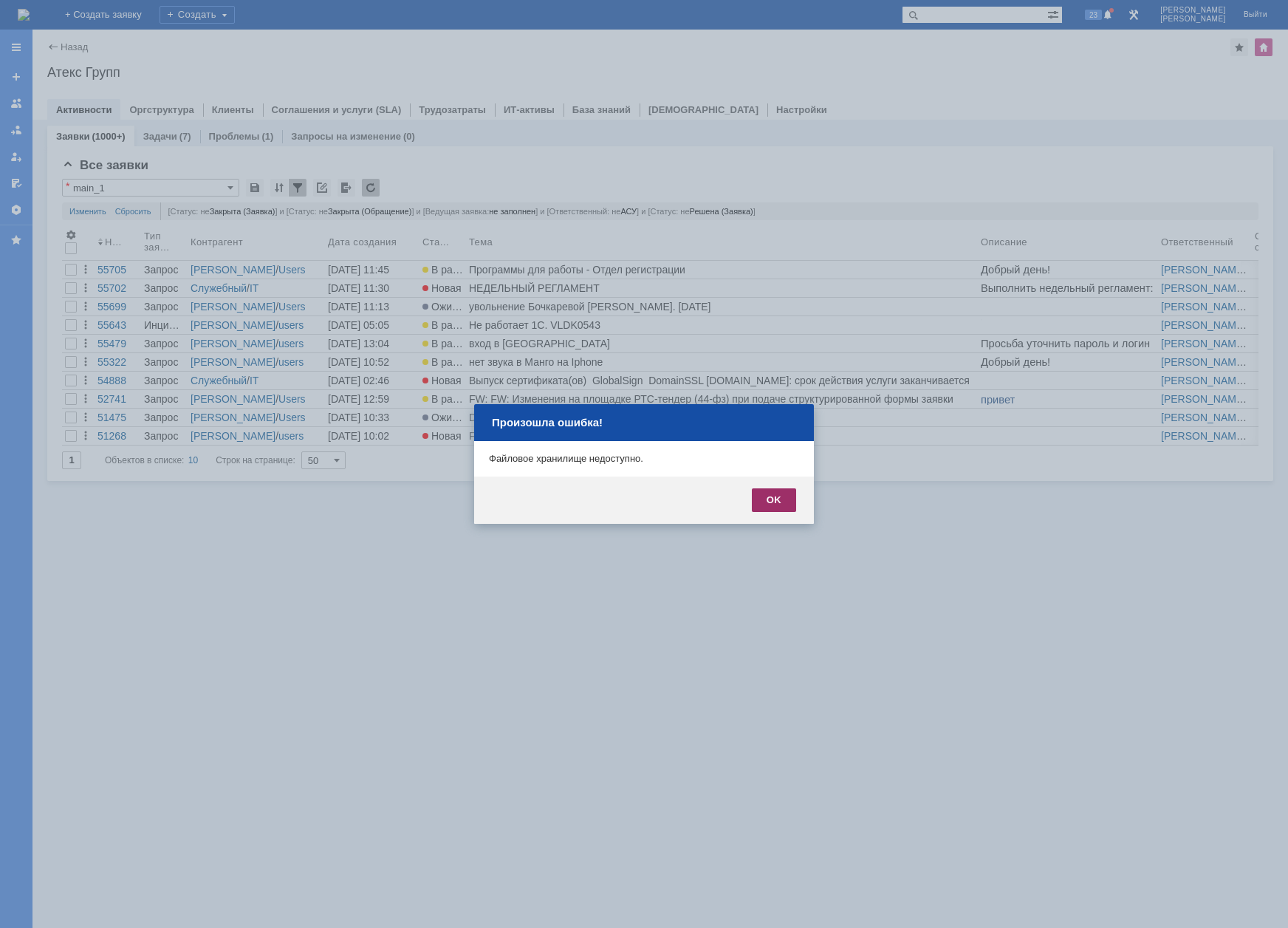 click on "OK" at bounding box center (774, 500) 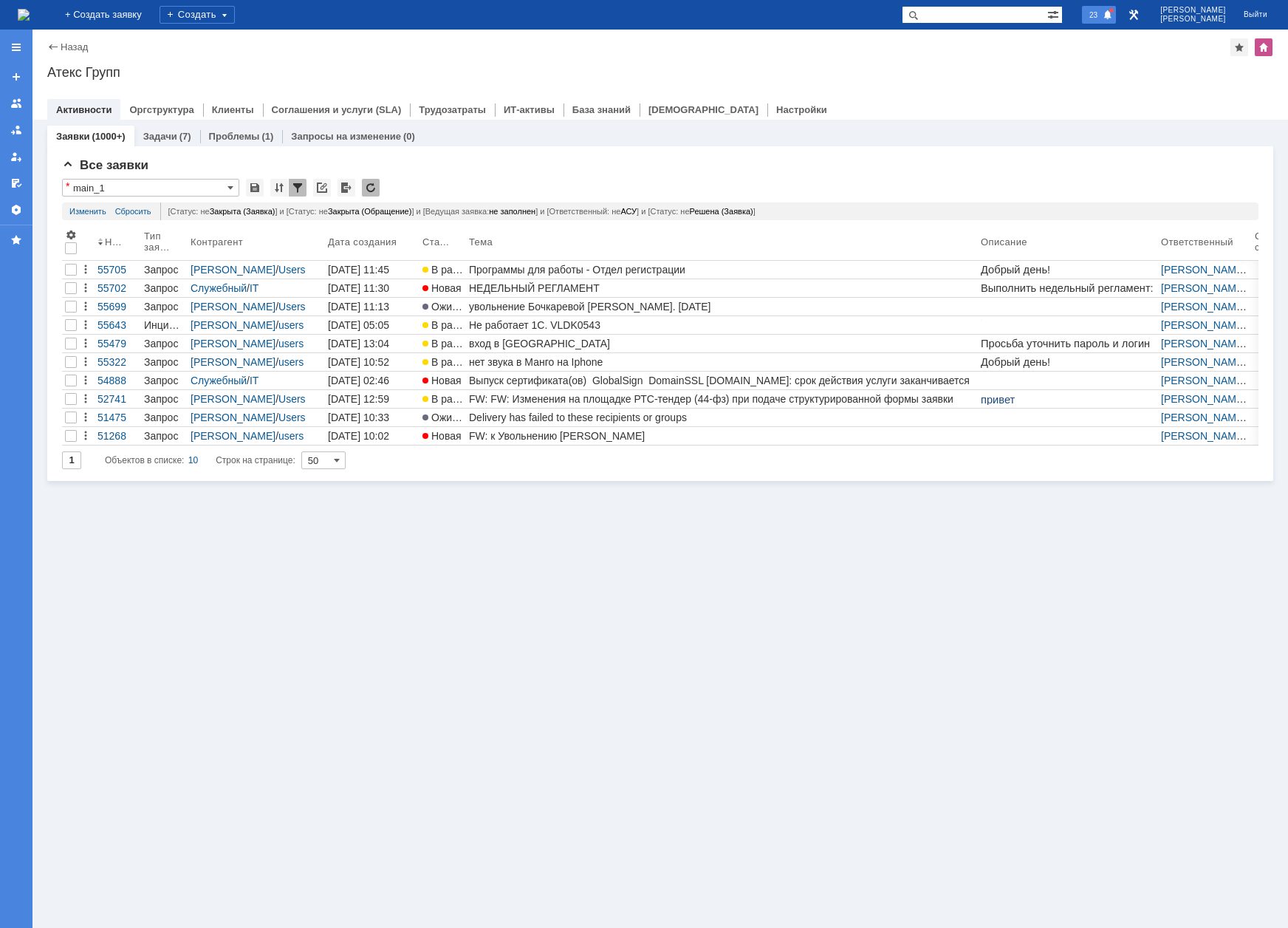 click at bounding box center [1108, 16] 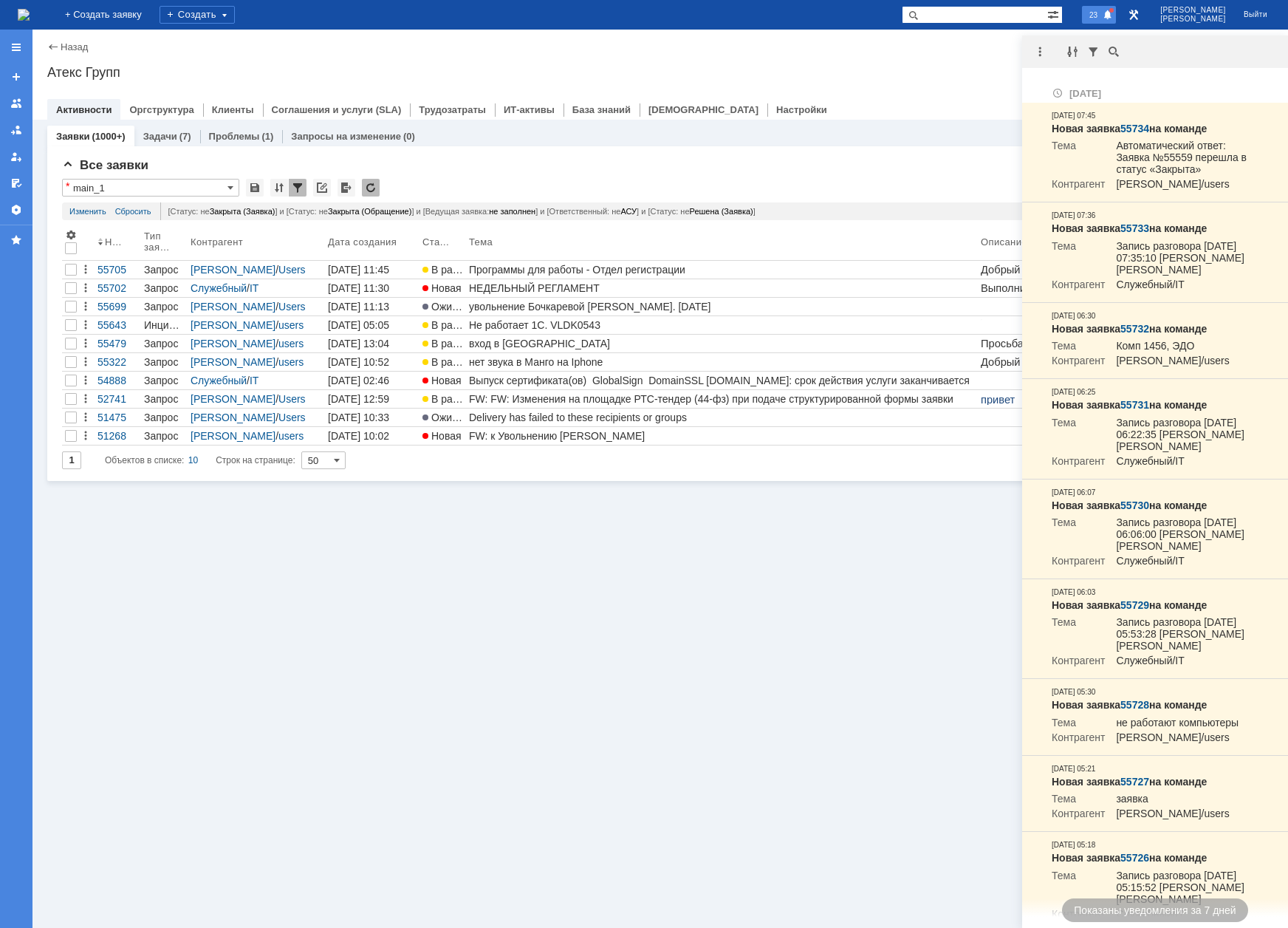 click at bounding box center (1155, 52) 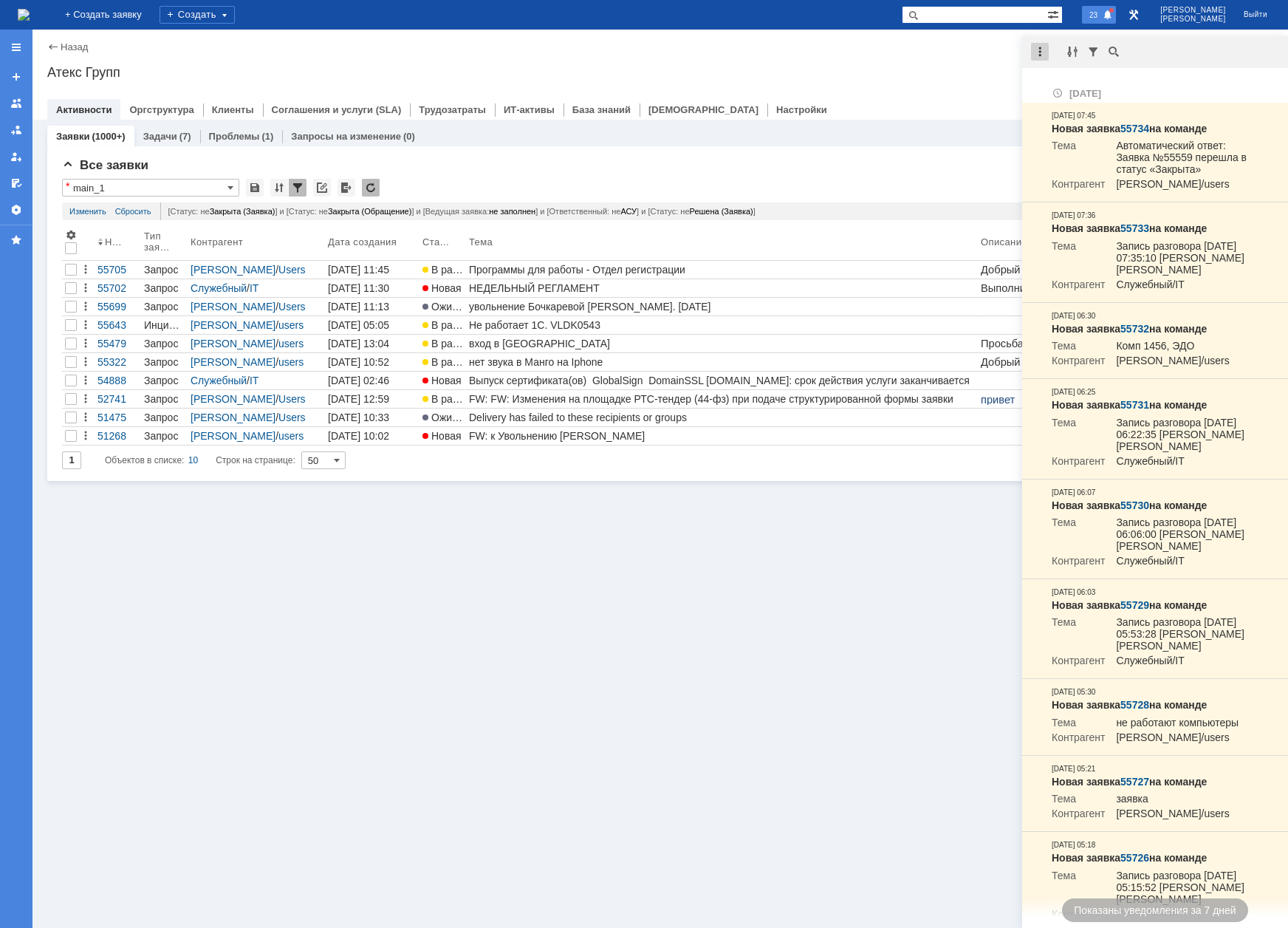 click at bounding box center (1040, 52) 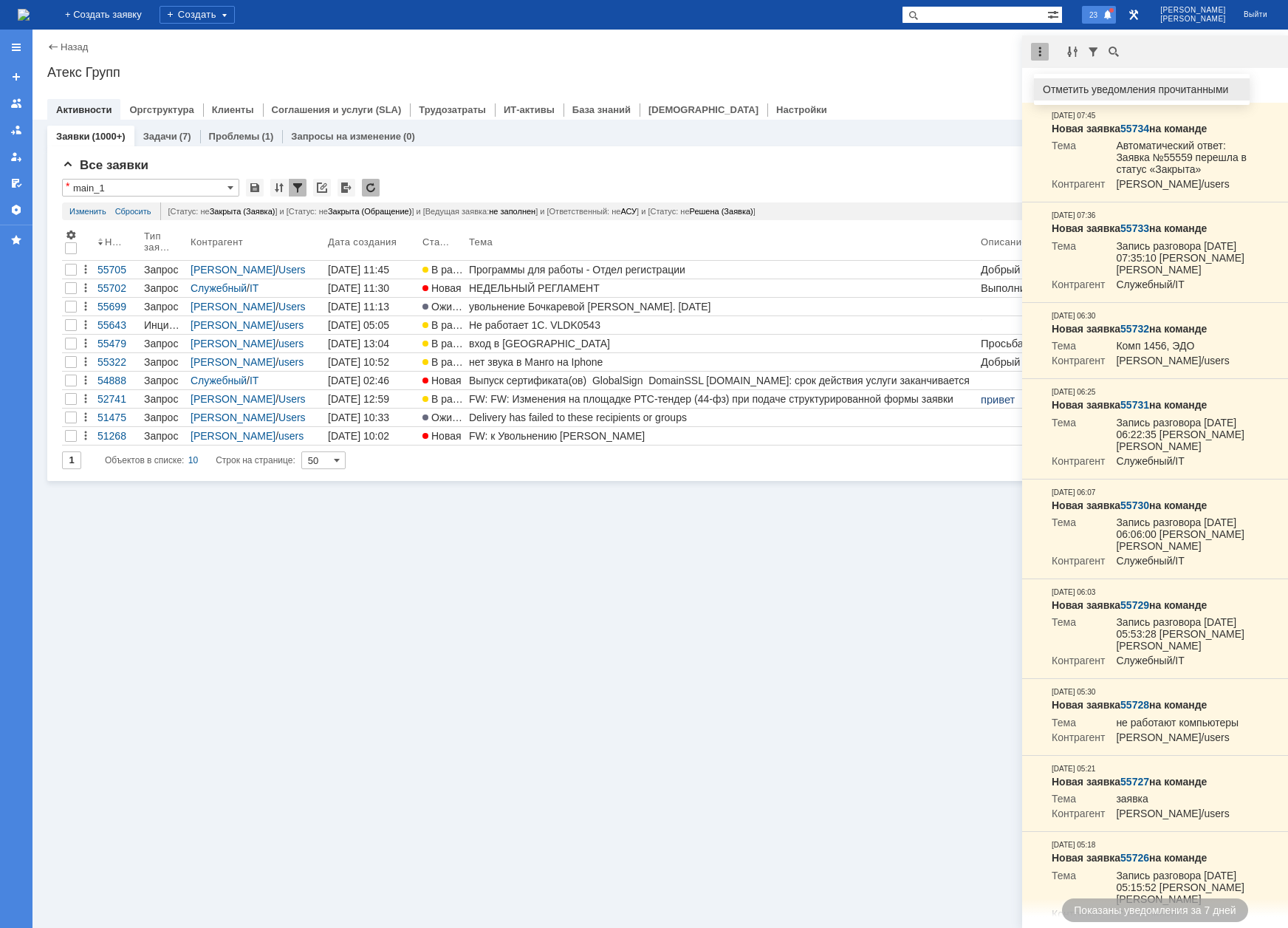 click on "Отметить уведомления прочитанными" at bounding box center (1142, 89) 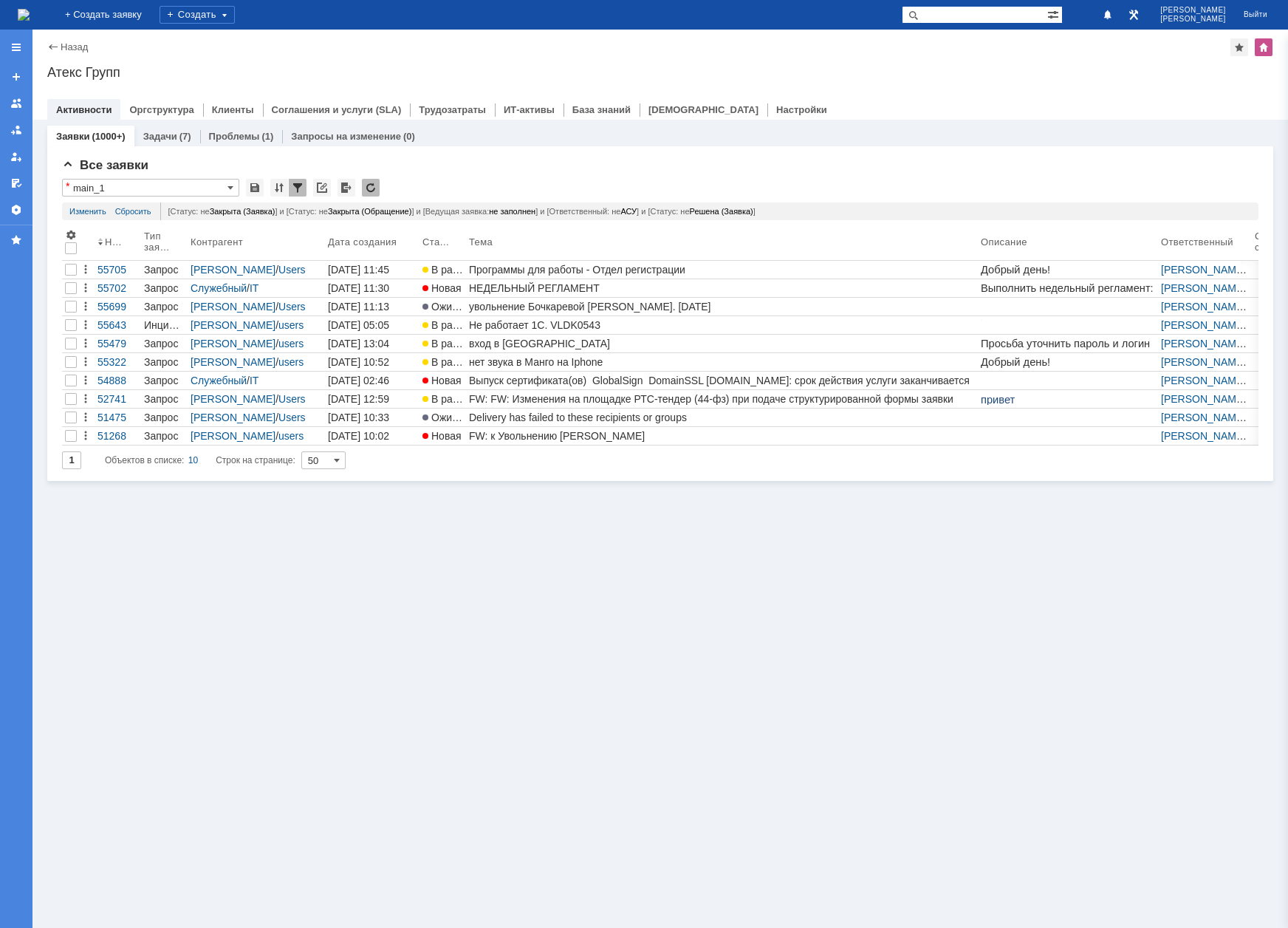 click on "Назад   |   Атекс Групп Атекс Групп root$101 Активности Оргструктура Клиенты Соглашения и услуги (SLA) Трудозатраты ИТ-активы База знаний Дашборды Настройки" at bounding box center (660, 75) 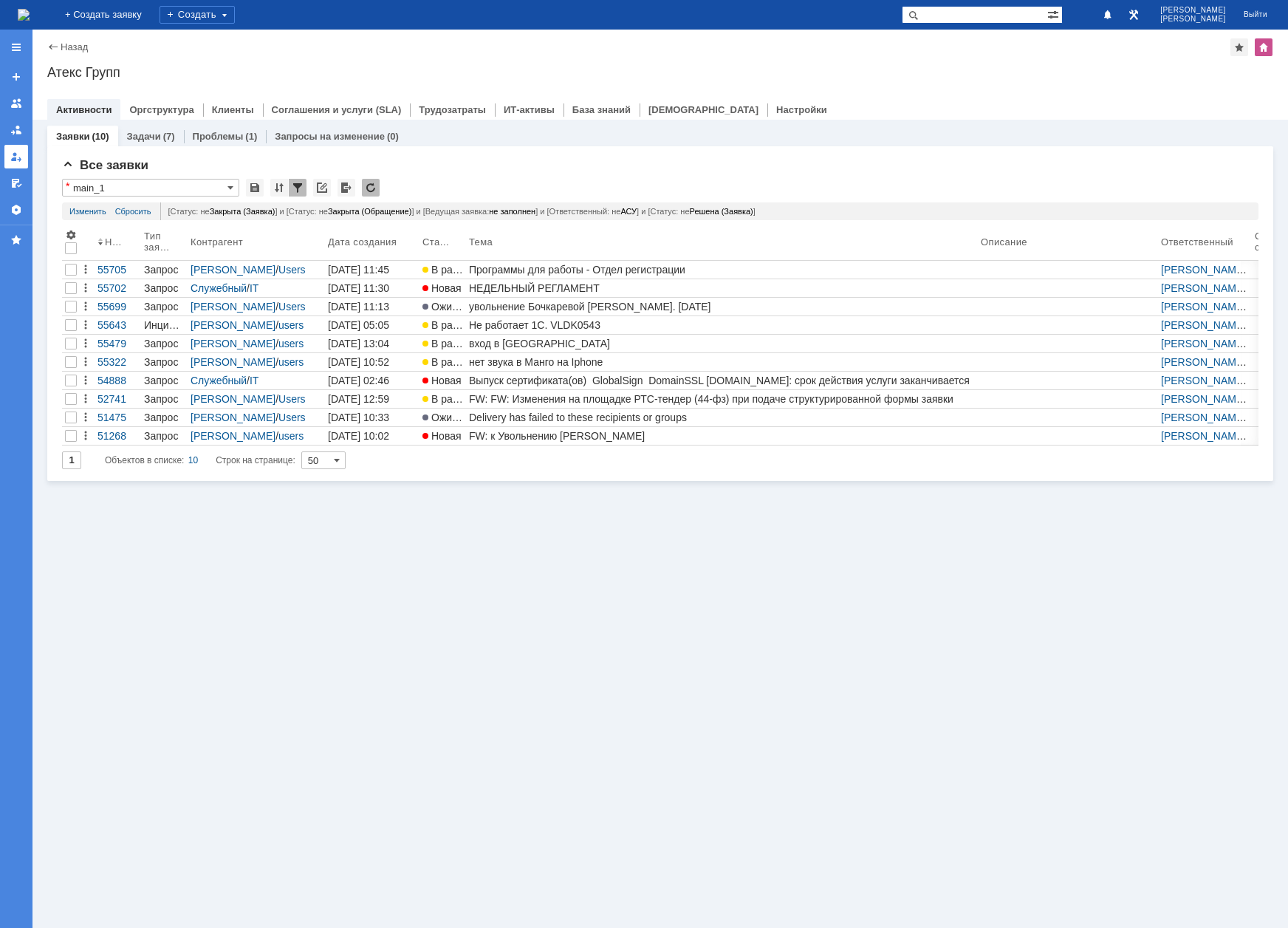 scroll, scrollTop: 0, scrollLeft: 0, axis: both 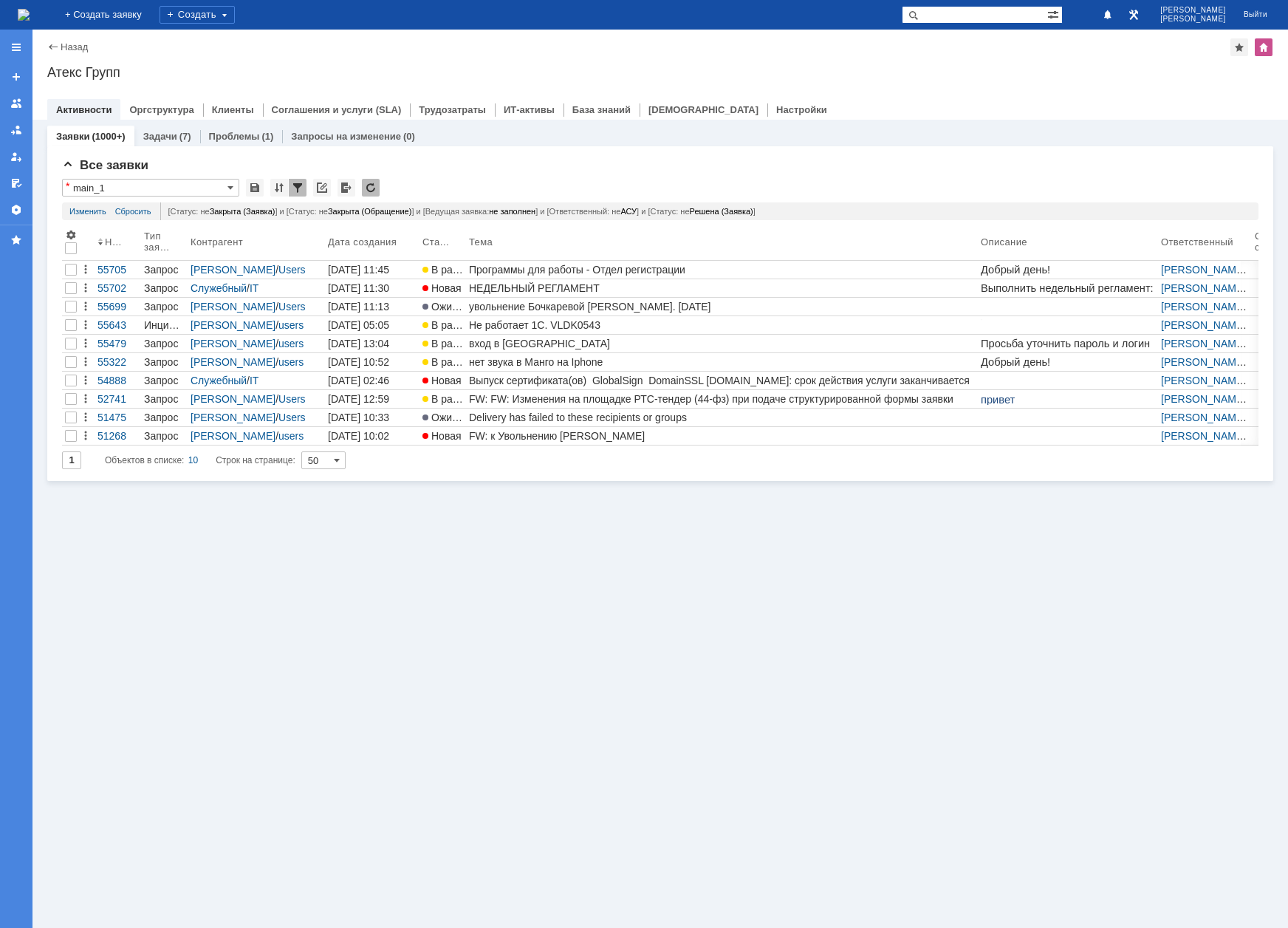 click at bounding box center (24, 15) 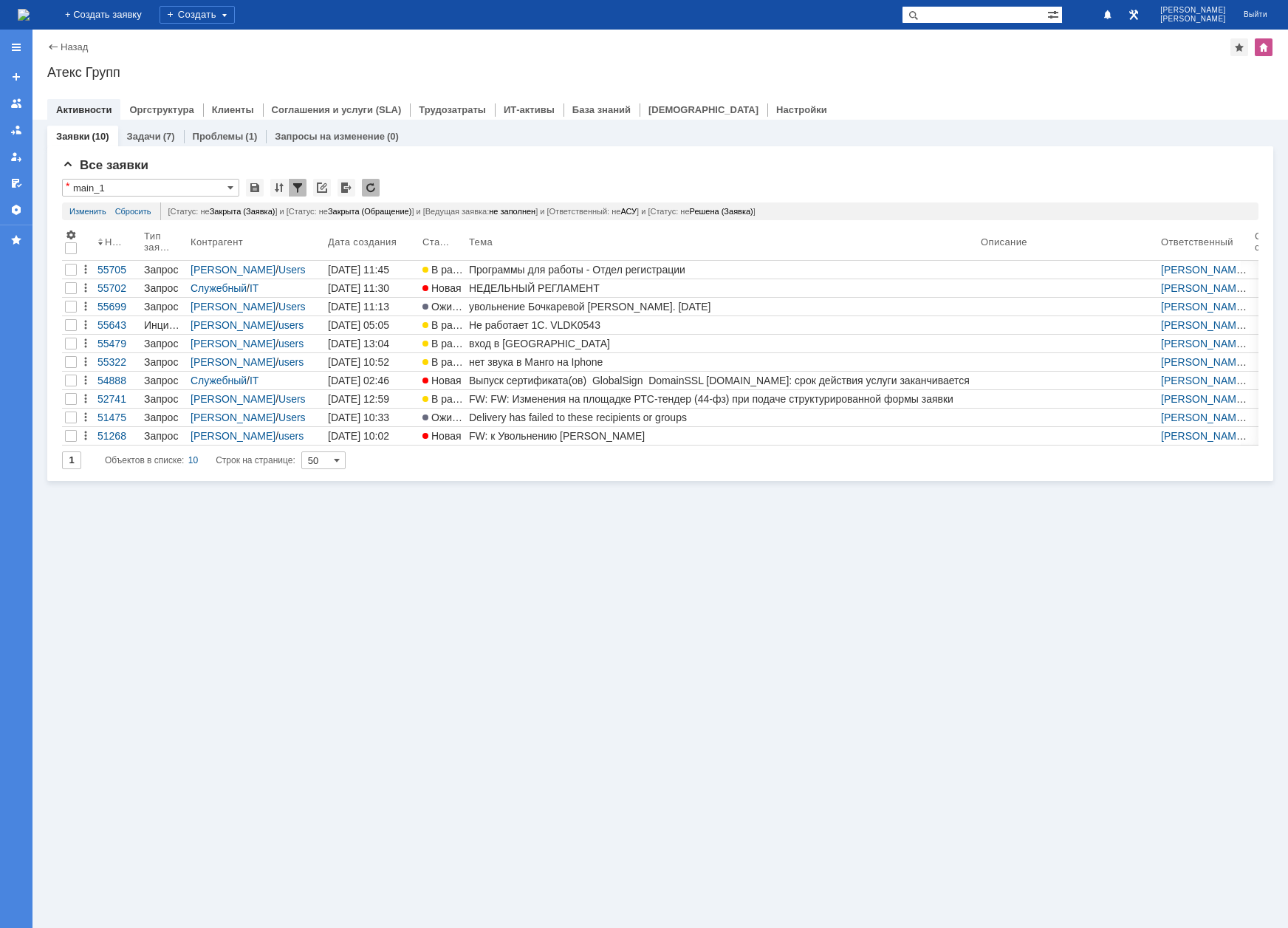 scroll, scrollTop: 0, scrollLeft: 0, axis: both 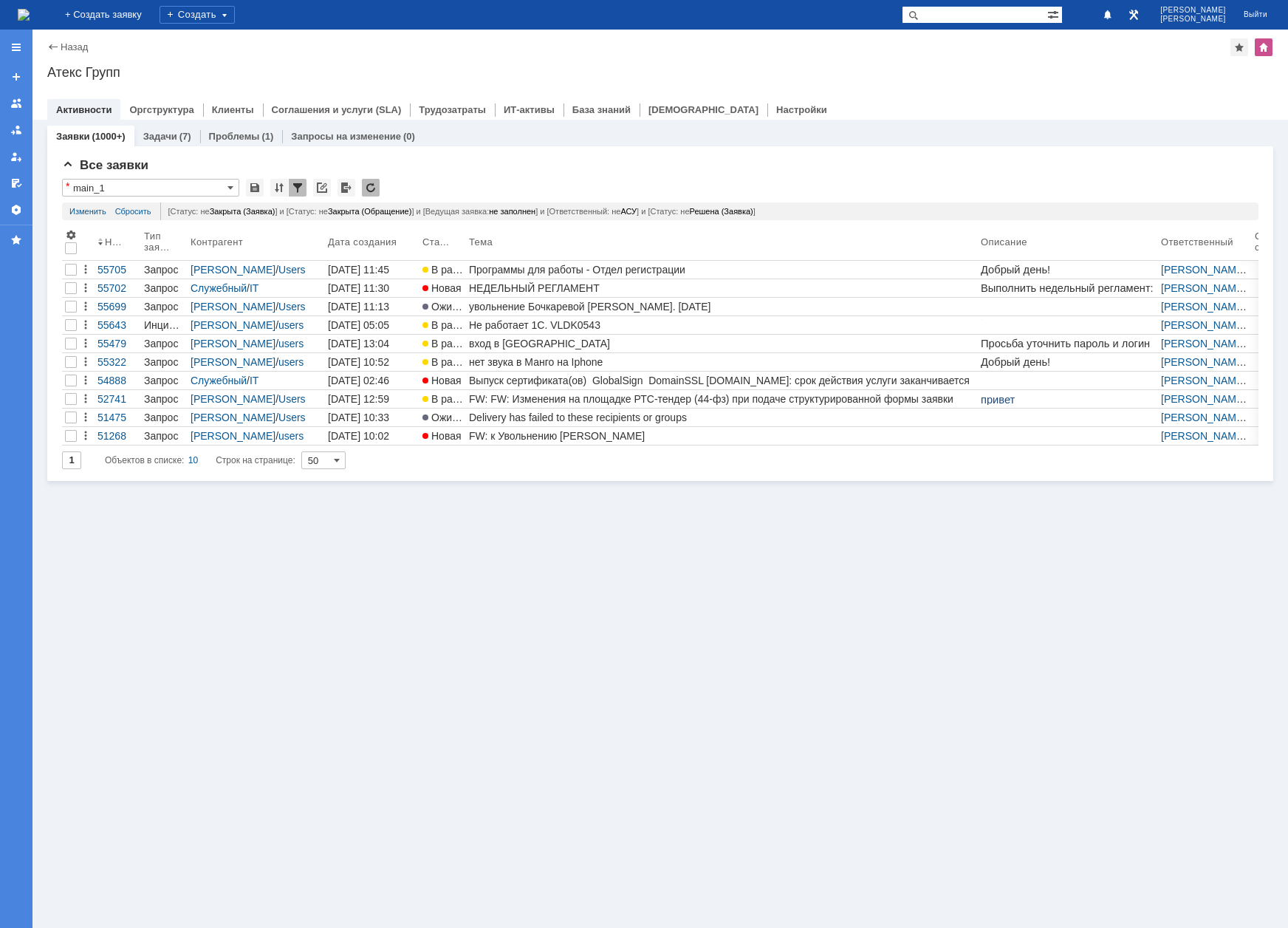click on "Заявки (1000+) Задачи (7) Проблемы (1) Запросы на изменение (0) Все заявки * main_1
Результаты поиска:             Статус не содержит Закрыта + или и Статус не содержит Закрыта (Обращение) + или и Ведущая заявка пусто + или и Ответственный не содержит АСУ + или и Статус не содержит Решена + или + и Применить Показать Отмена Сбросить Изменить Сбросить [Статус: не  Закрыта (Заявка) ] и [Статус: не  Закрыта (Обращение) ] и [Ведущая заявка:  не заполнен ] и [Ответственный: не  АСУ ] и [Статус: не  Решена (Заявка) ] 1       Объектов в списке:    10  Строк на странице:        50       Тема" at bounding box center [660, 524] 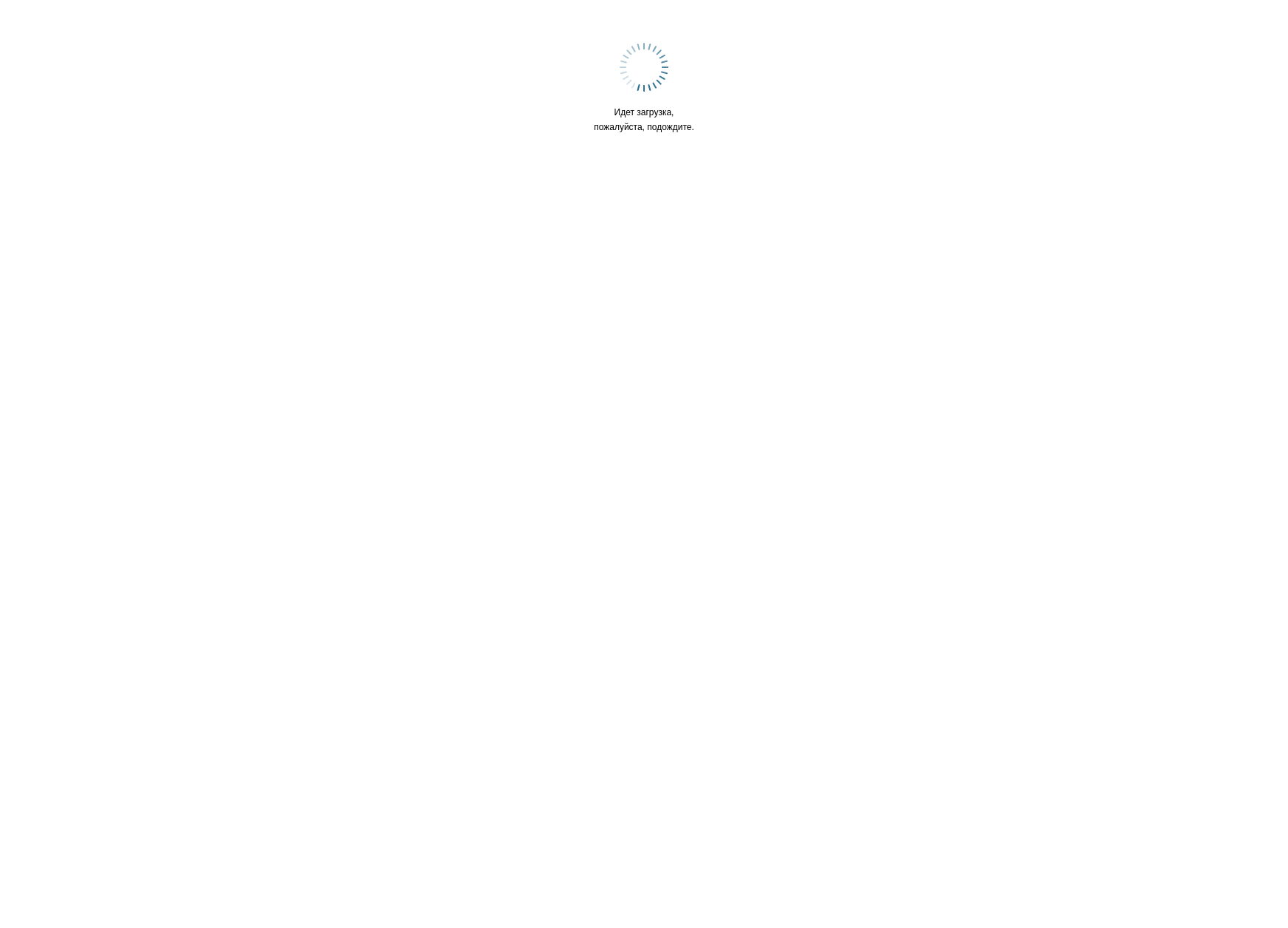 scroll, scrollTop: 0, scrollLeft: 0, axis: both 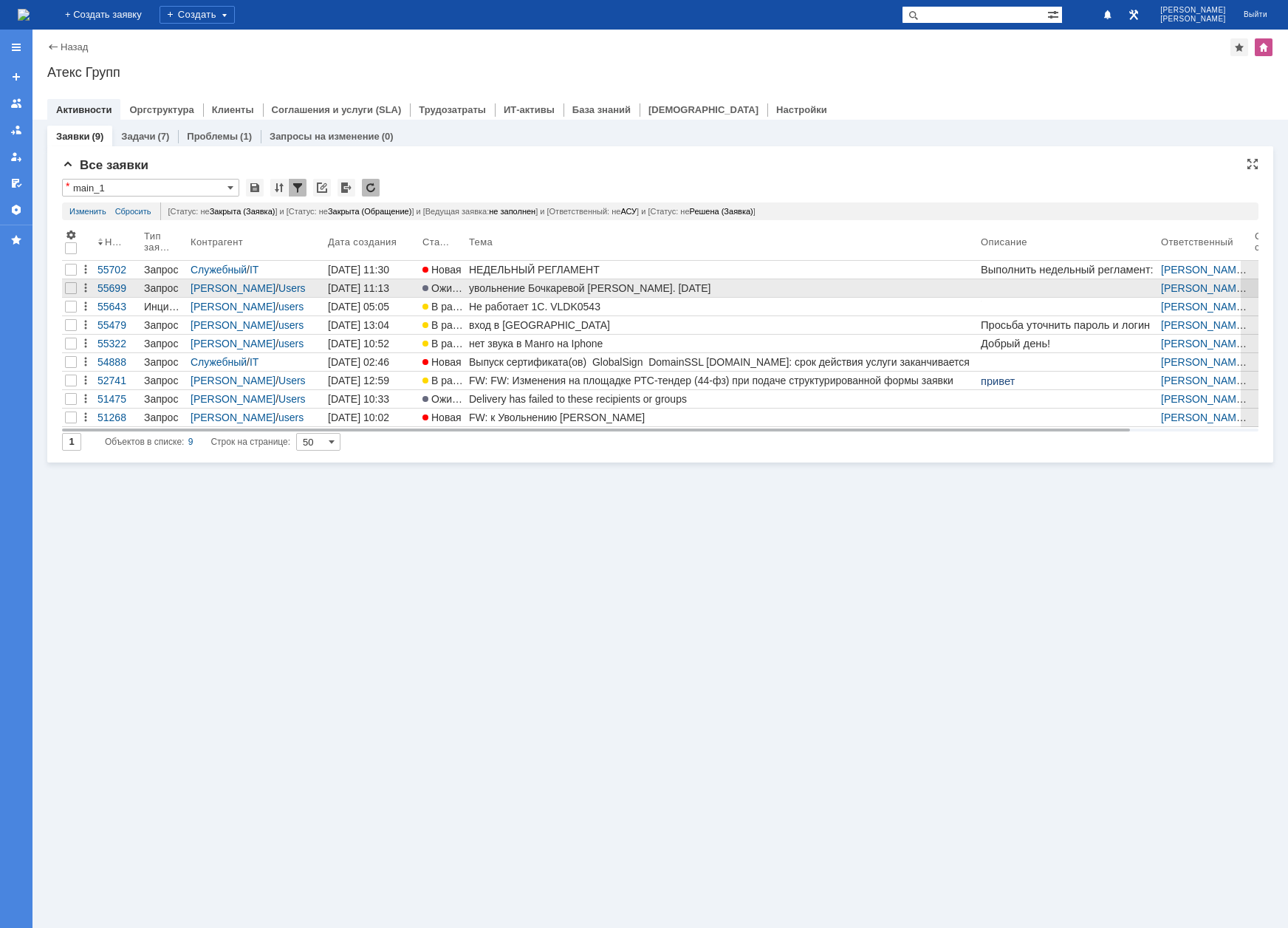 click on "увольнение Бочкаревой [PERSON_NAME]. [DATE]" at bounding box center (722, 288) 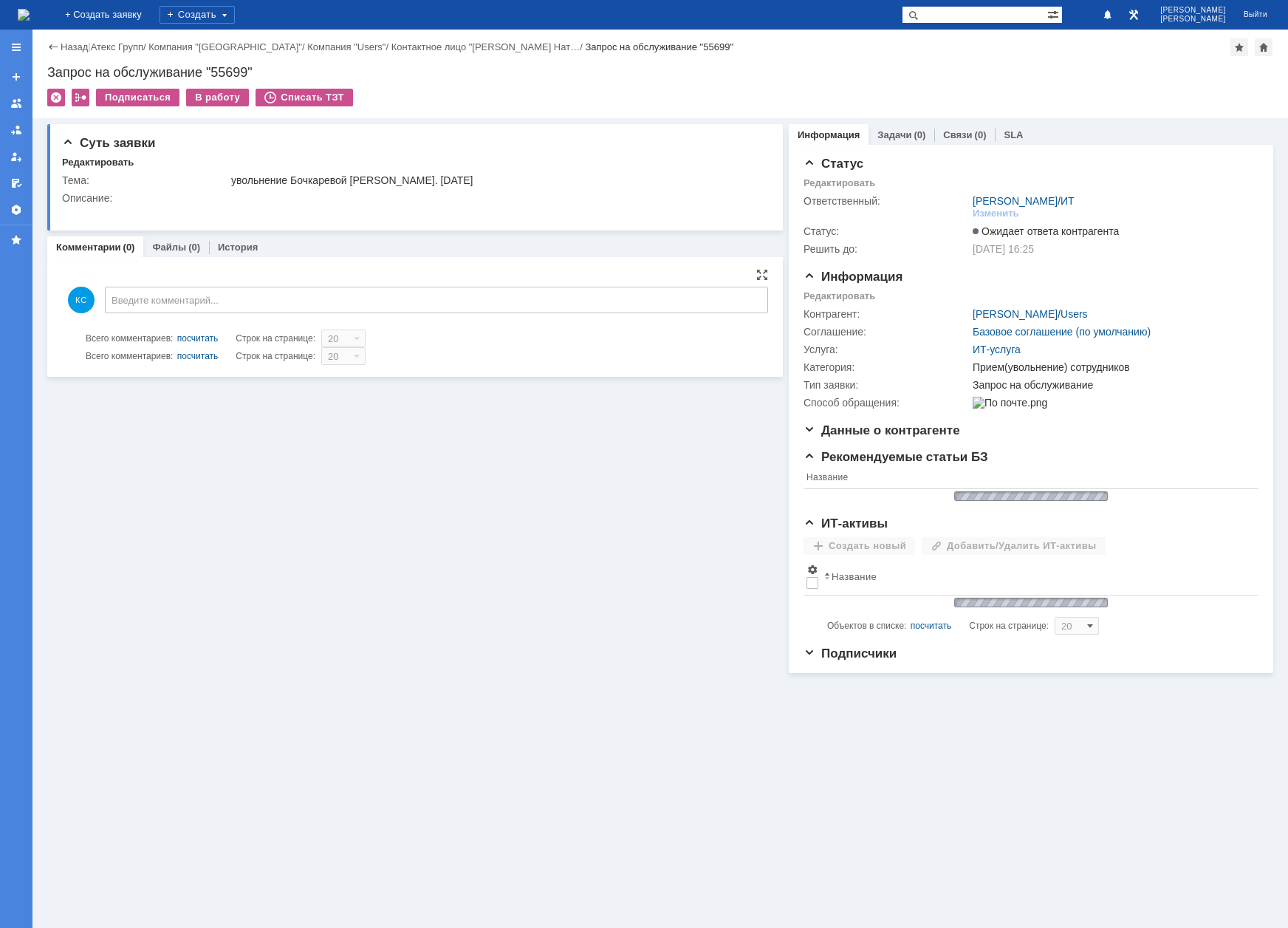 scroll, scrollTop: 0, scrollLeft: 0, axis: both 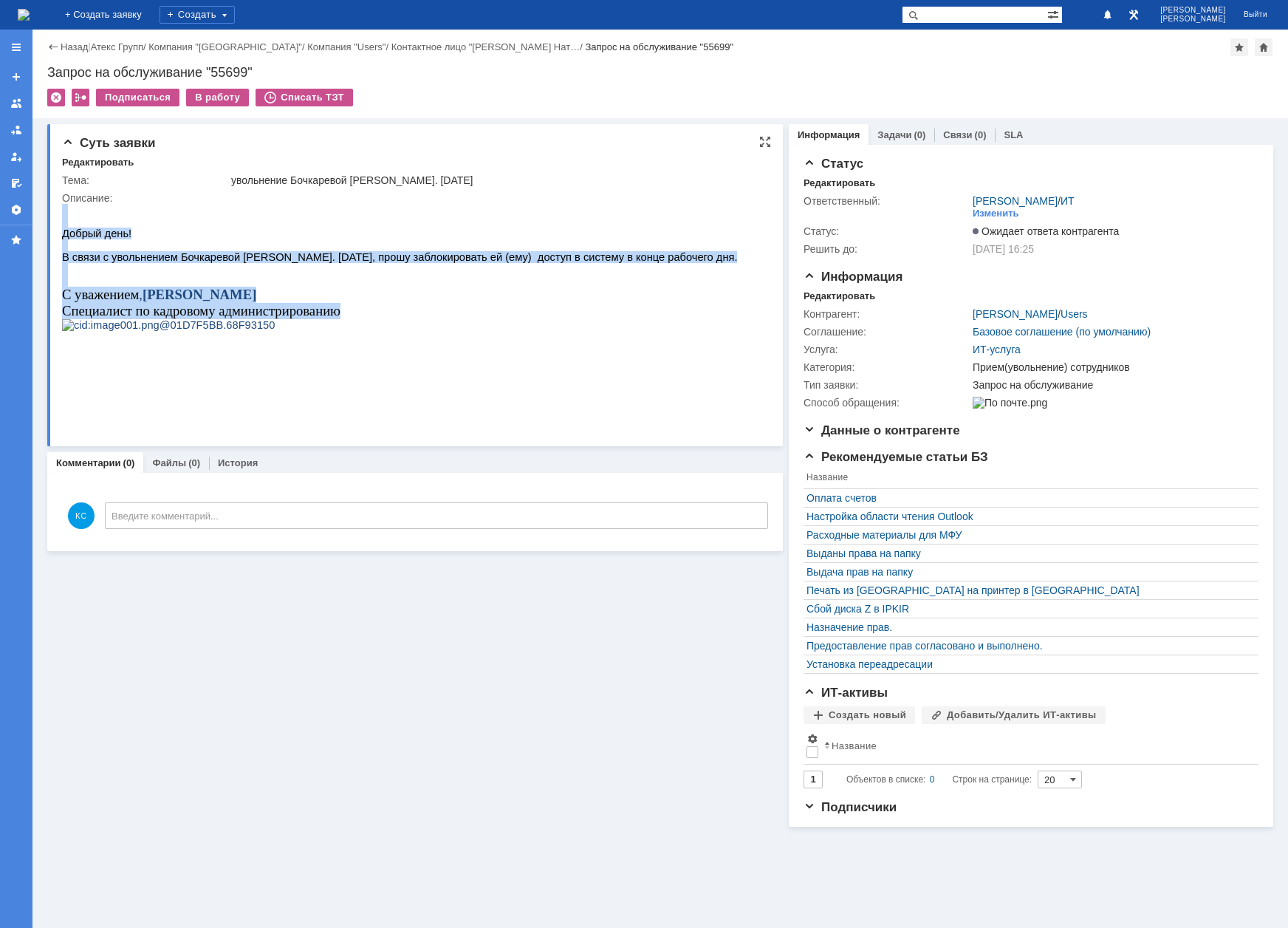 drag, startPoint x: 344, startPoint y: 334, endPoint x: 100, endPoint y: 338, distance: 244.03278 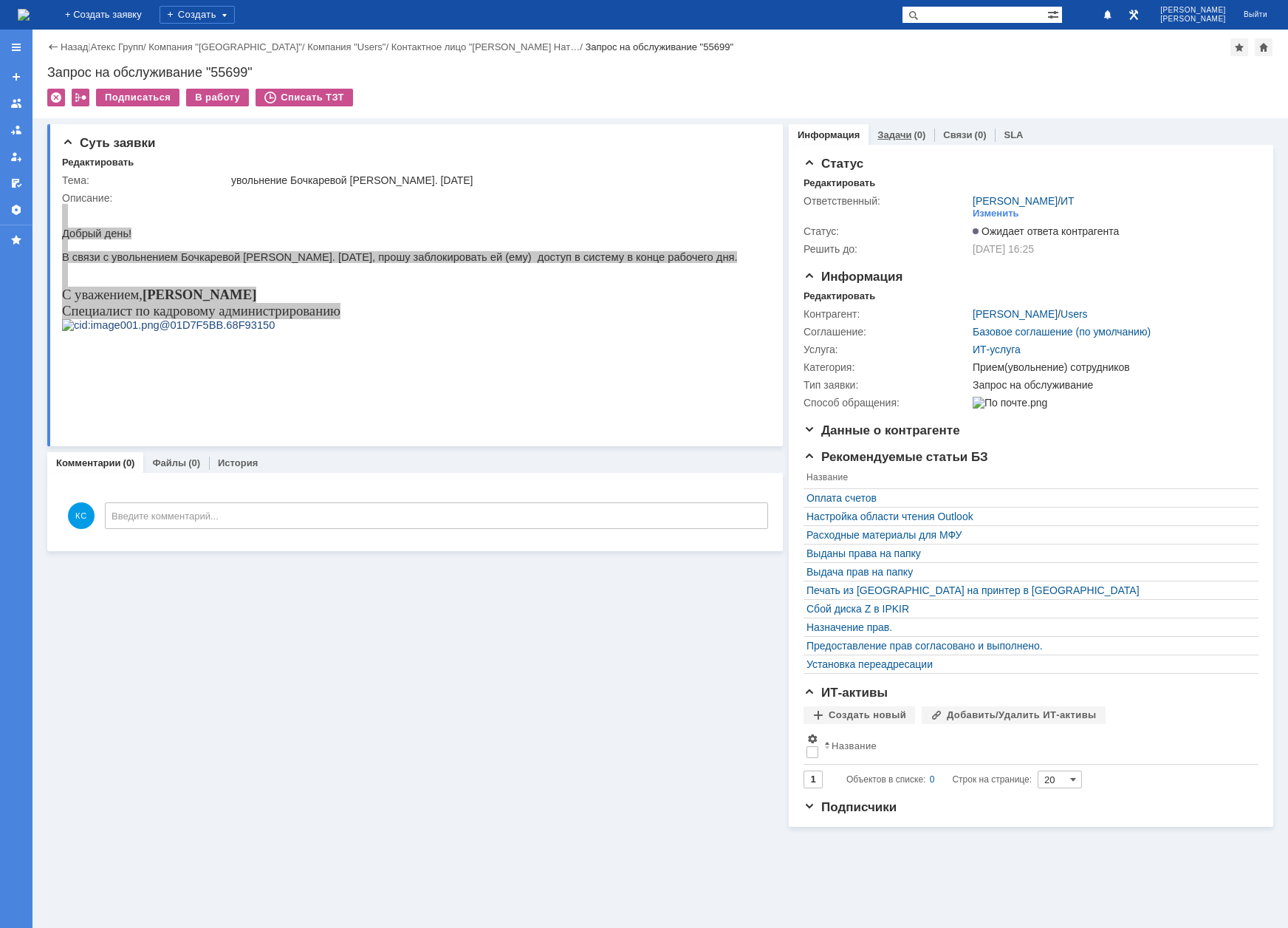 click on "Задачи" at bounding box center [894, 134] 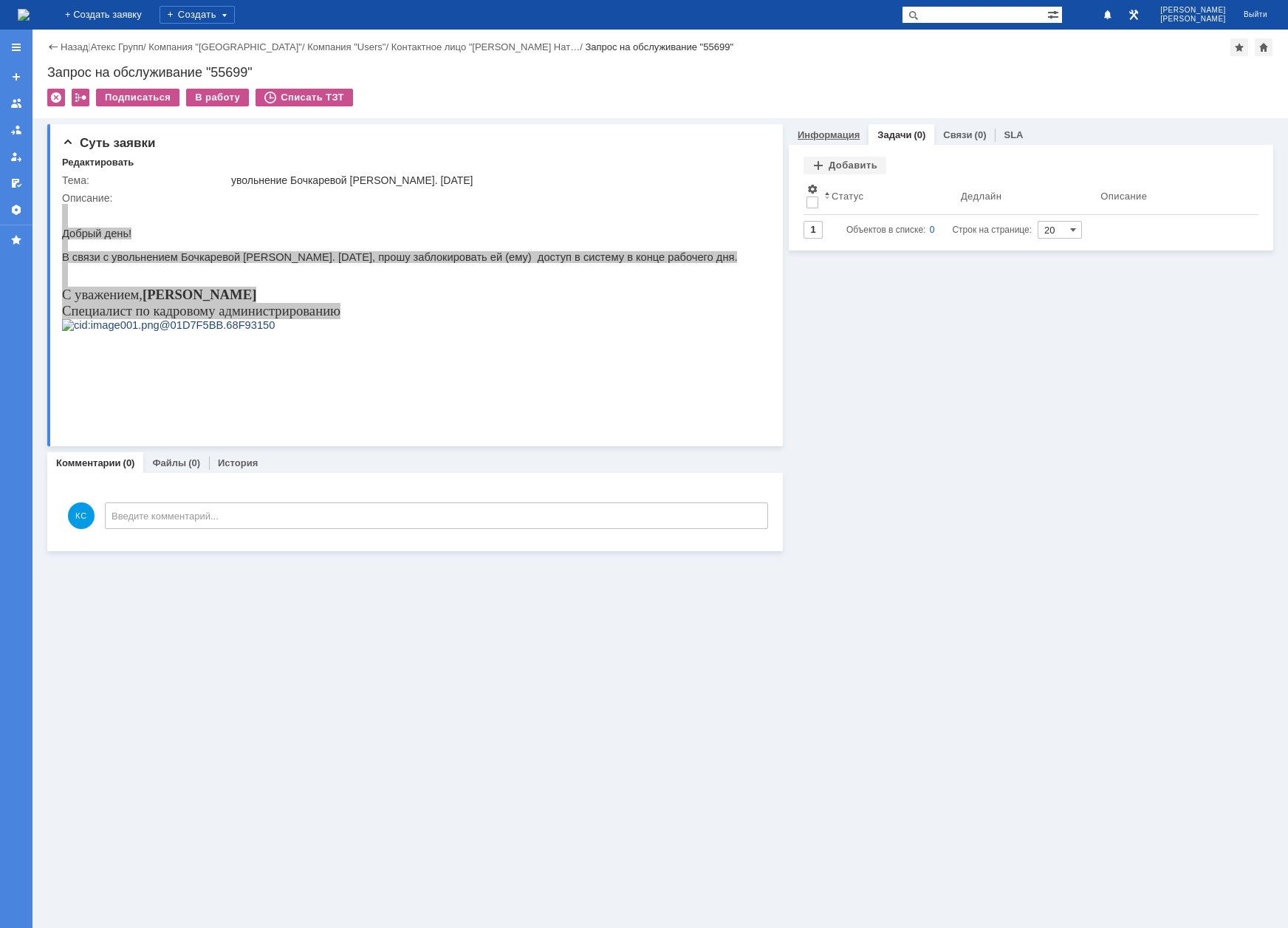 click on "Информация" at bounding box center [829, 134] 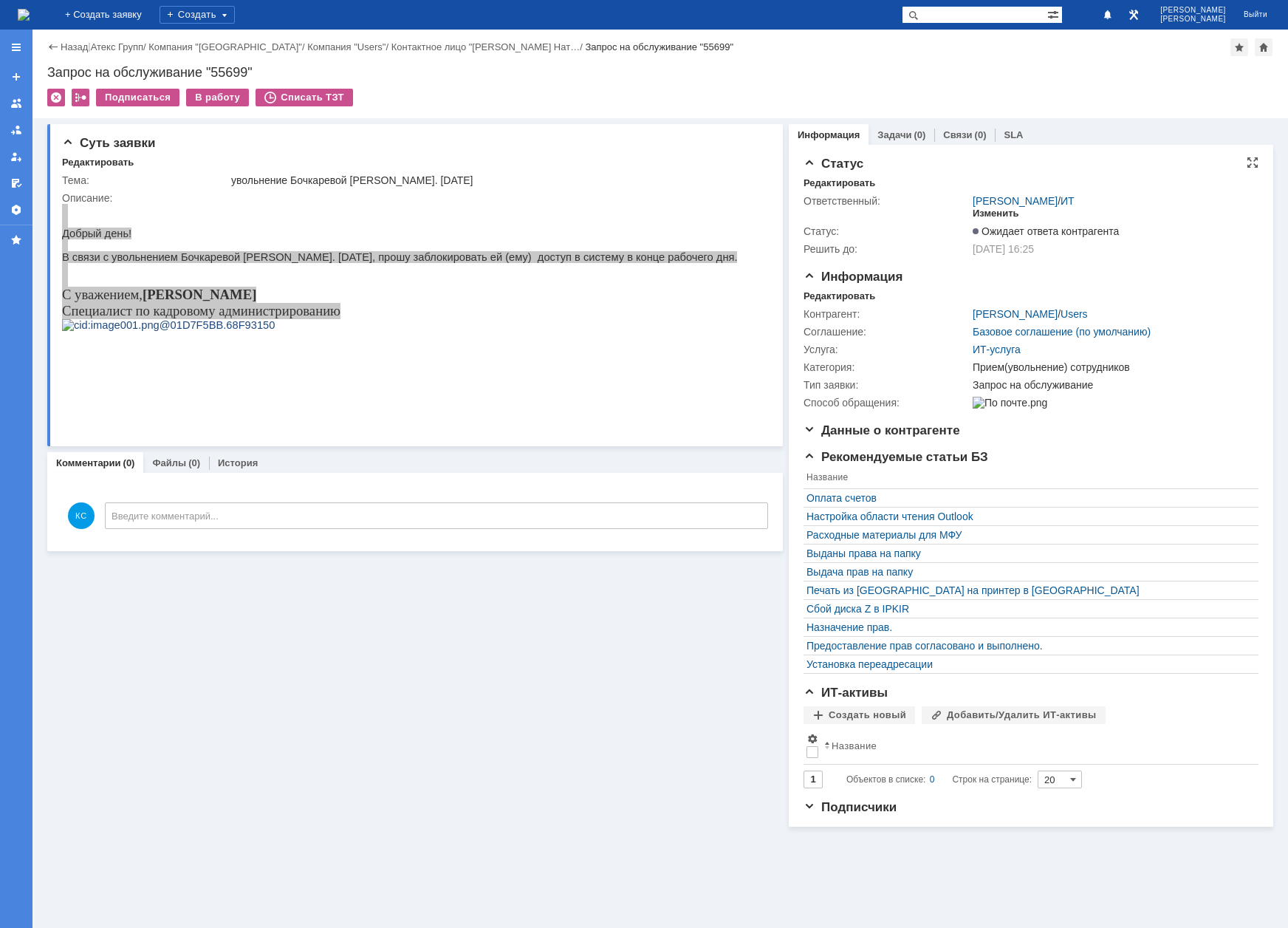 click on "Изменить" at bounding box center [996, 214] 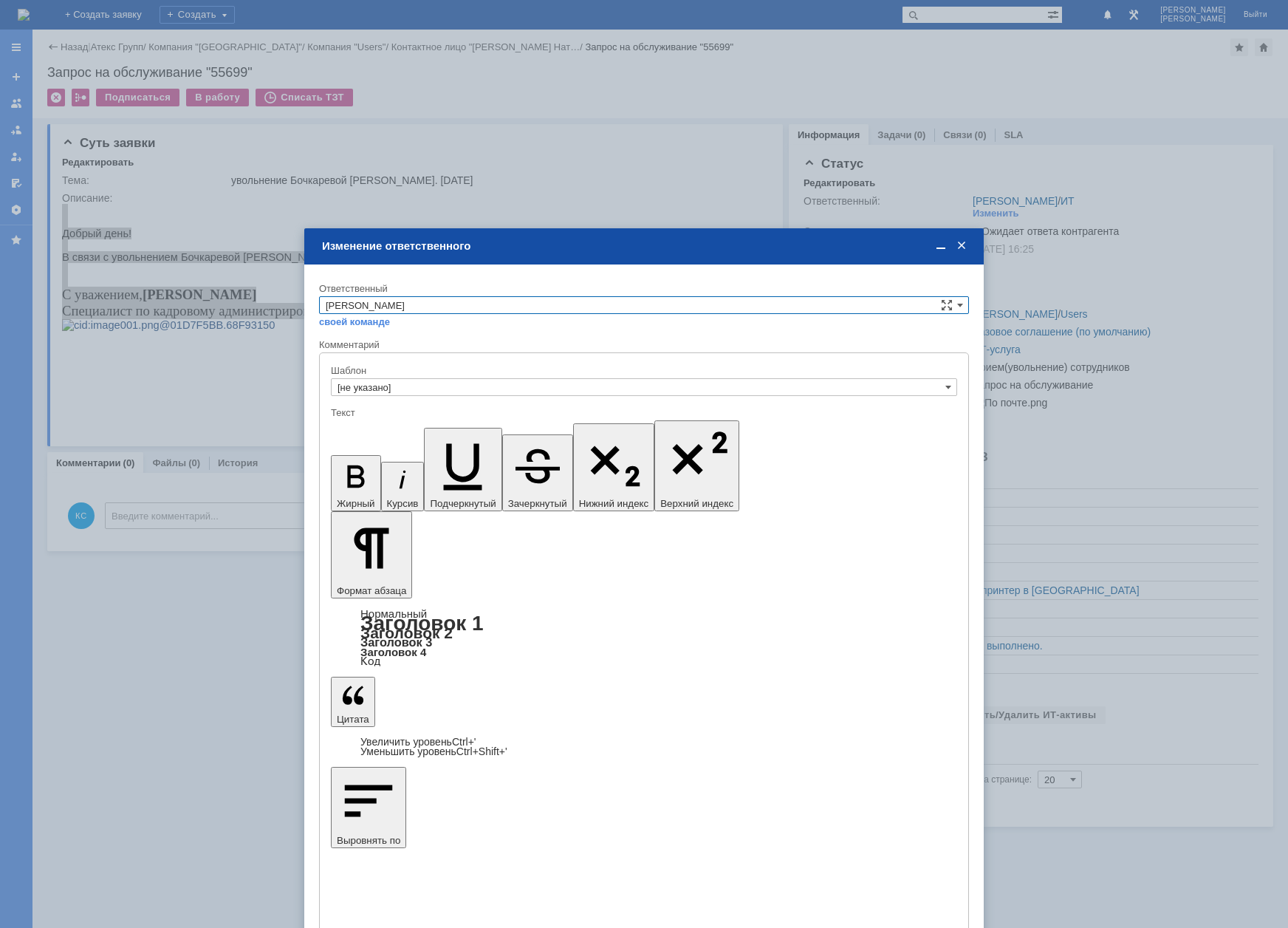 scroll, scrollTop: 0, scrollLeft: 0, axis: both 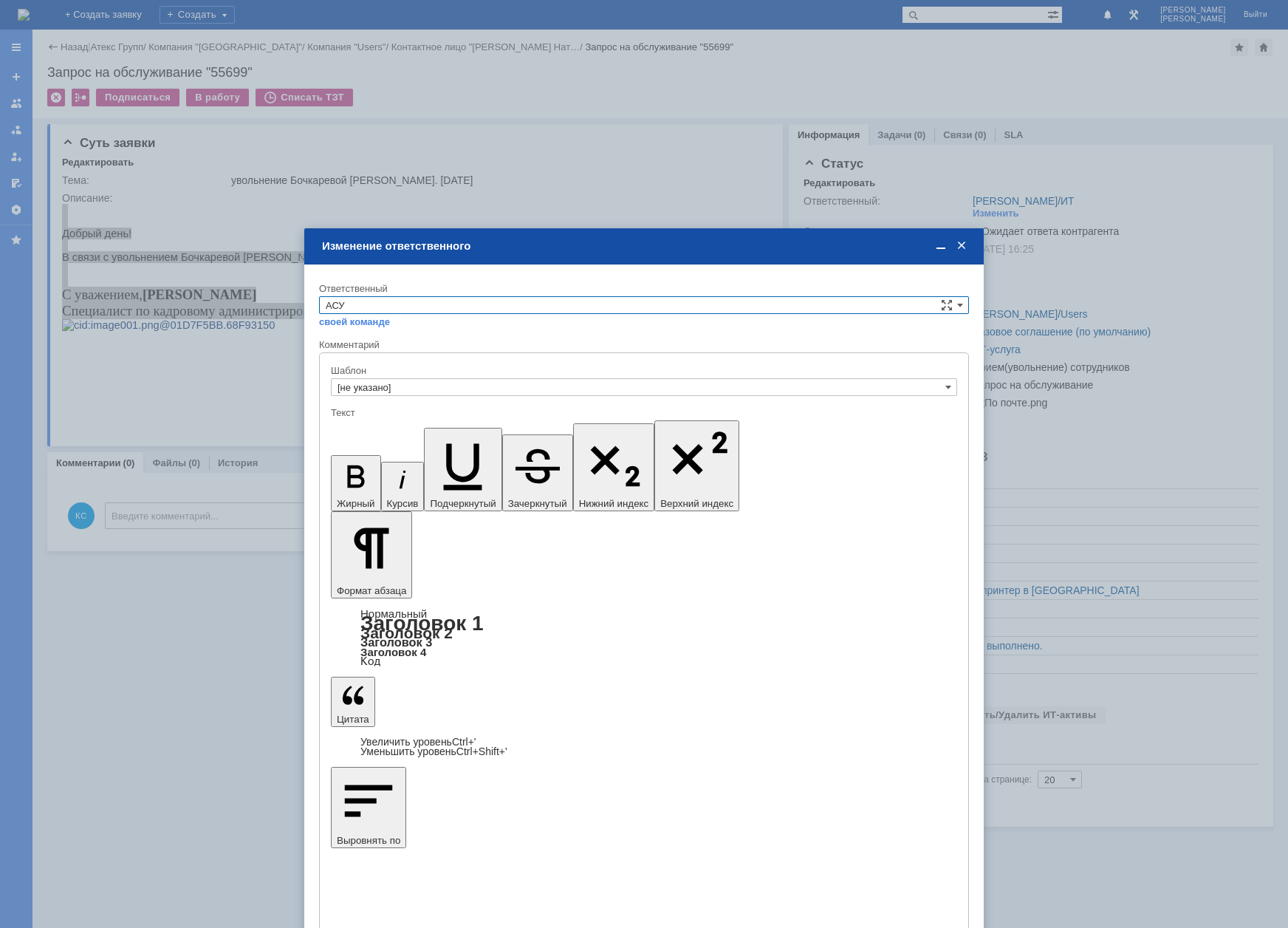 type on "АСУ" 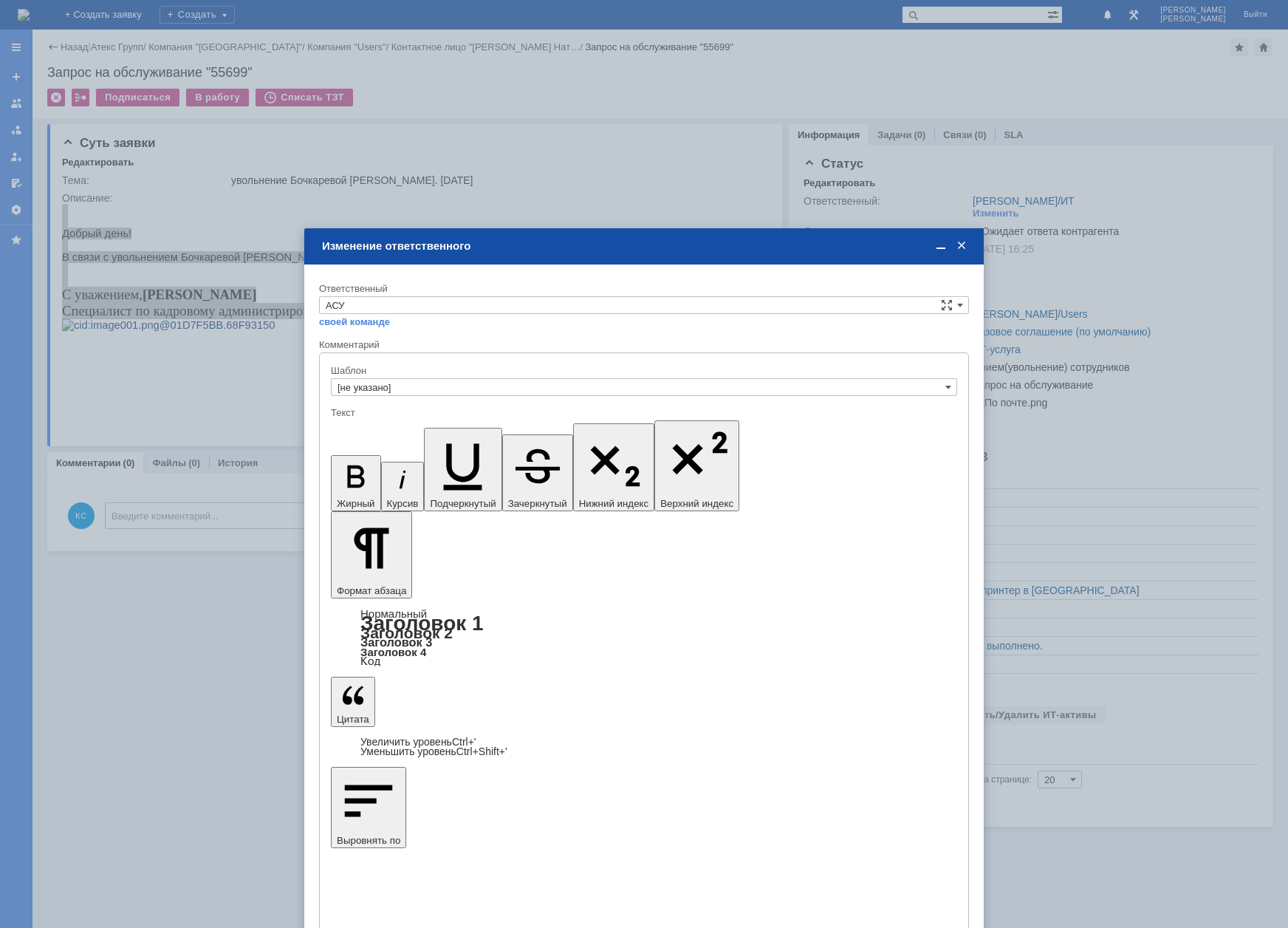 click on "Сохранить" at bounding box center [363, 1122] 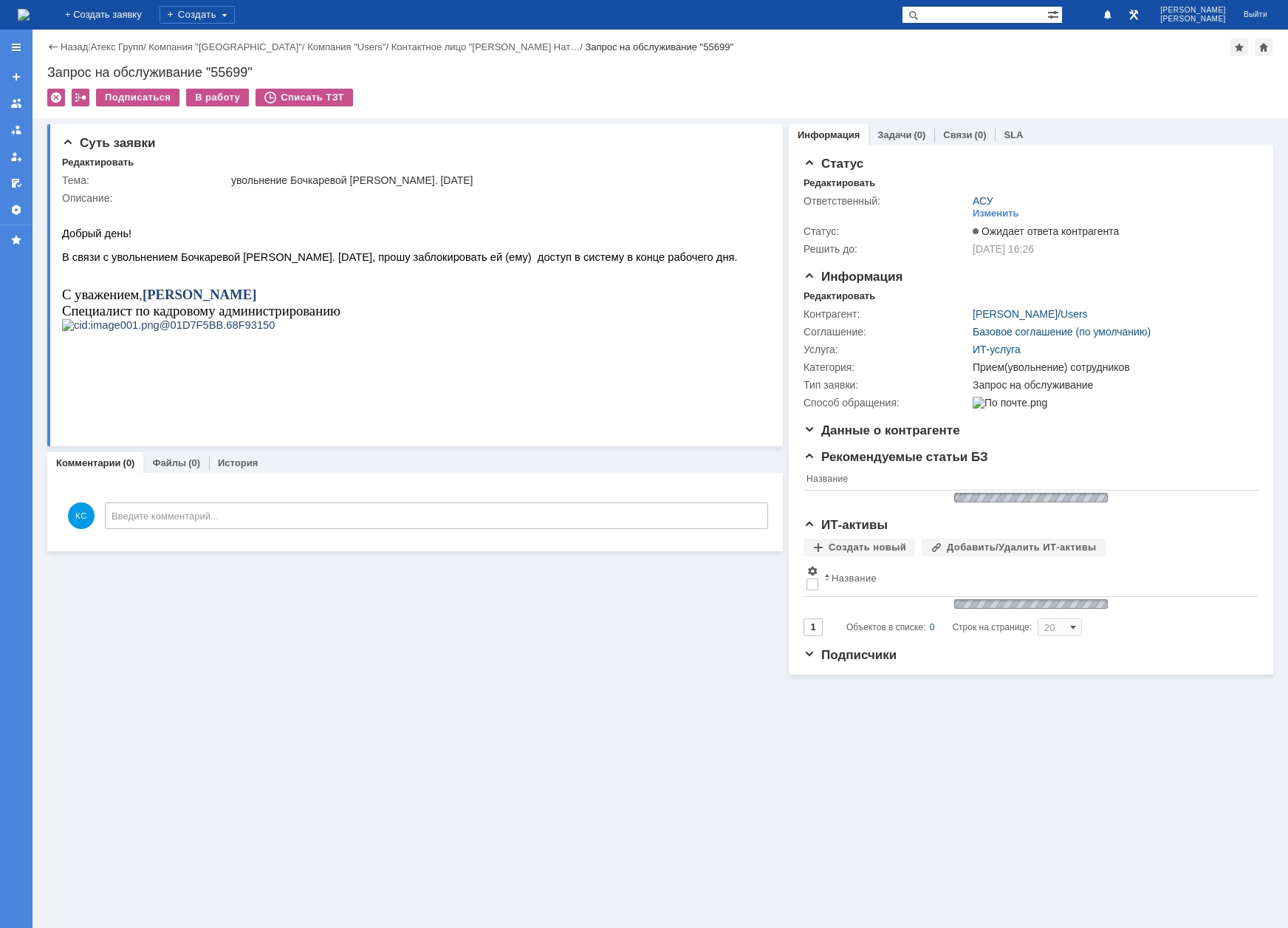 scroll, scrollTop: 0, scrollLeft: 0, axis: both 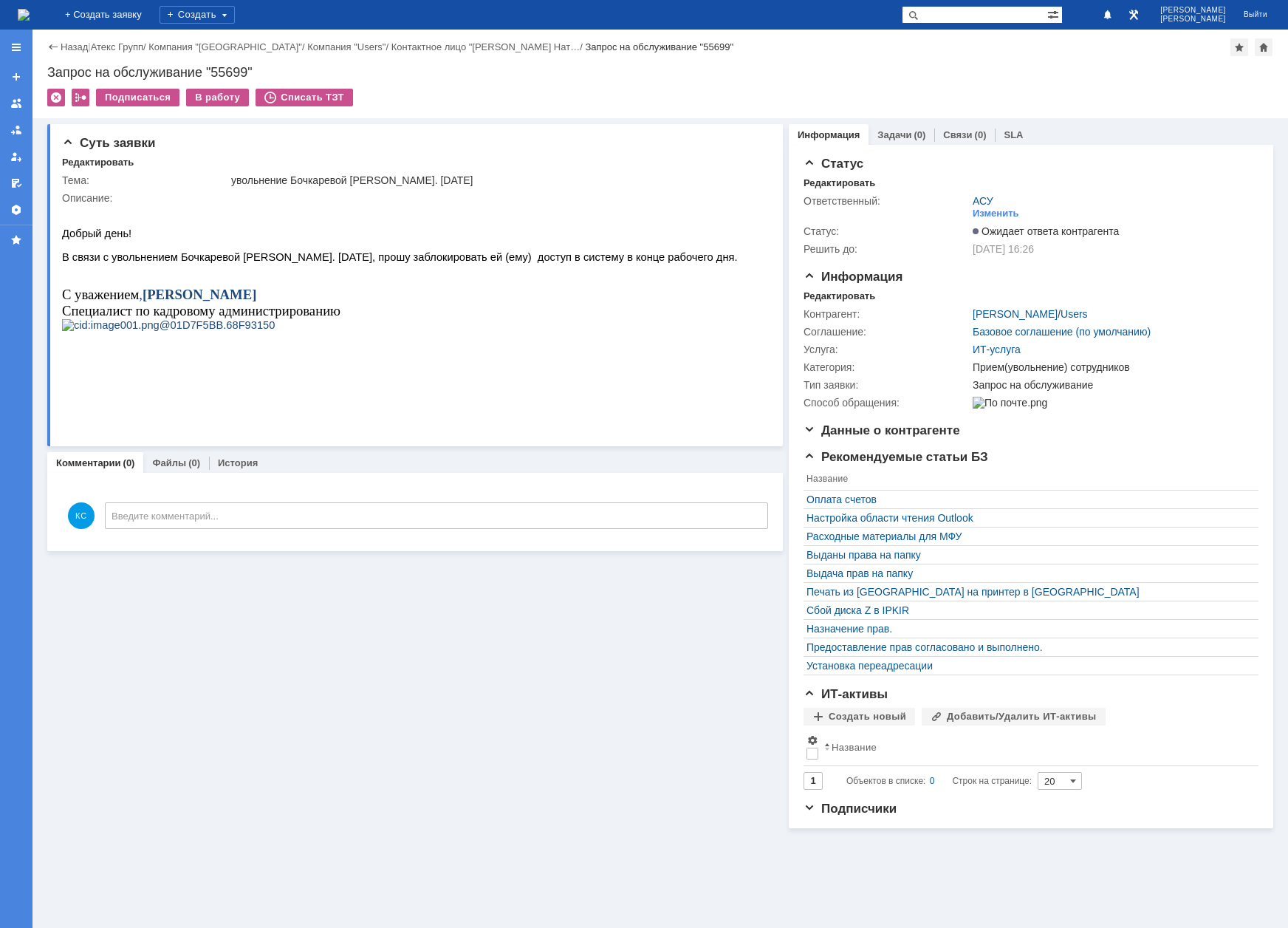 click at bounding box center [24, 15] 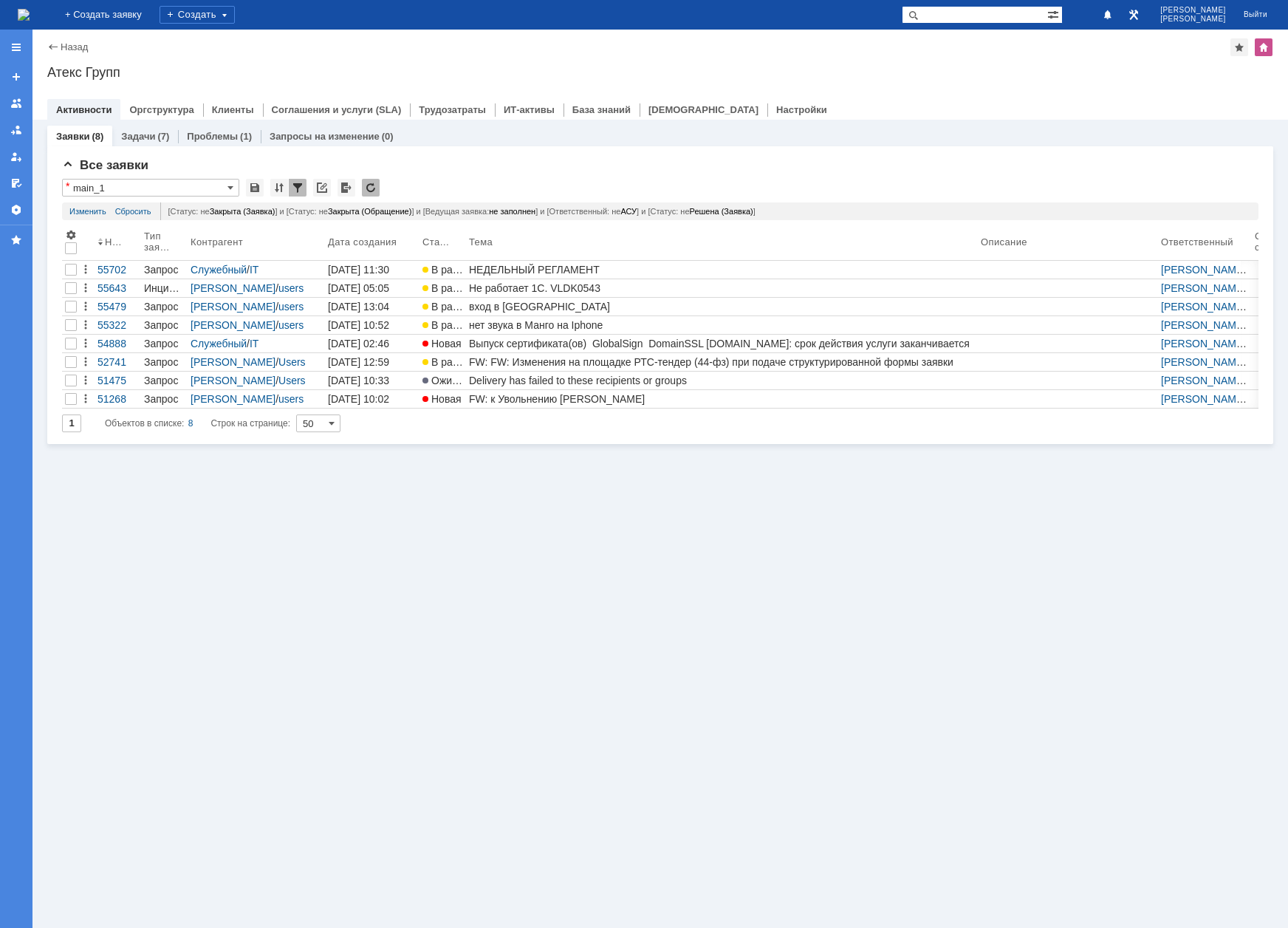 scroll, scrollTop: 0, scrollLeft: 0, axis: both 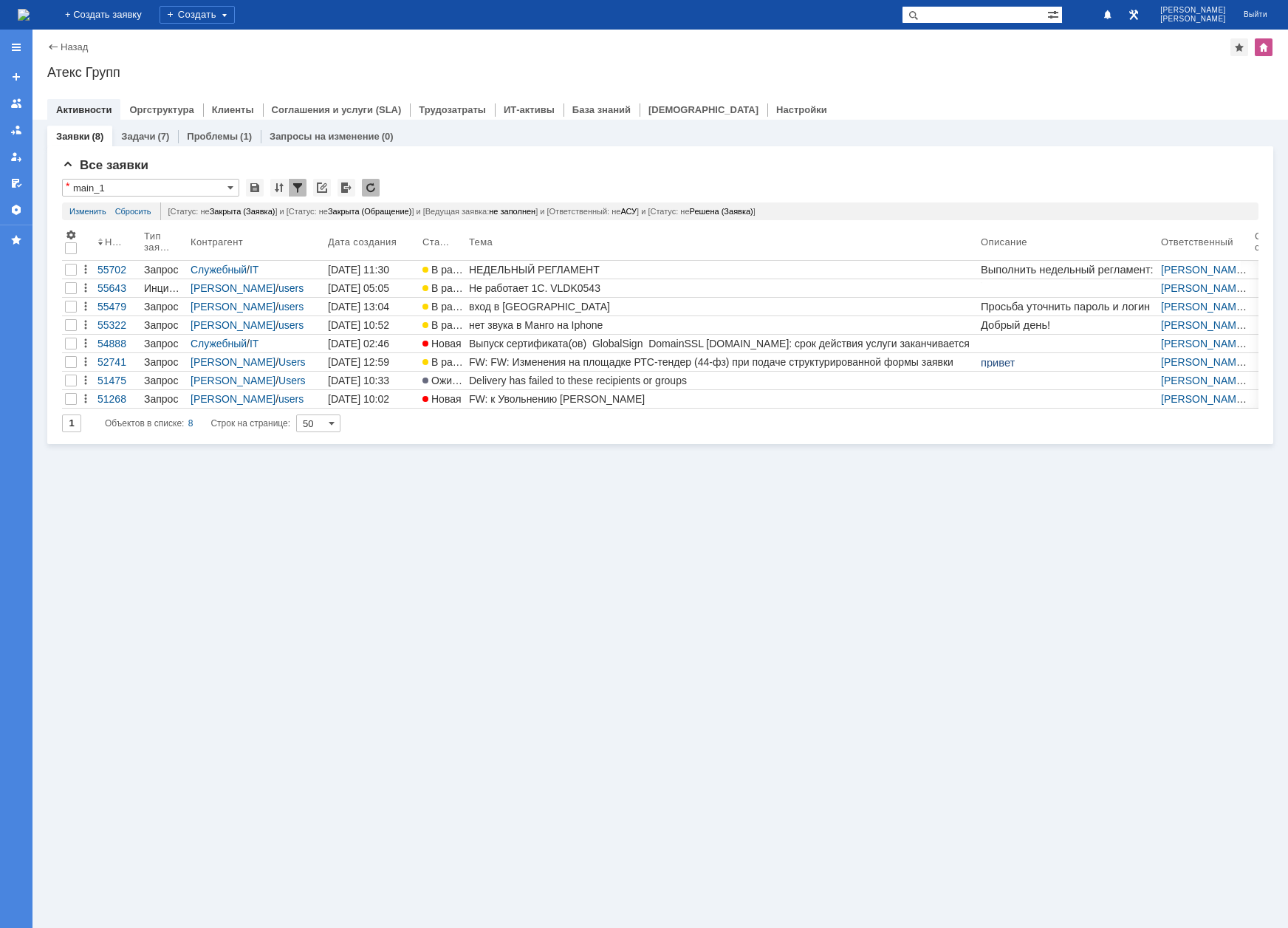 click at bounding box center [24, 15] 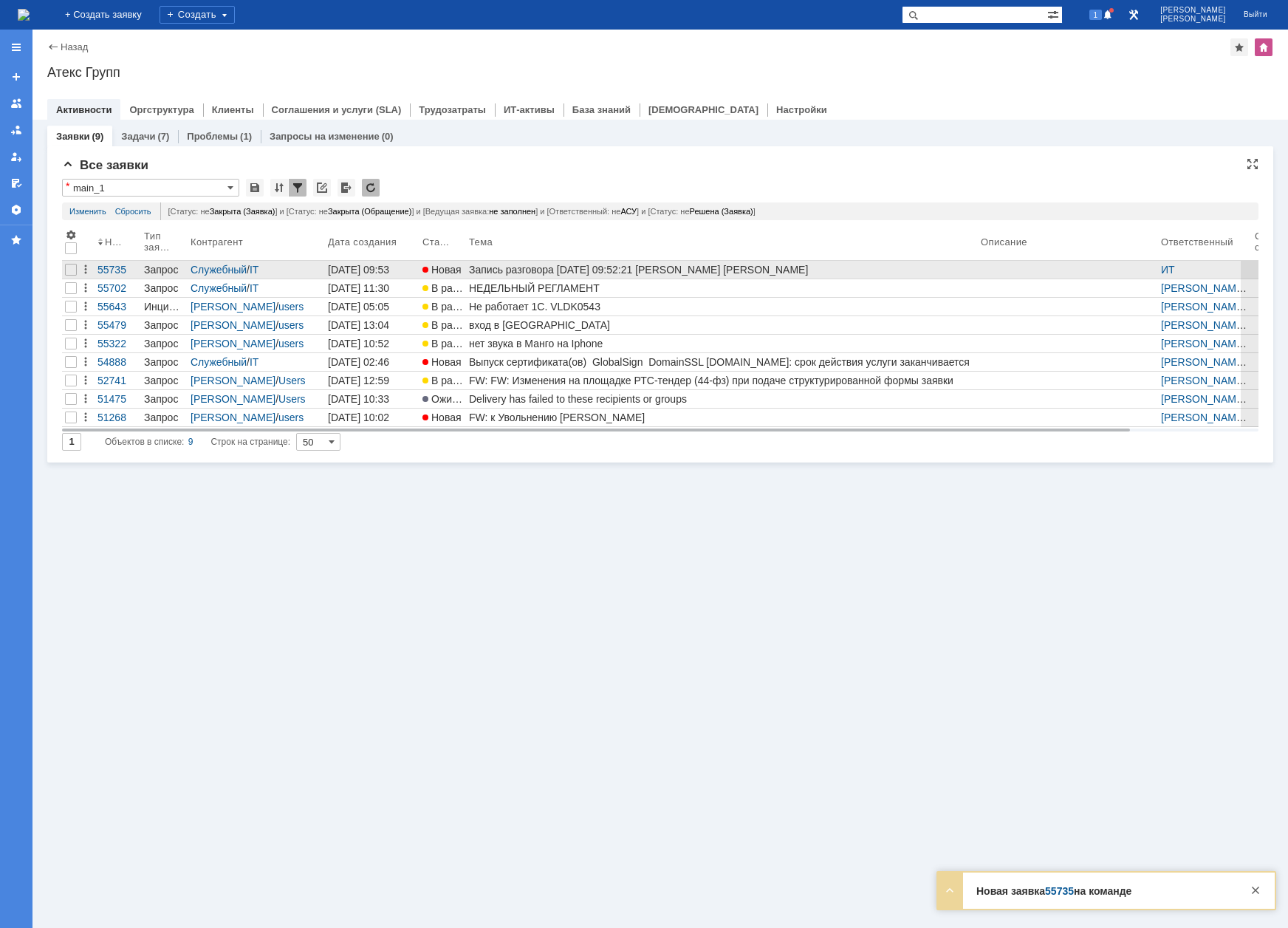 scroll, scrollTop: 0, scrollLeft: 0, axis: both 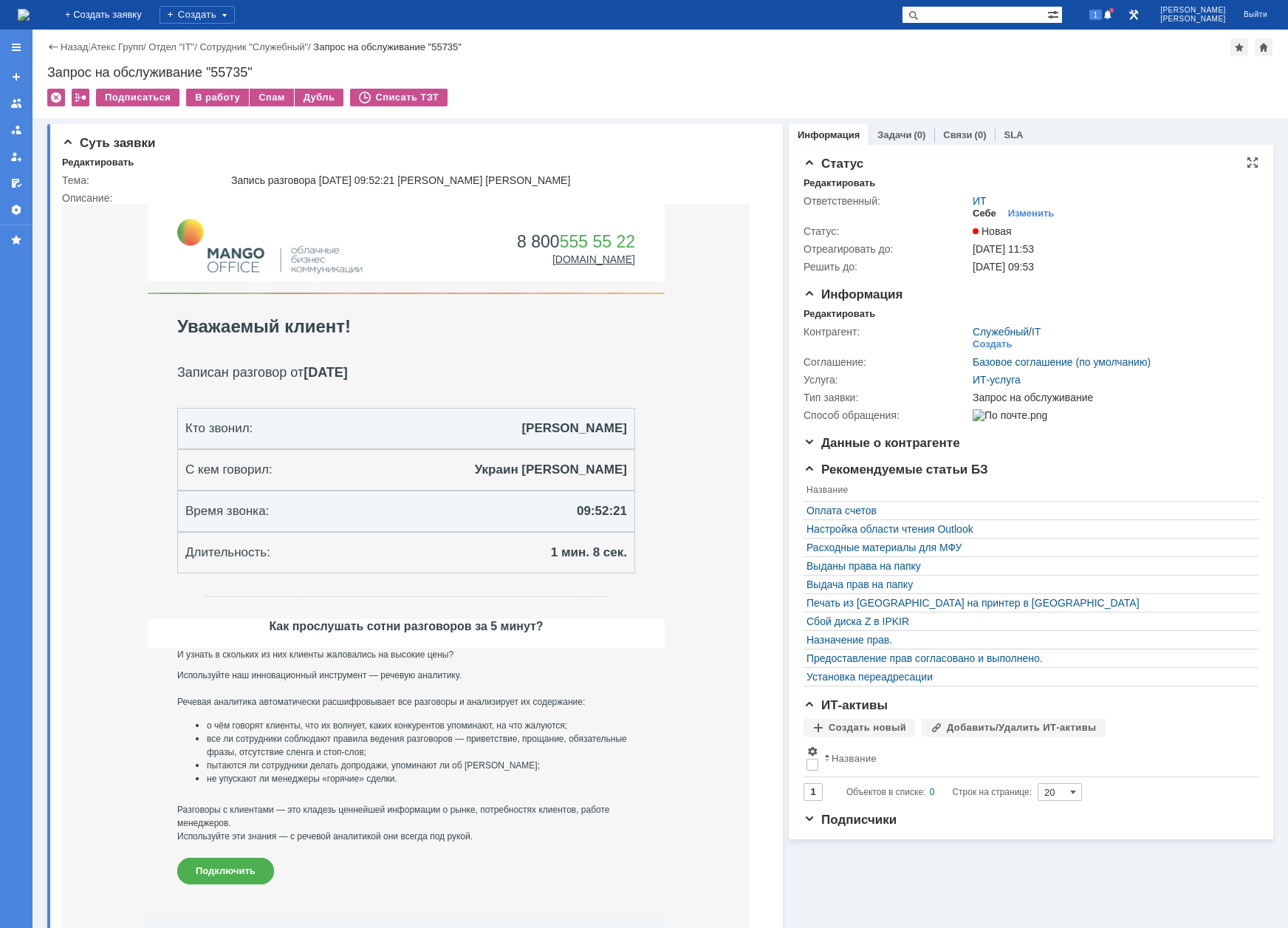 click on "Себе" at bounding box center [984, 214] 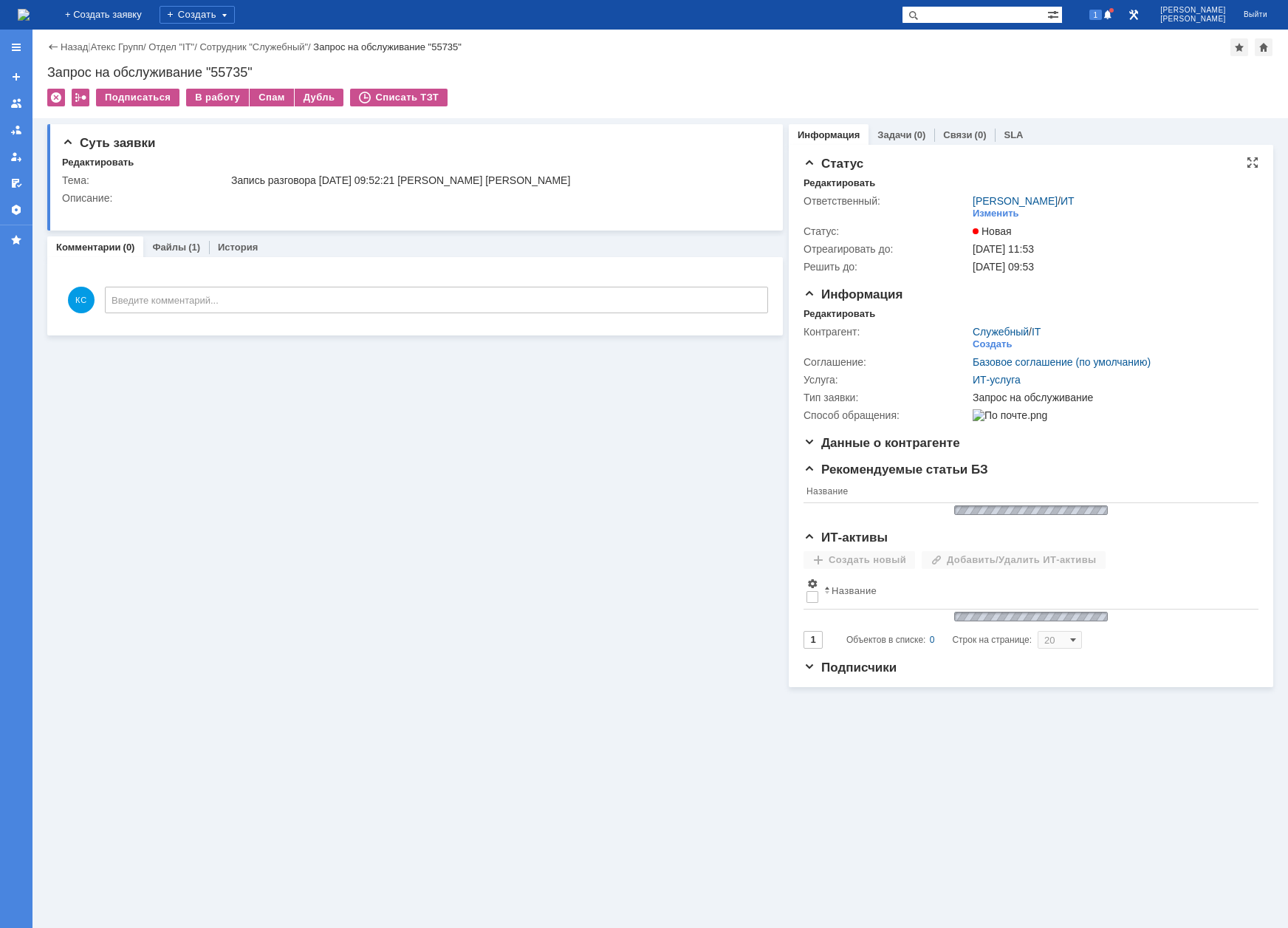 scroll, scrollTop: 0, scrollLeft: 0, axis: both 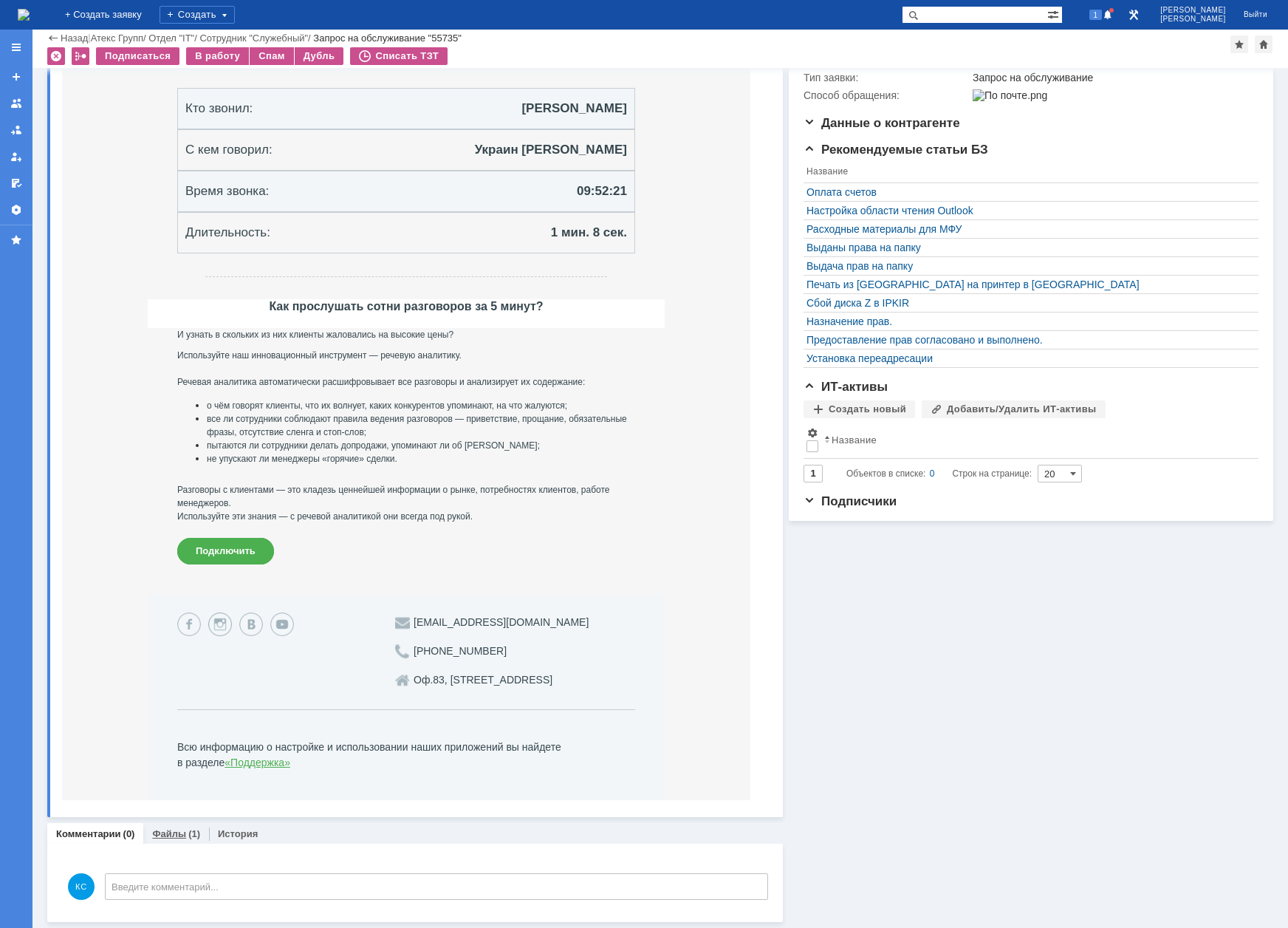 click on "Файлы (1)" at bounding box center [176, 833] 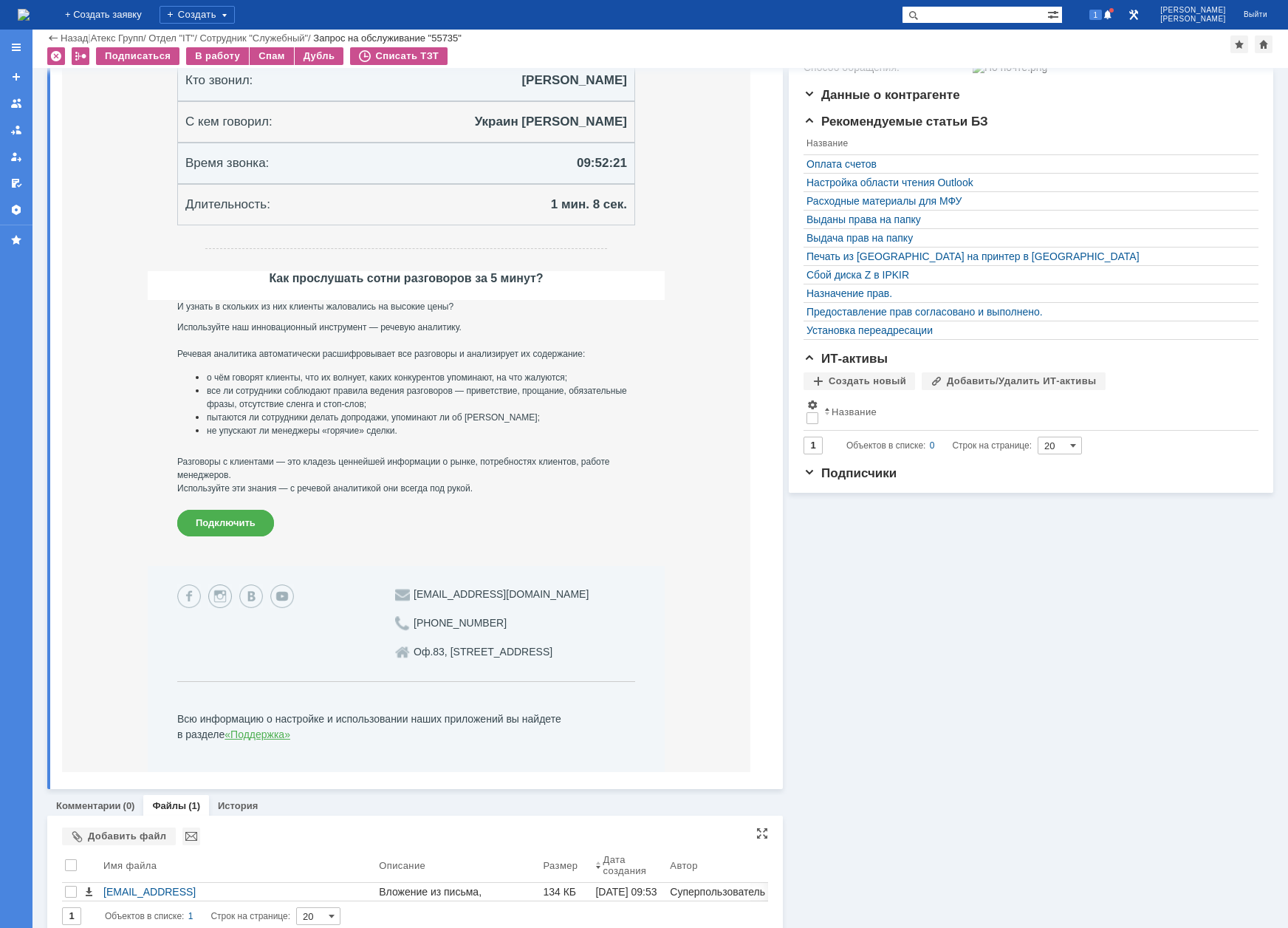 scroll, scrollTop: 313, scrollLeft: 0, axis: vertical 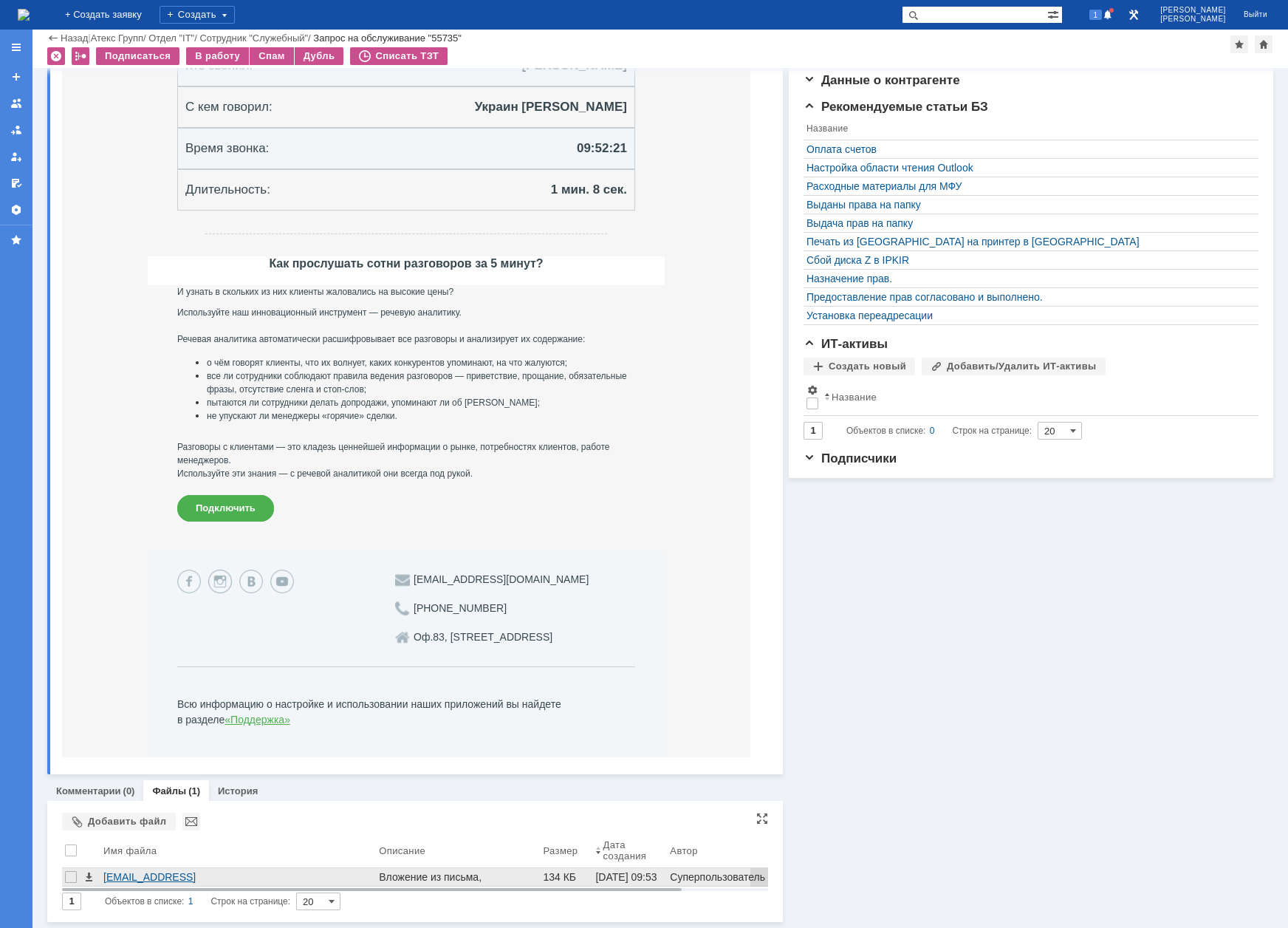 click on "sip_s.kondratenko@atex.mangosip.ru__sip_e.ukrain@atex.mangosip.ru__2025.07.15__09-52-21.mp3" at bounding box center [238, 877] 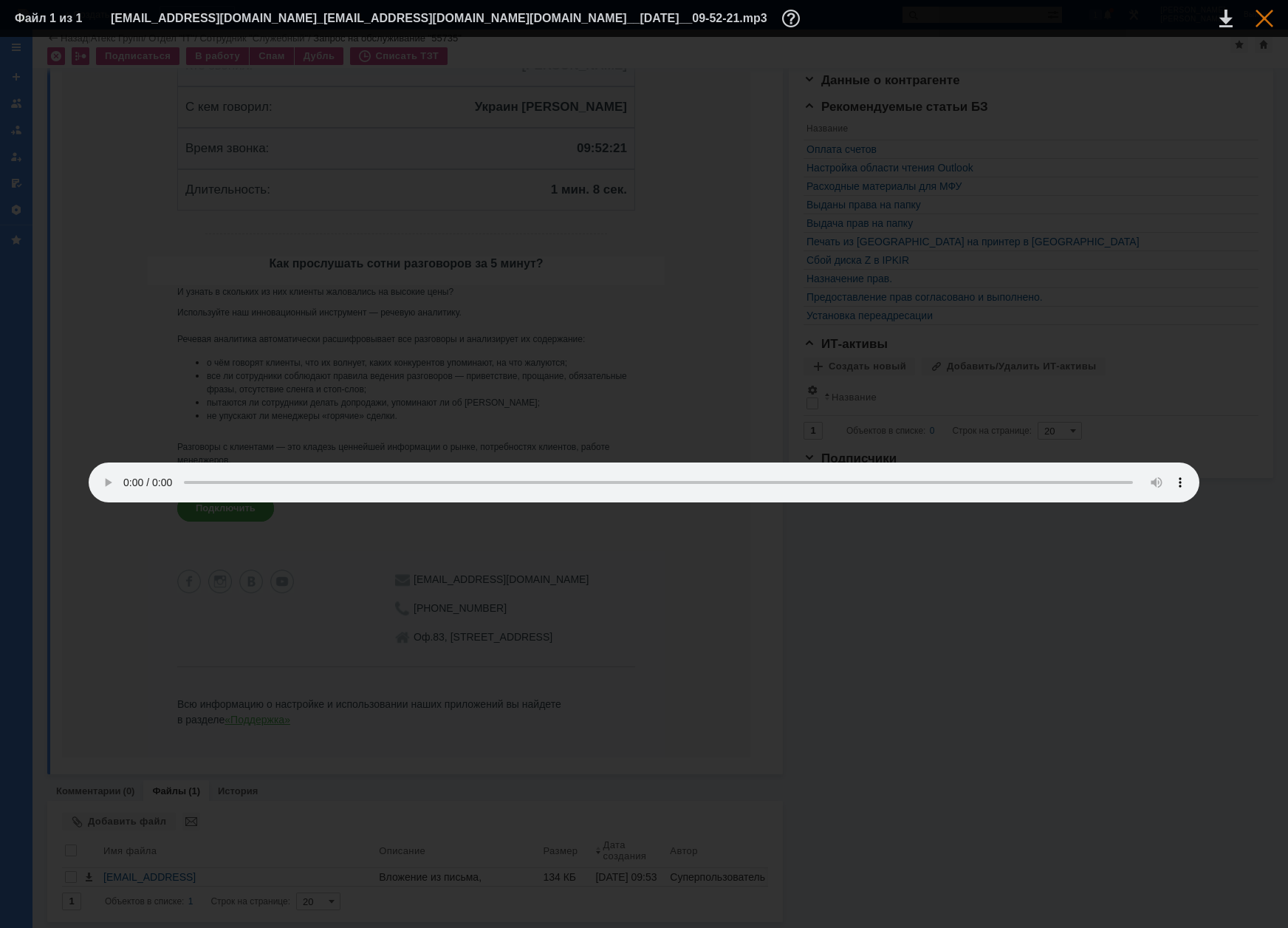 click at bounding box center (1264, 18) 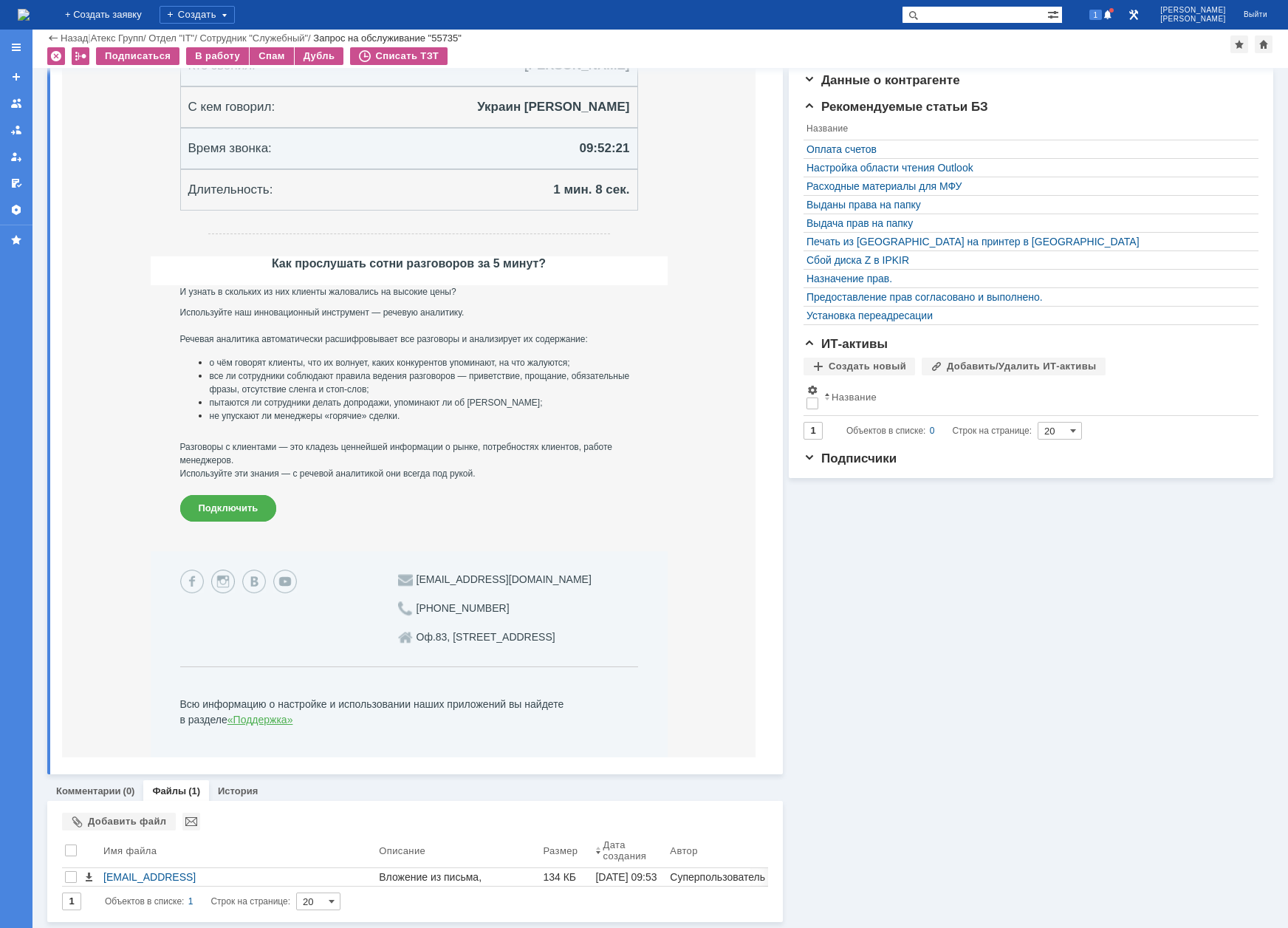 scroll, scrollTop: 0, scrollLeft: 0, axis: both 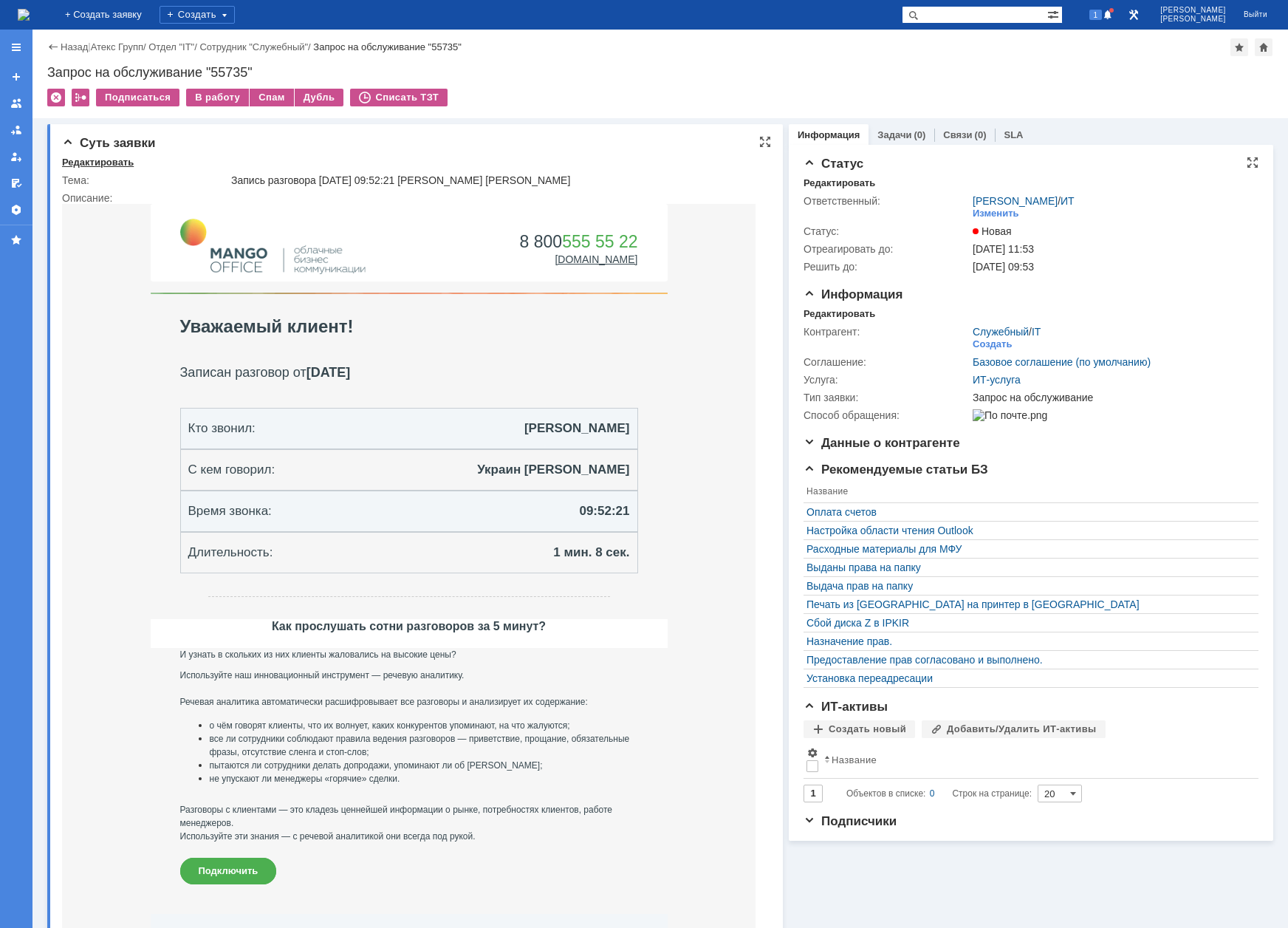 click on "Редактировать" at bounding box center (97, 163) 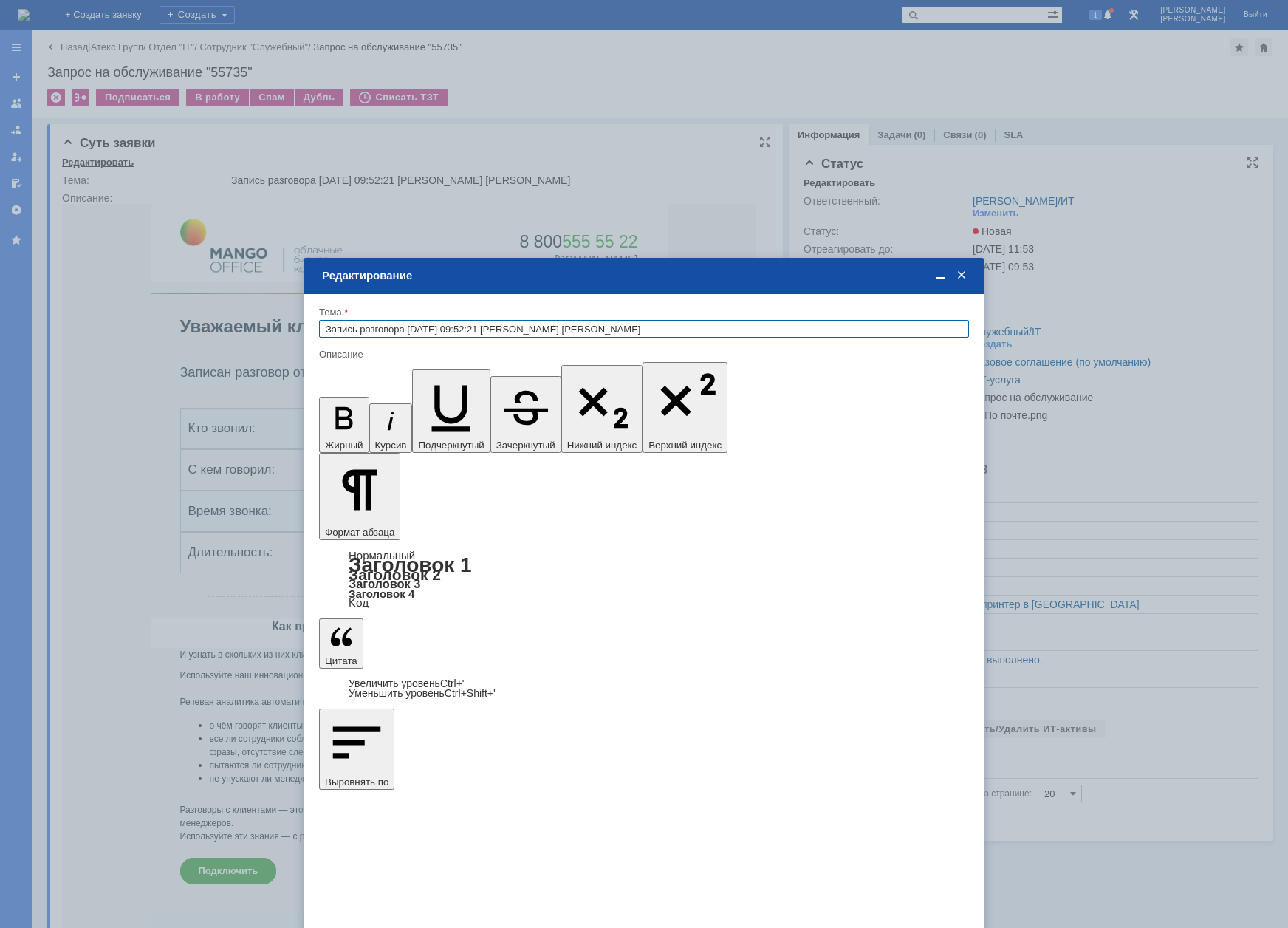 scroll, scrollTop: 0, scrollLeft: 0, axis: both 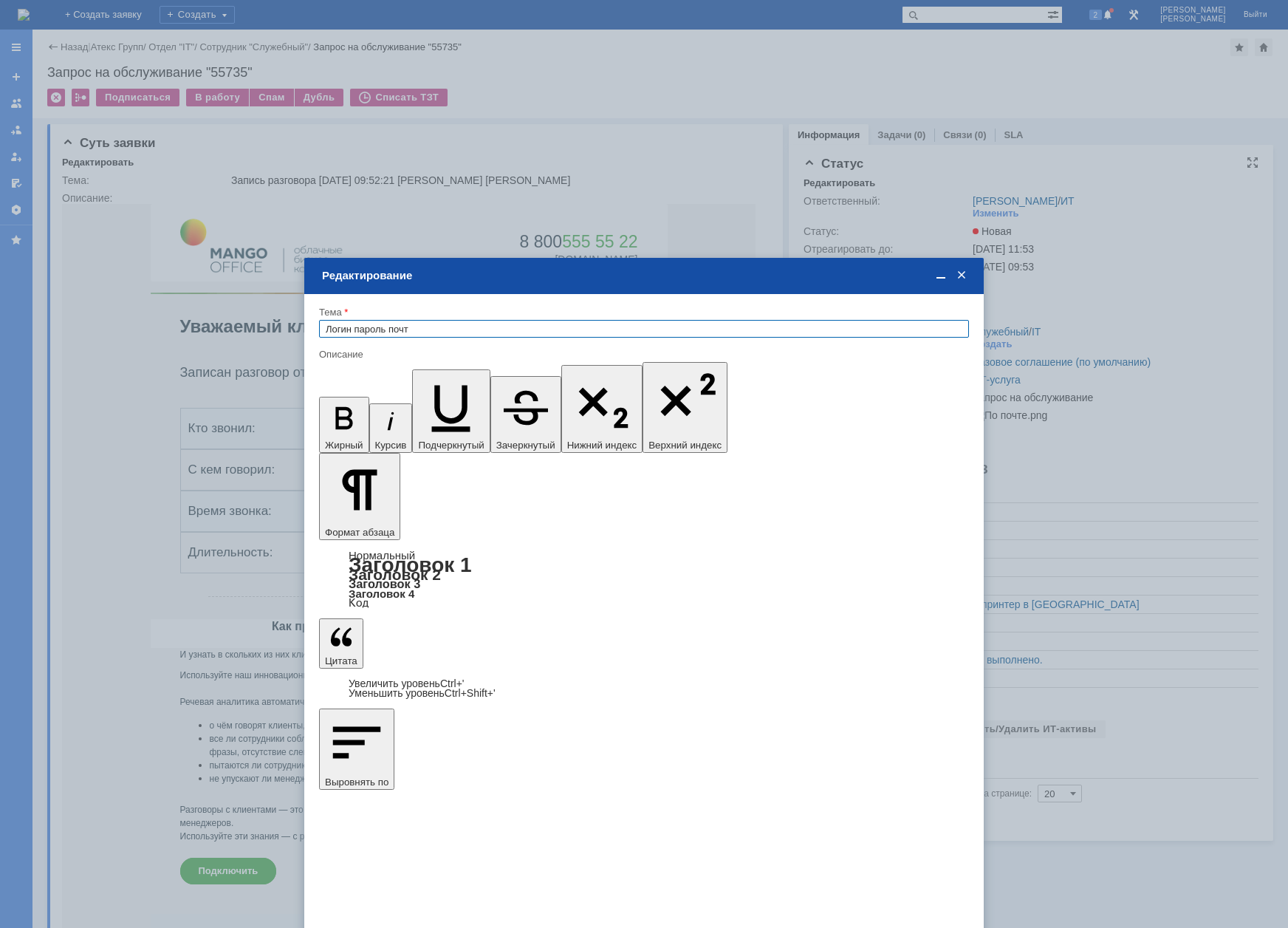 type on "Логин пароль почт" 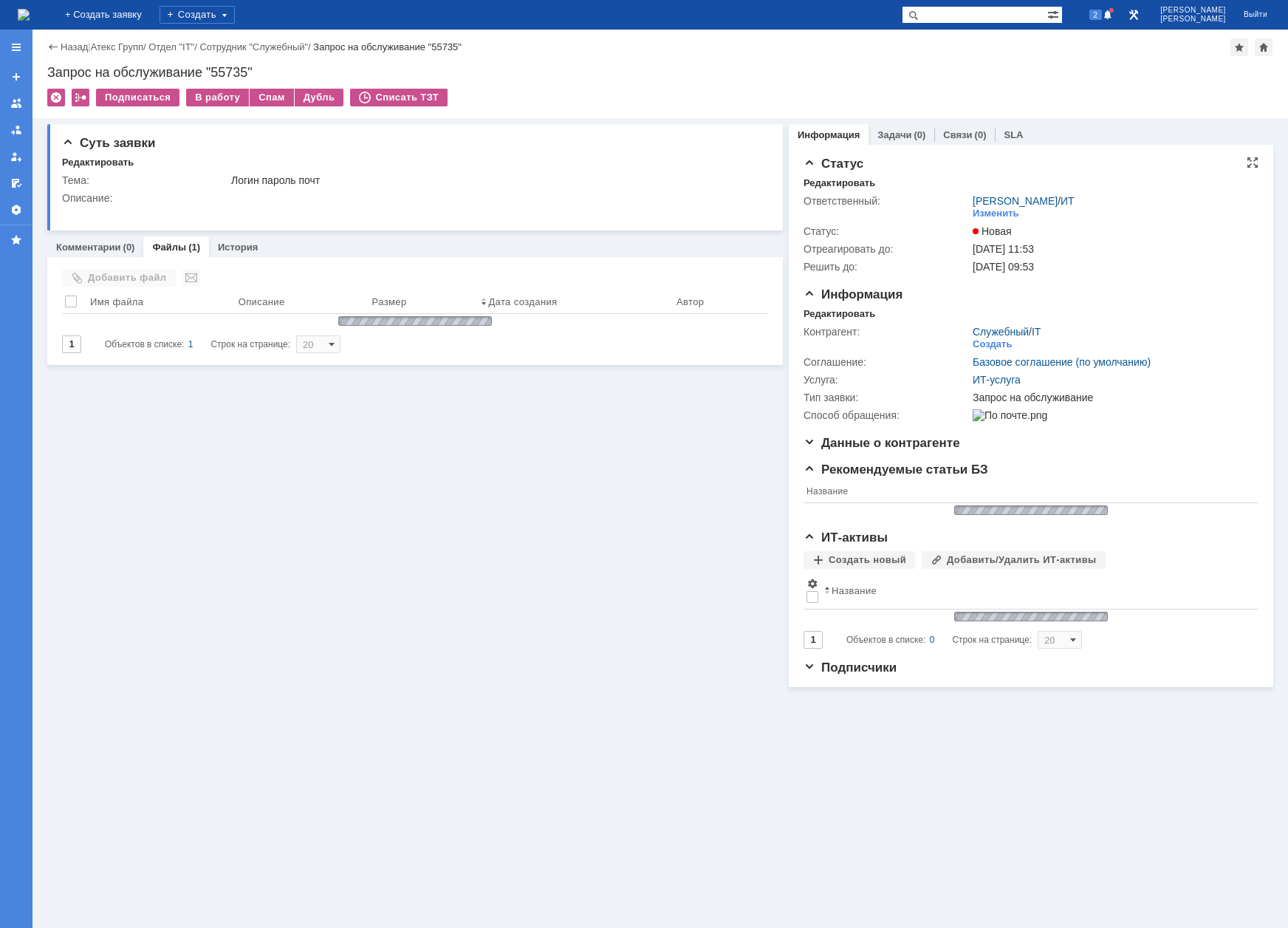 scroll, scrollTop: 0, scrollLeft: 0, axis: both 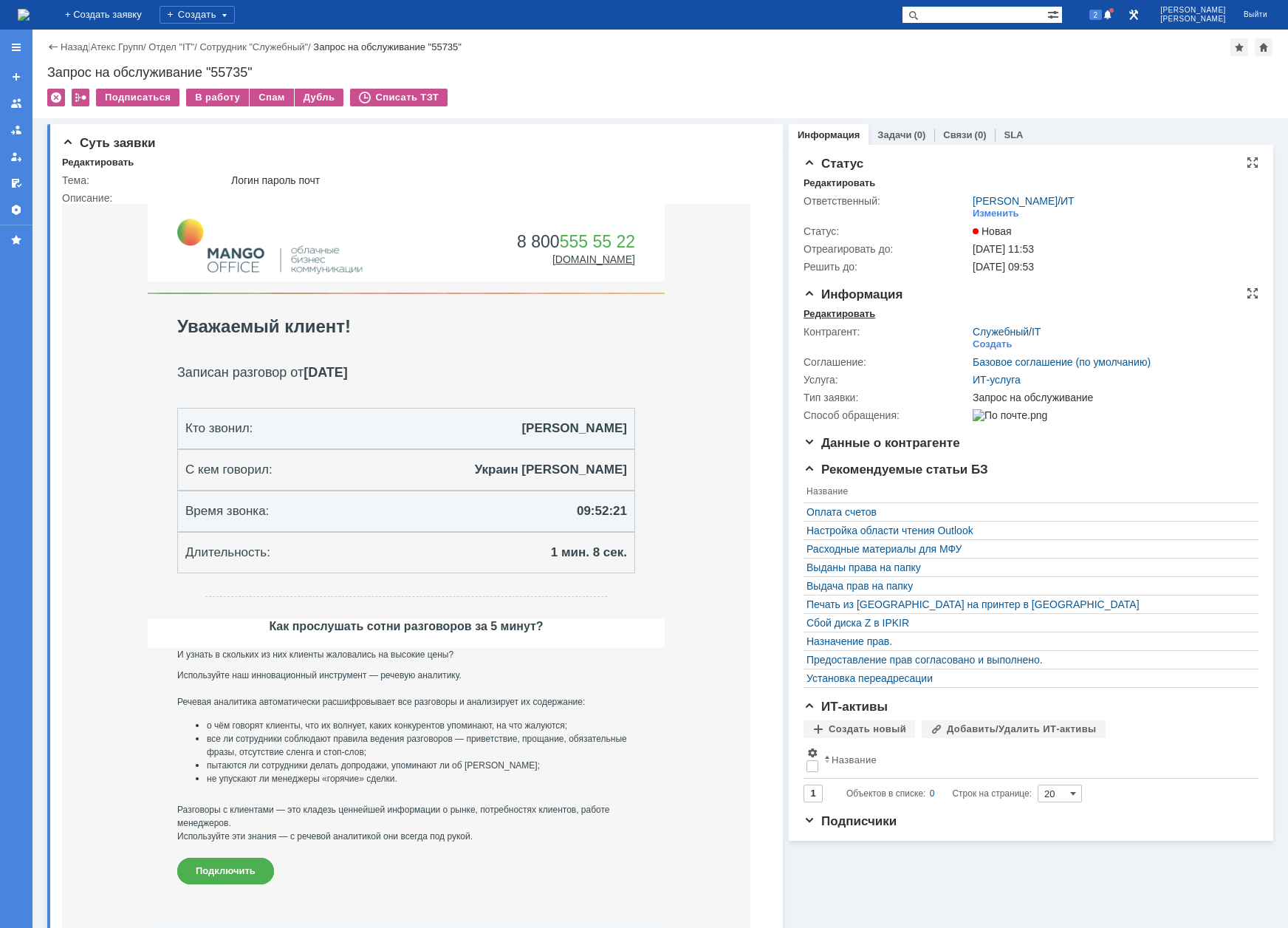 click on "Редактировать" at bounding box center [839, 314] 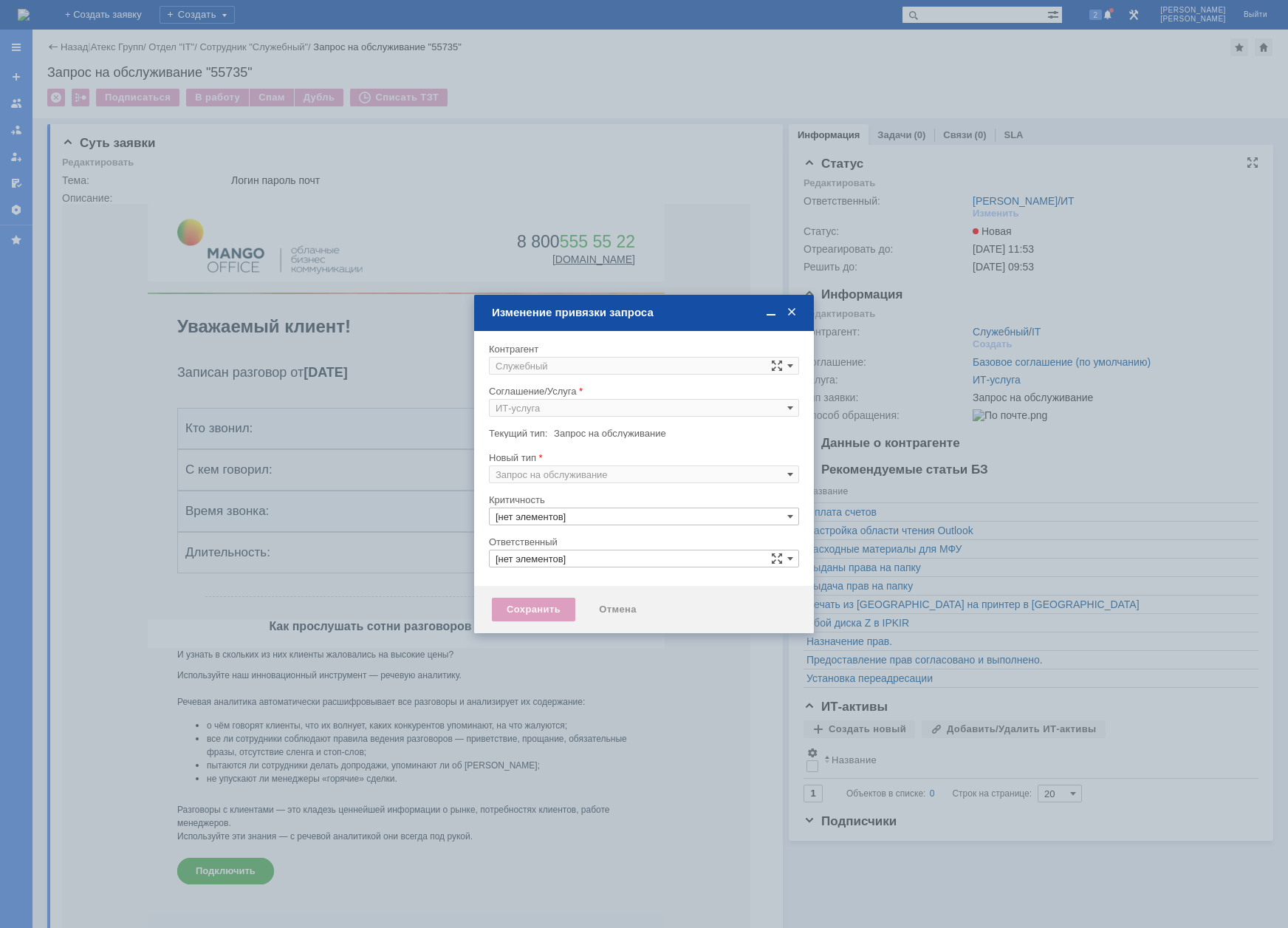 type on "3. Низкая" 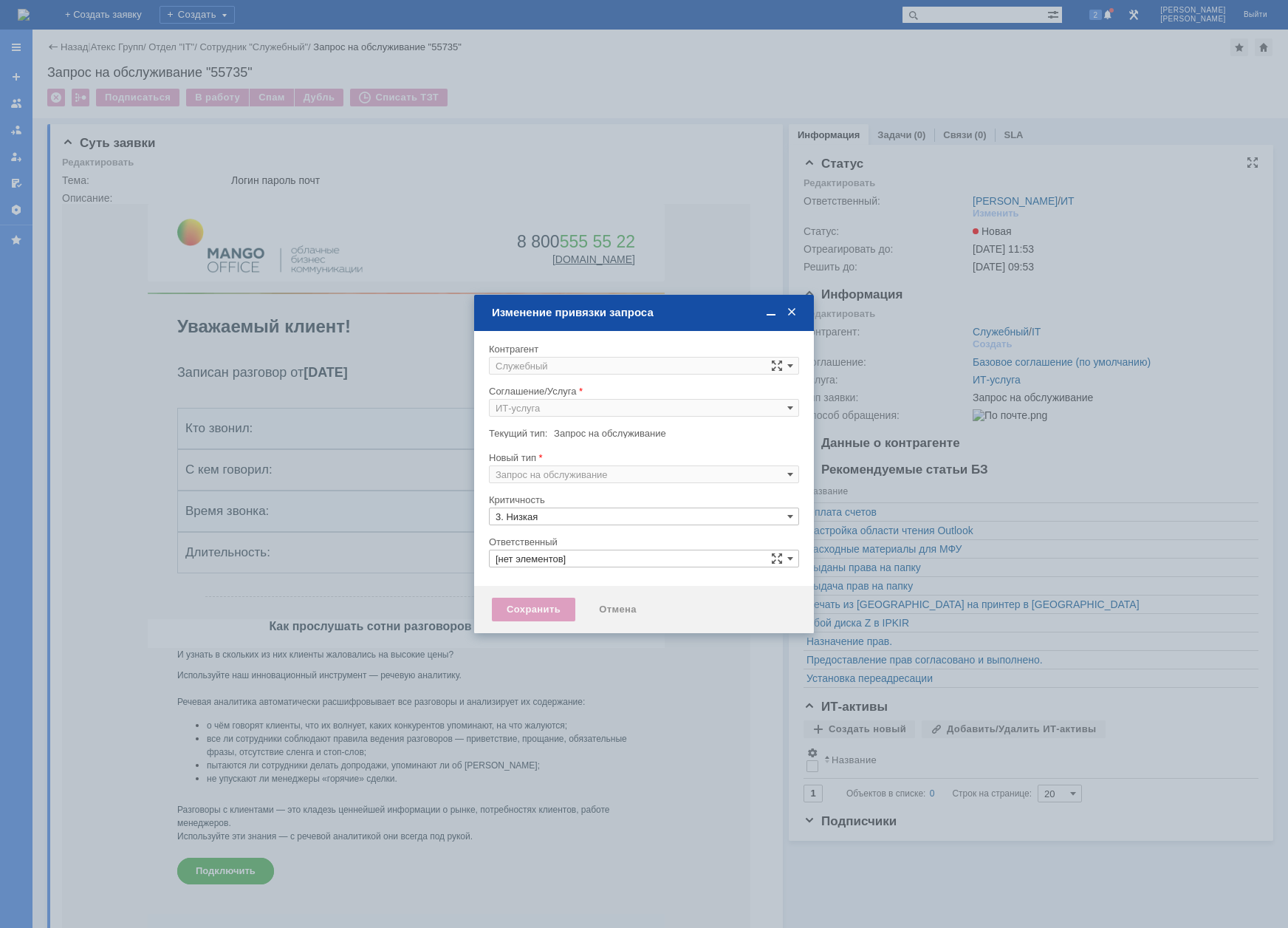 type on "[PERSON_NAME]" 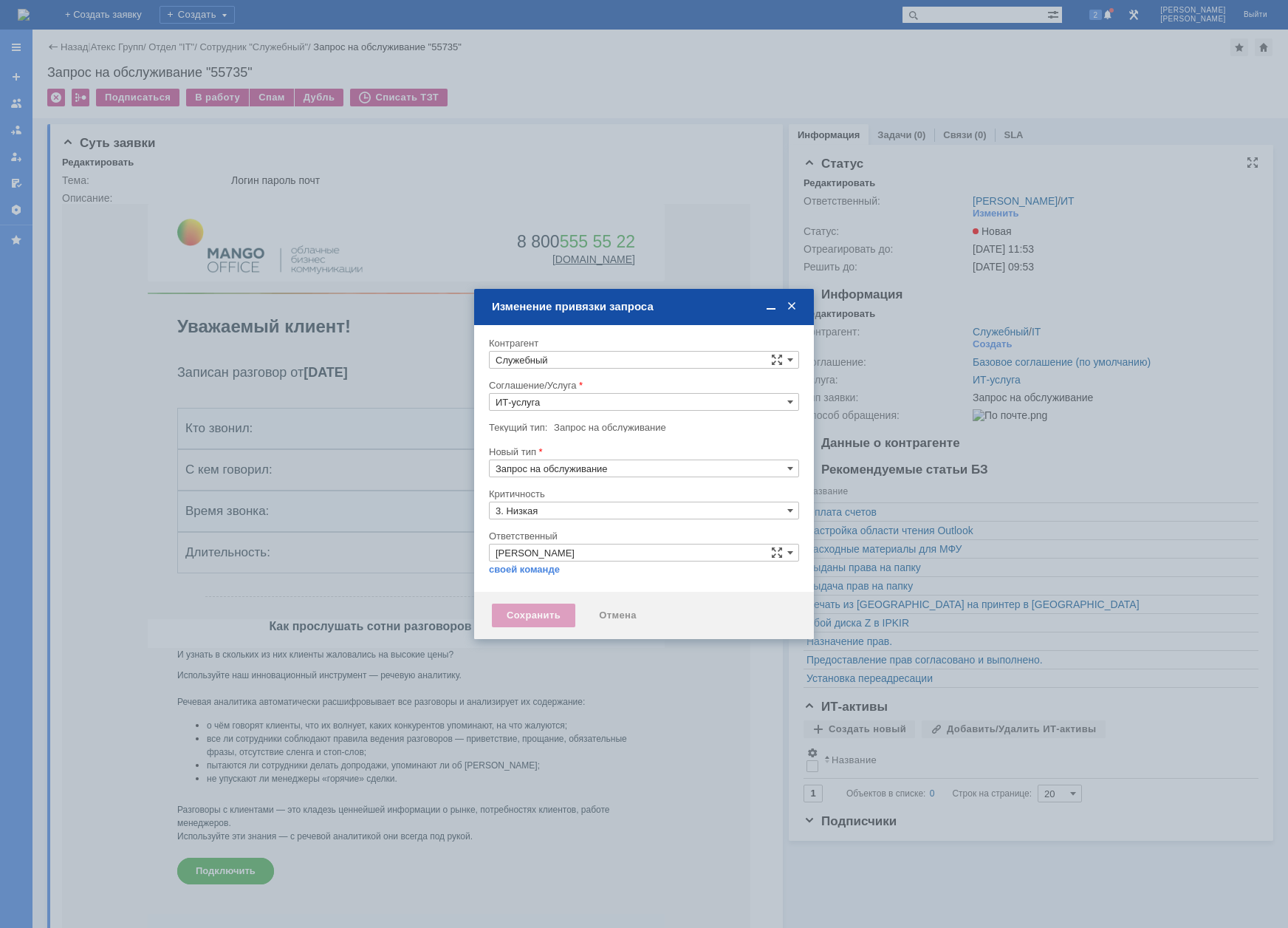 type on "[не указано]" 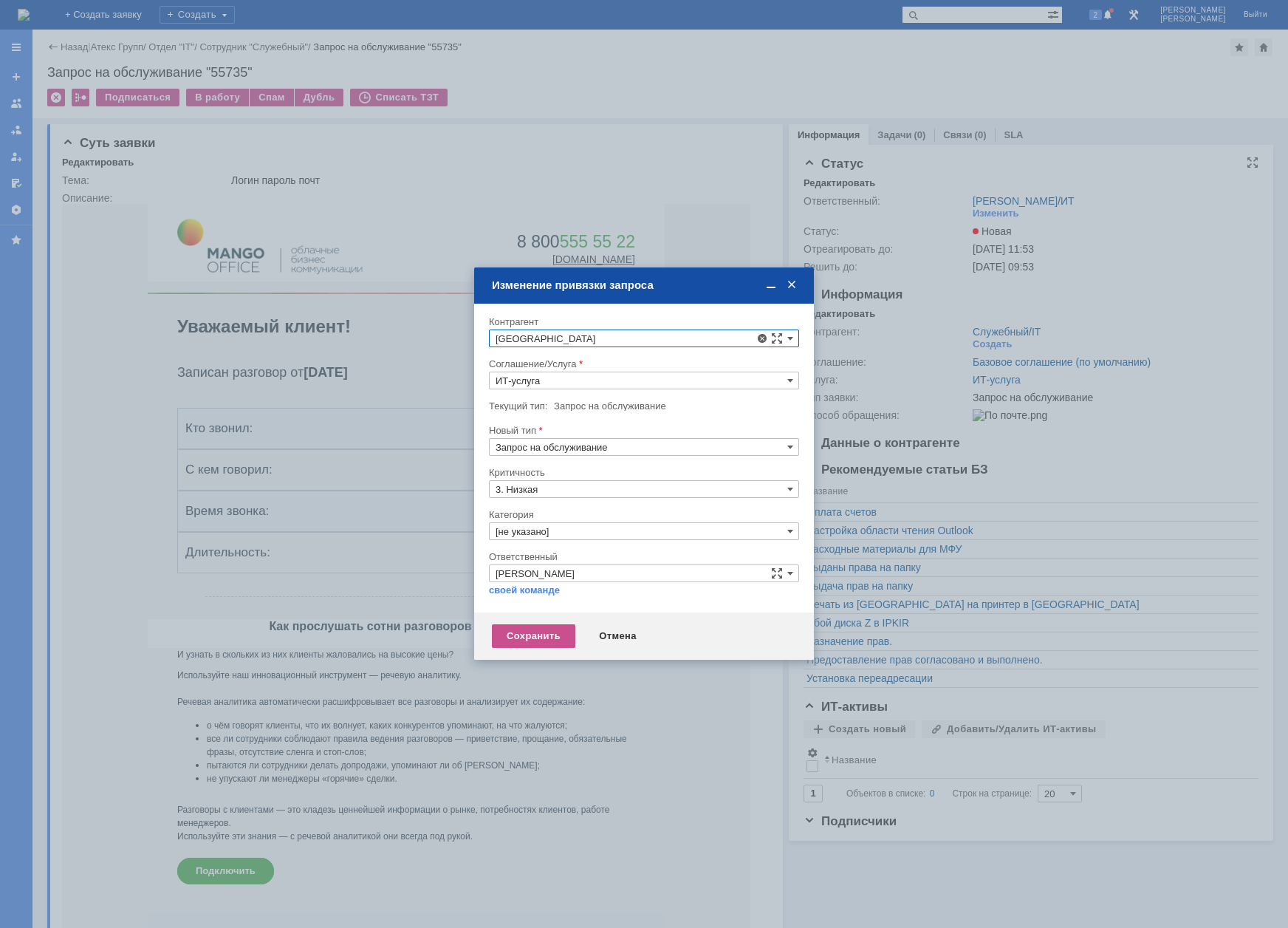 click on "украин" at bounding box center [644, 338] 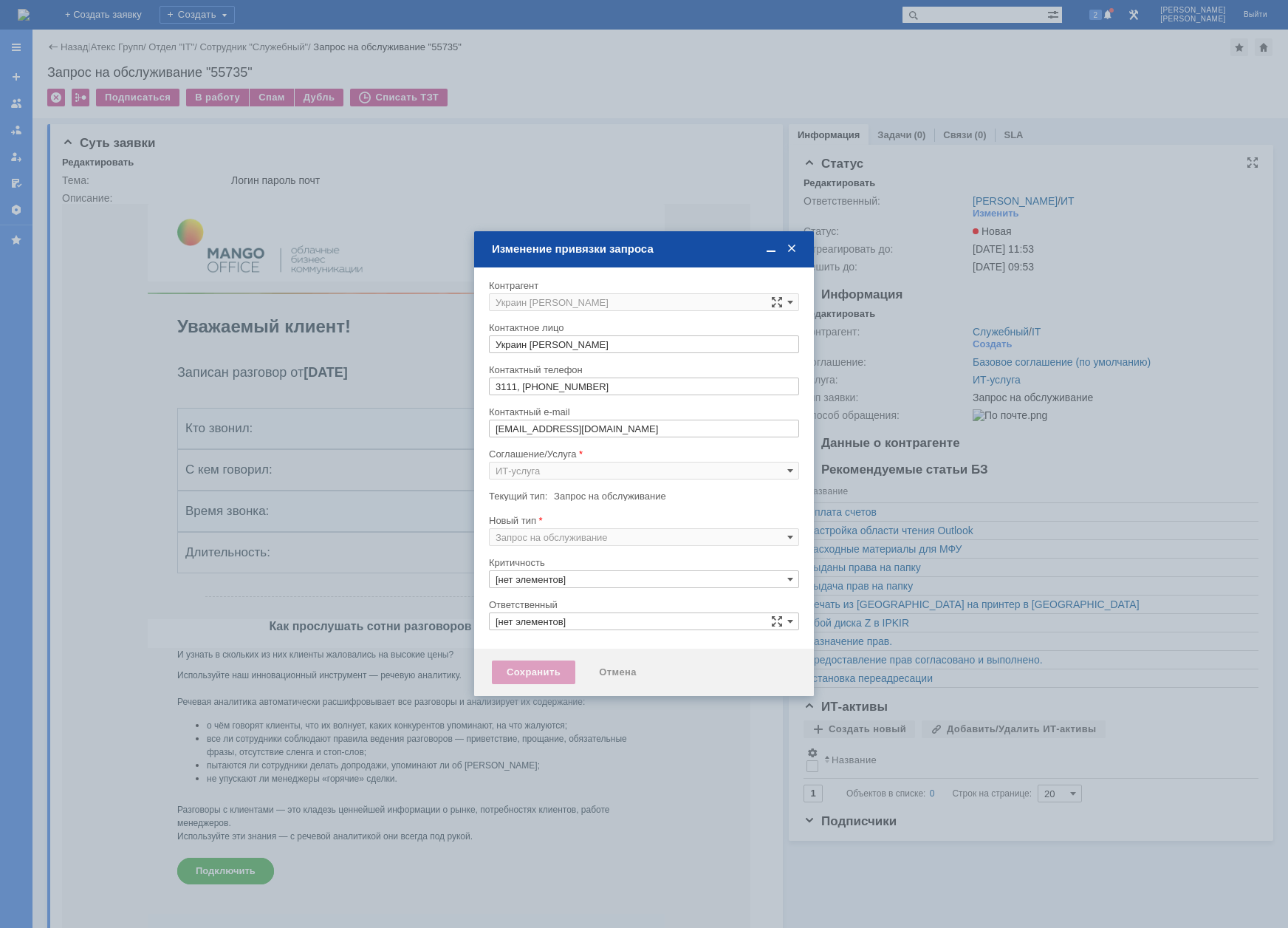 type on "[PERSON_NAME]" 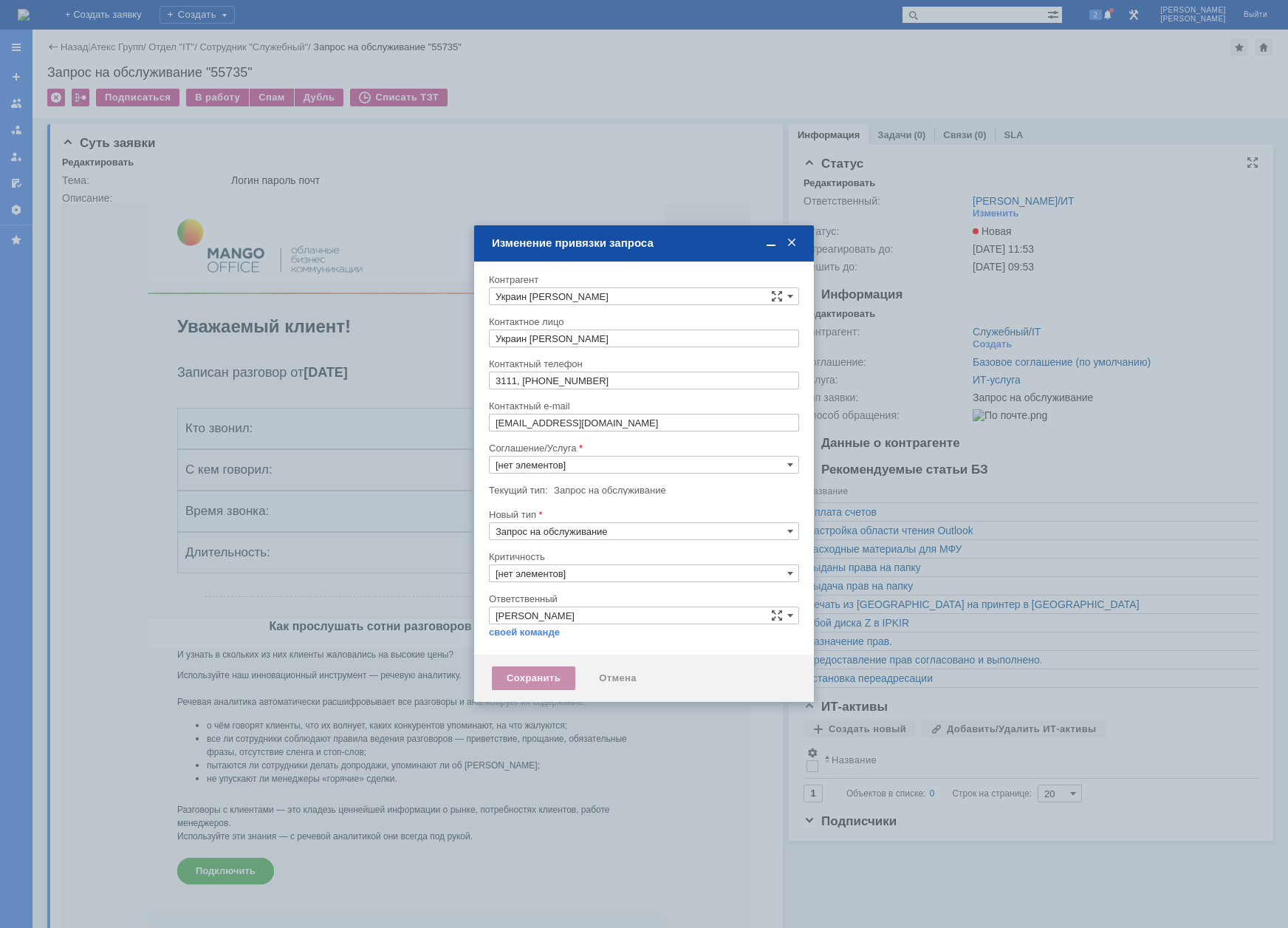 type on "3. Низкая" 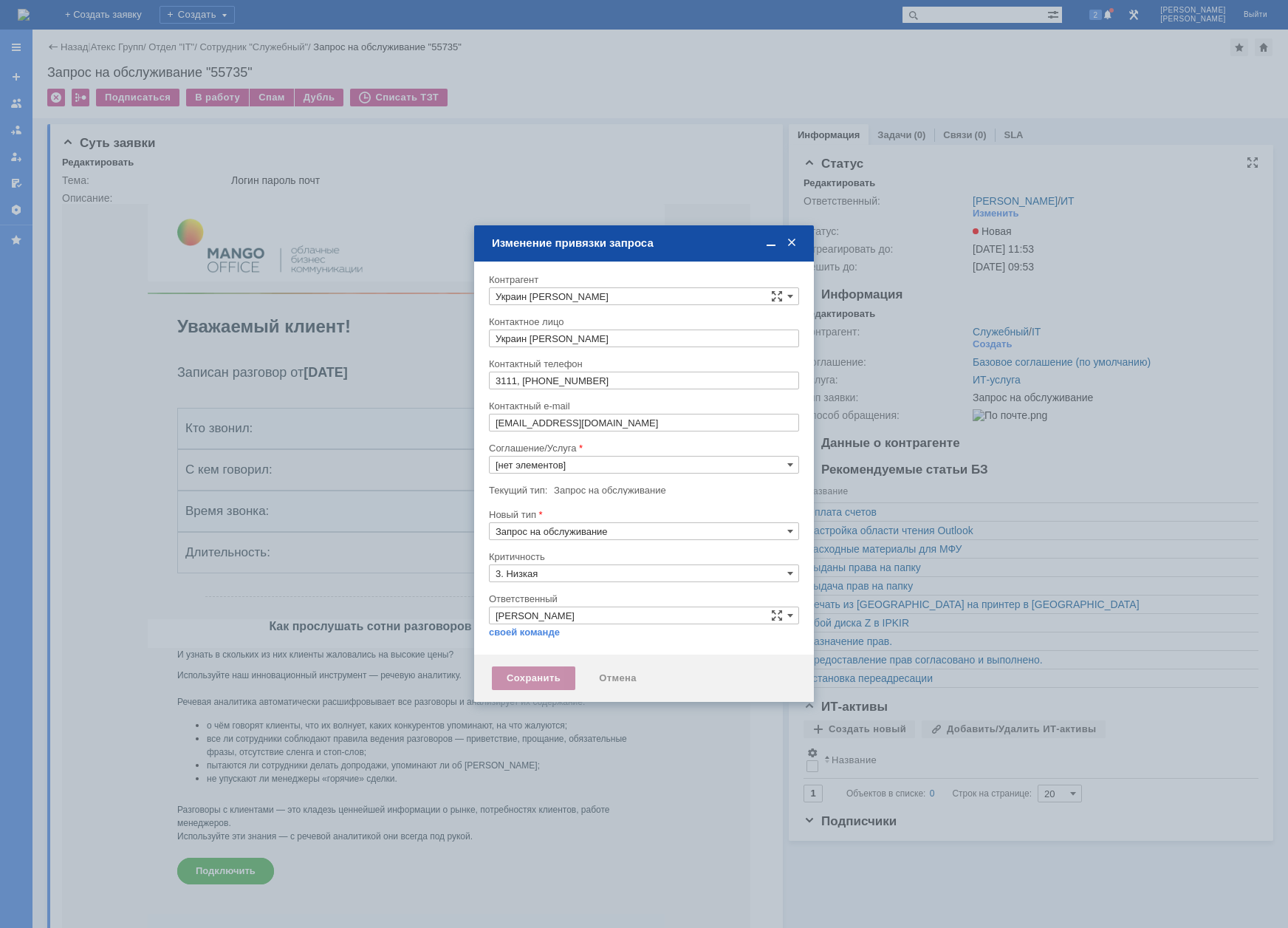 type on "ИТ-услуга" 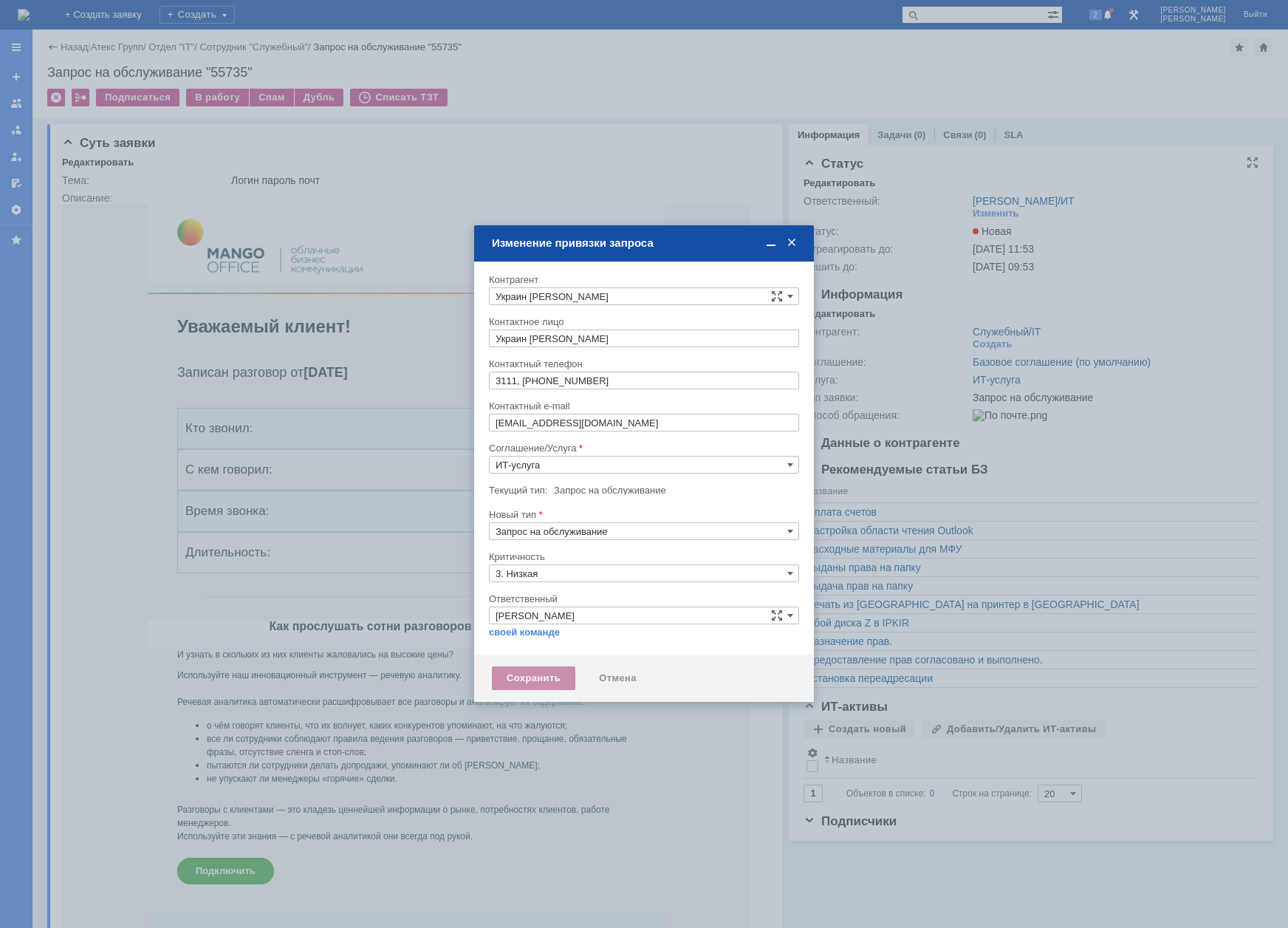 type on "[не указано]" 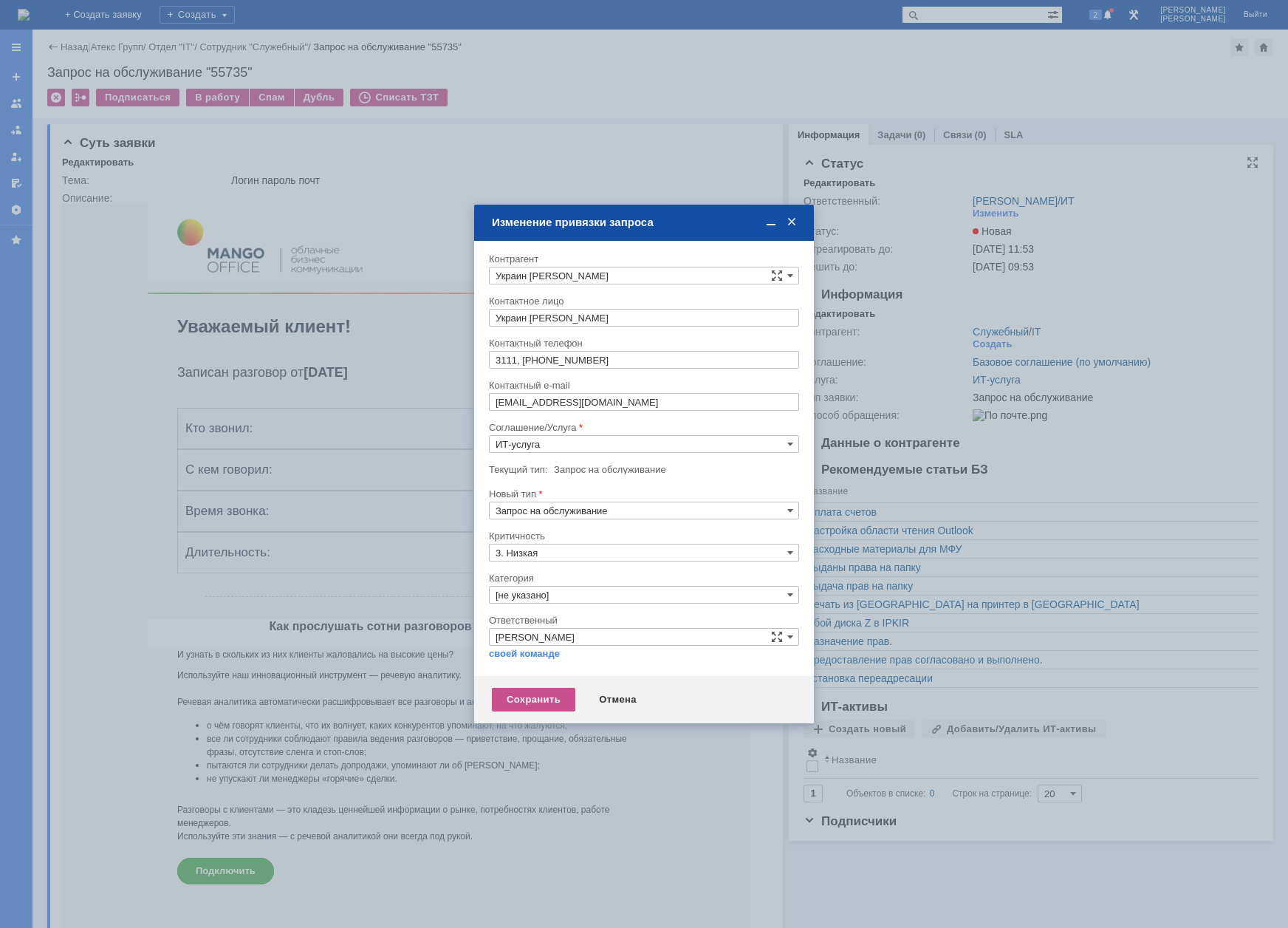 click on "Запрос на обслуживание" at bounding box center (644, 511) 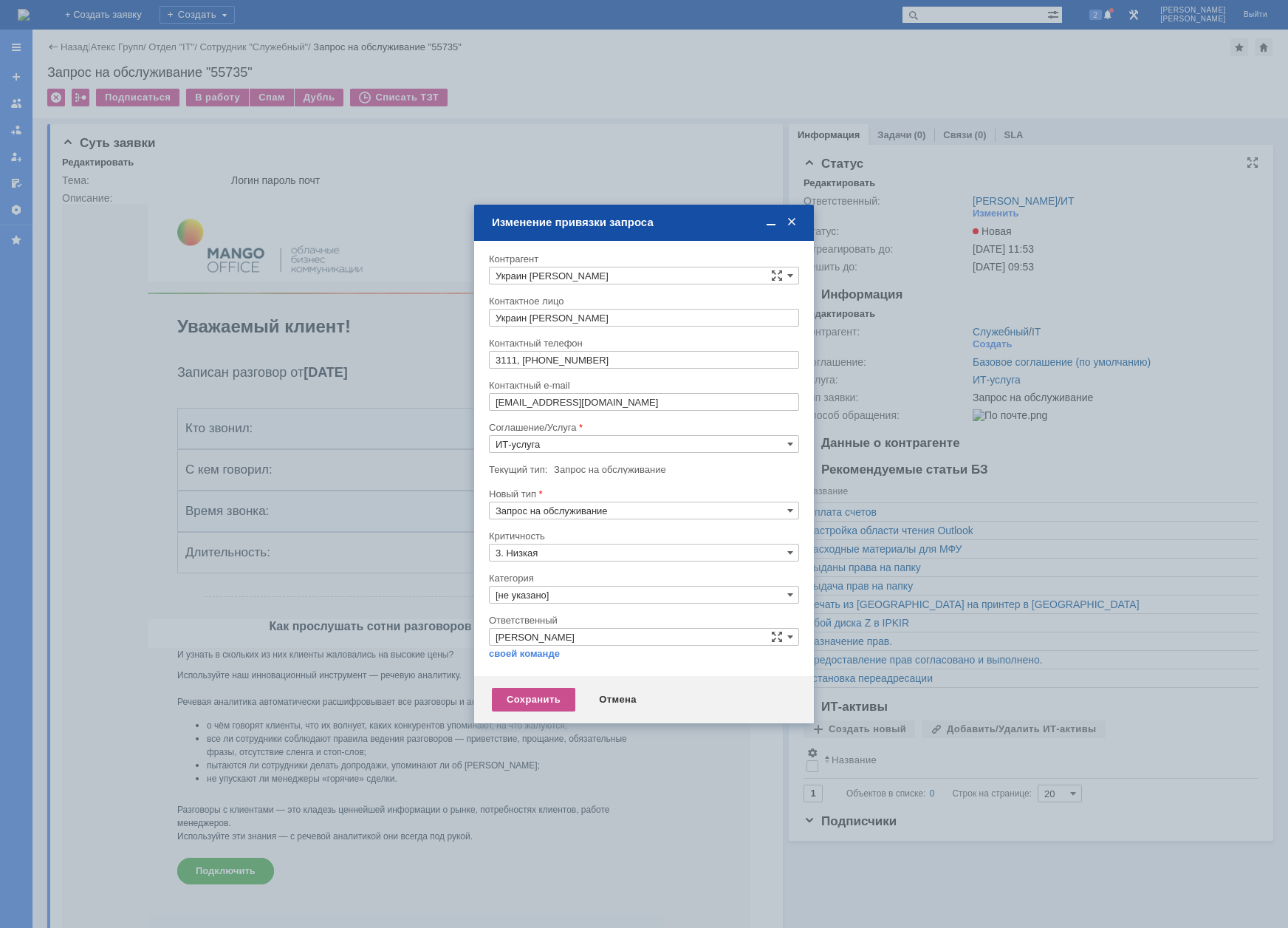 click on "Инцидент" at bounding box center (644, 565) 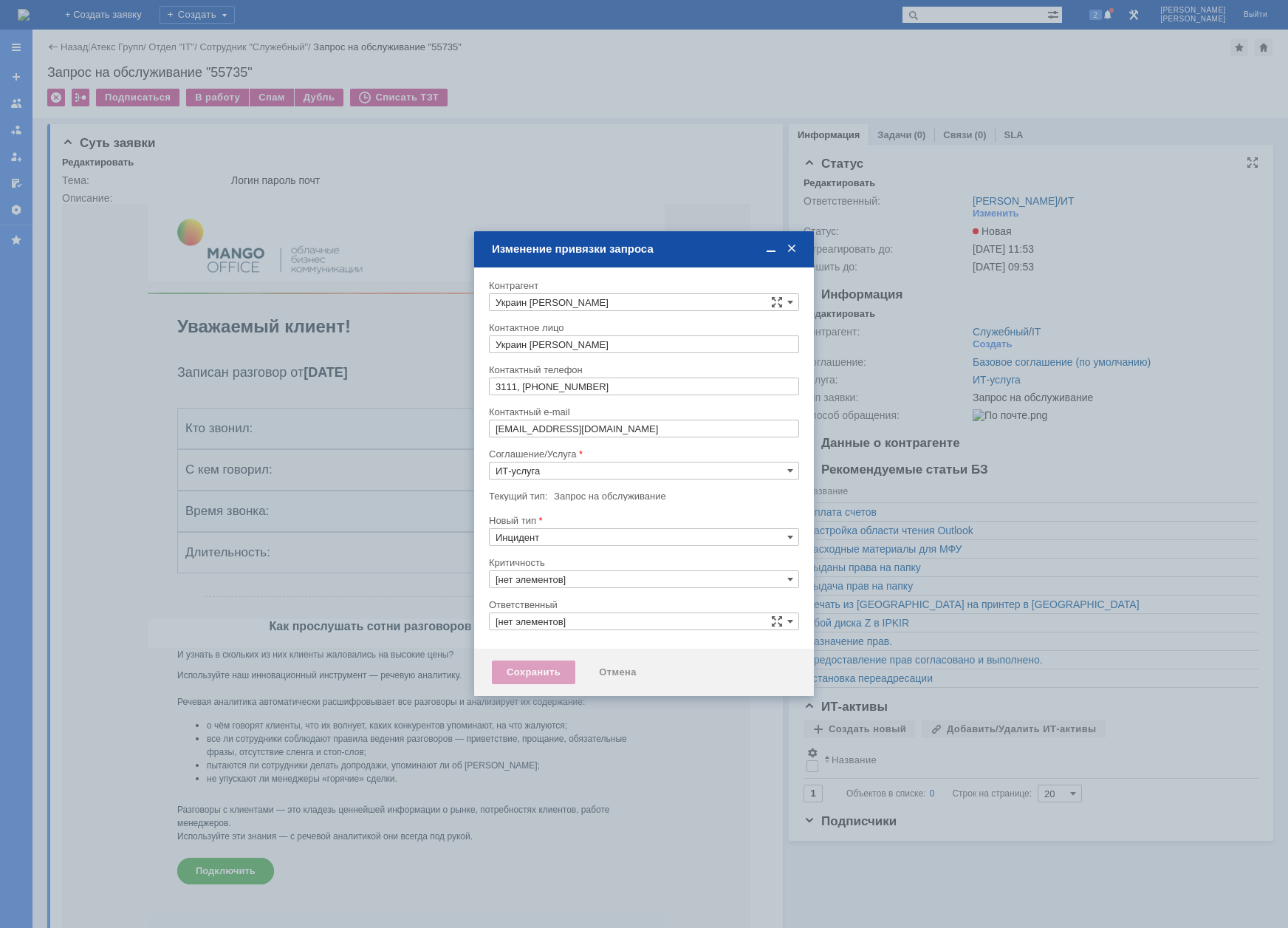 type on "3. Низкая" 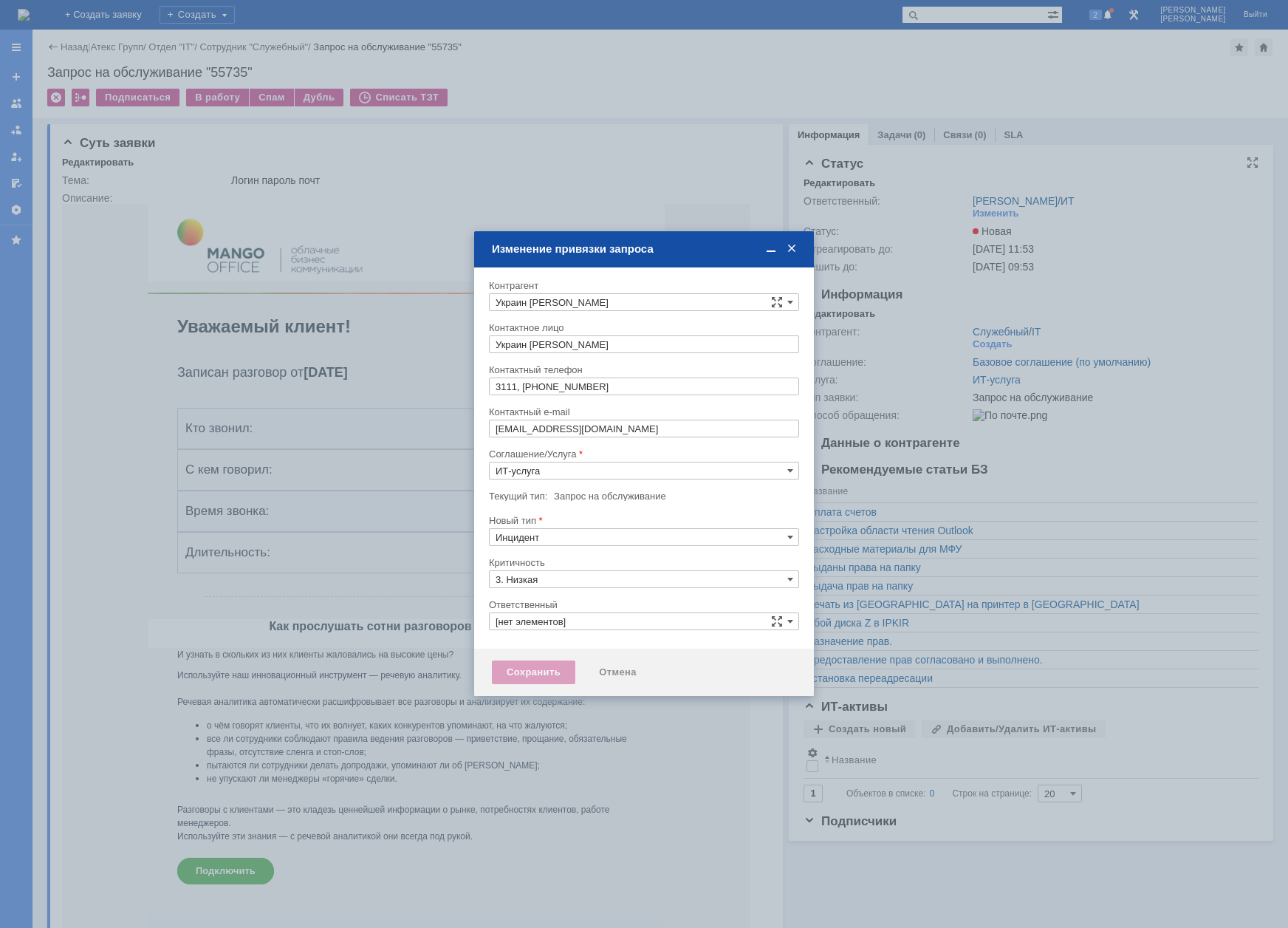 type on "[PERSON_NAME]" 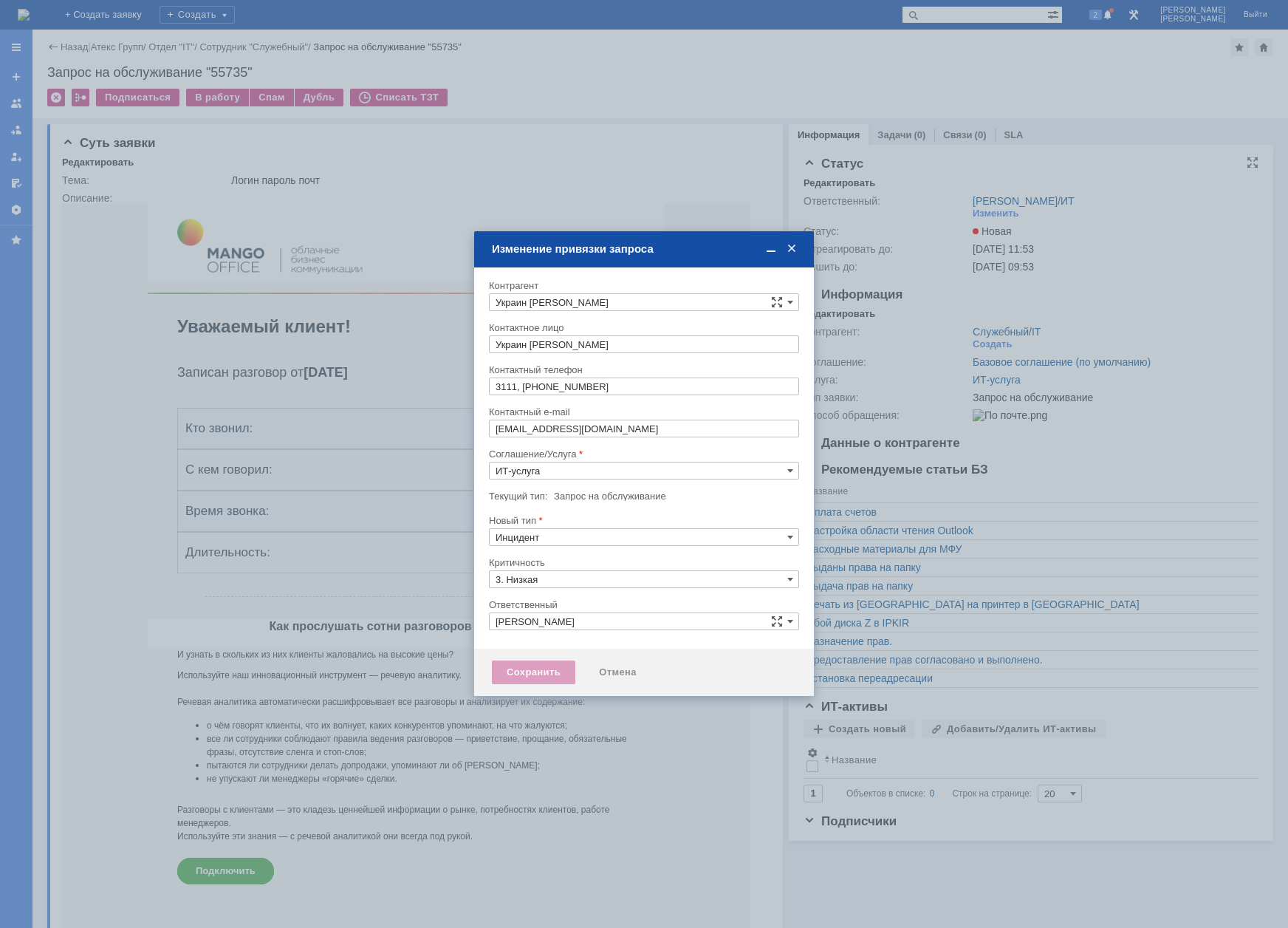 type on "[не указано]" 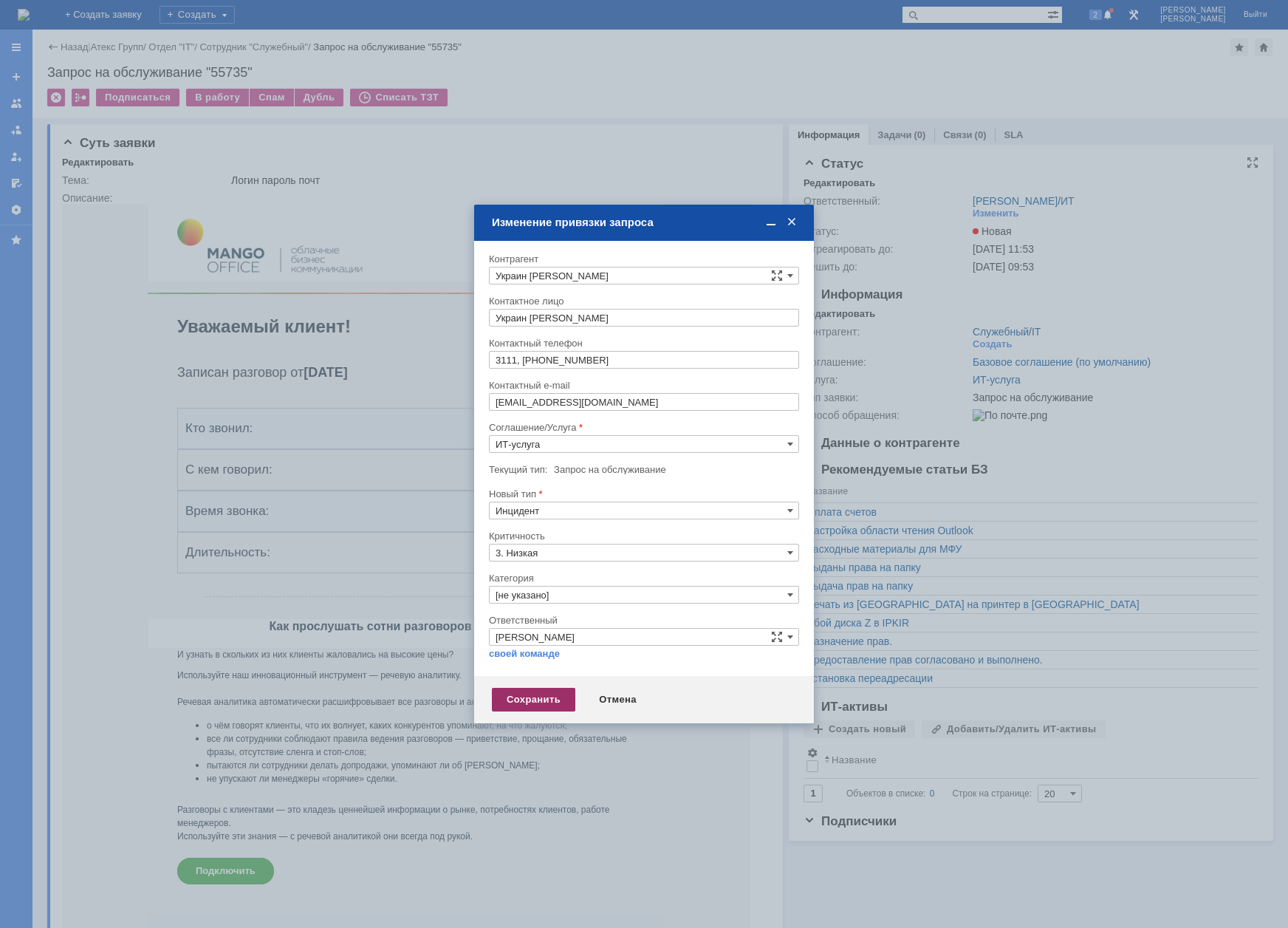 click on "Сохранить" at bounding box center [533, 700] 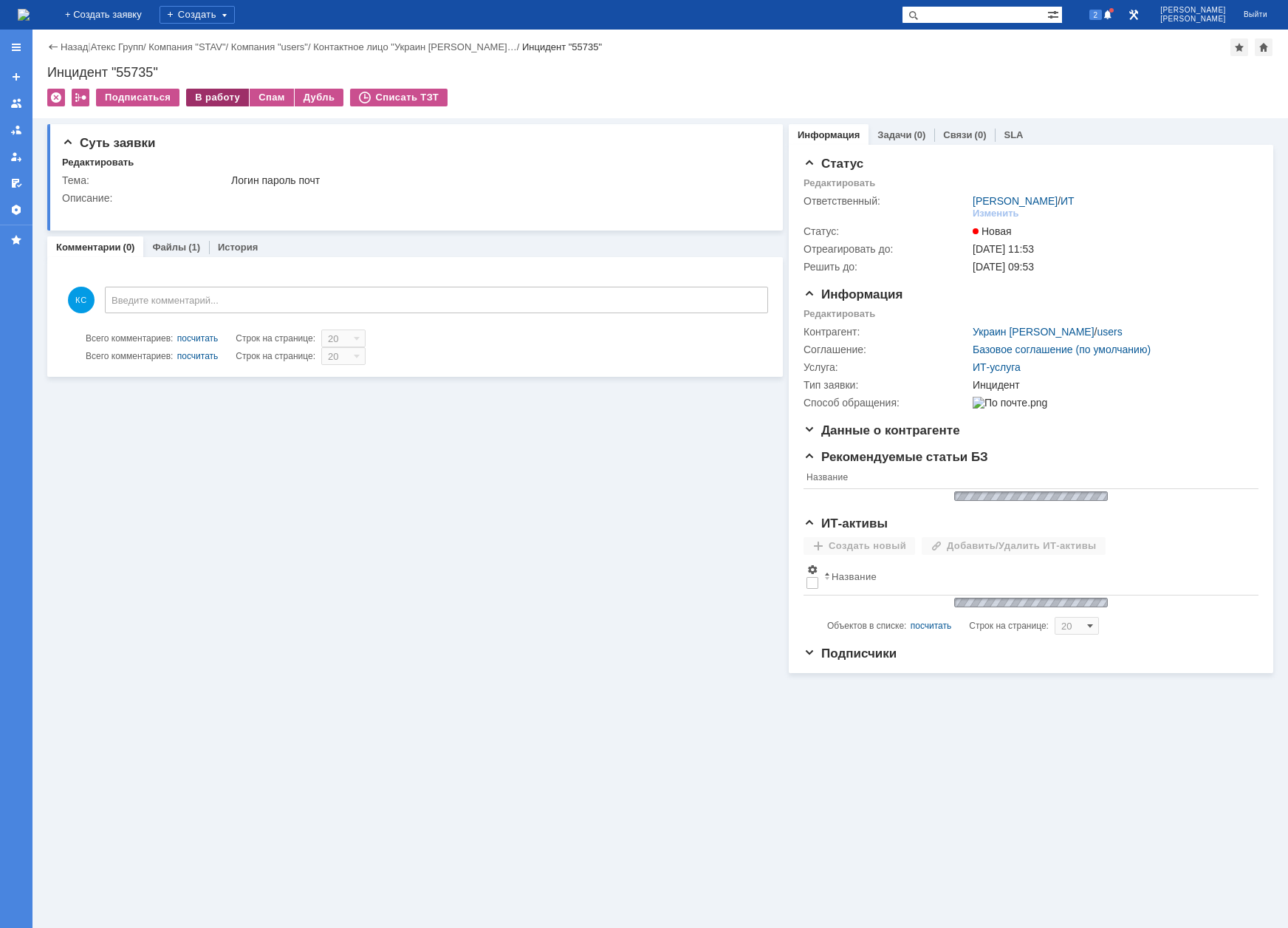 scroll, scrollTop: 0, scrollLeft: 0, axis: both 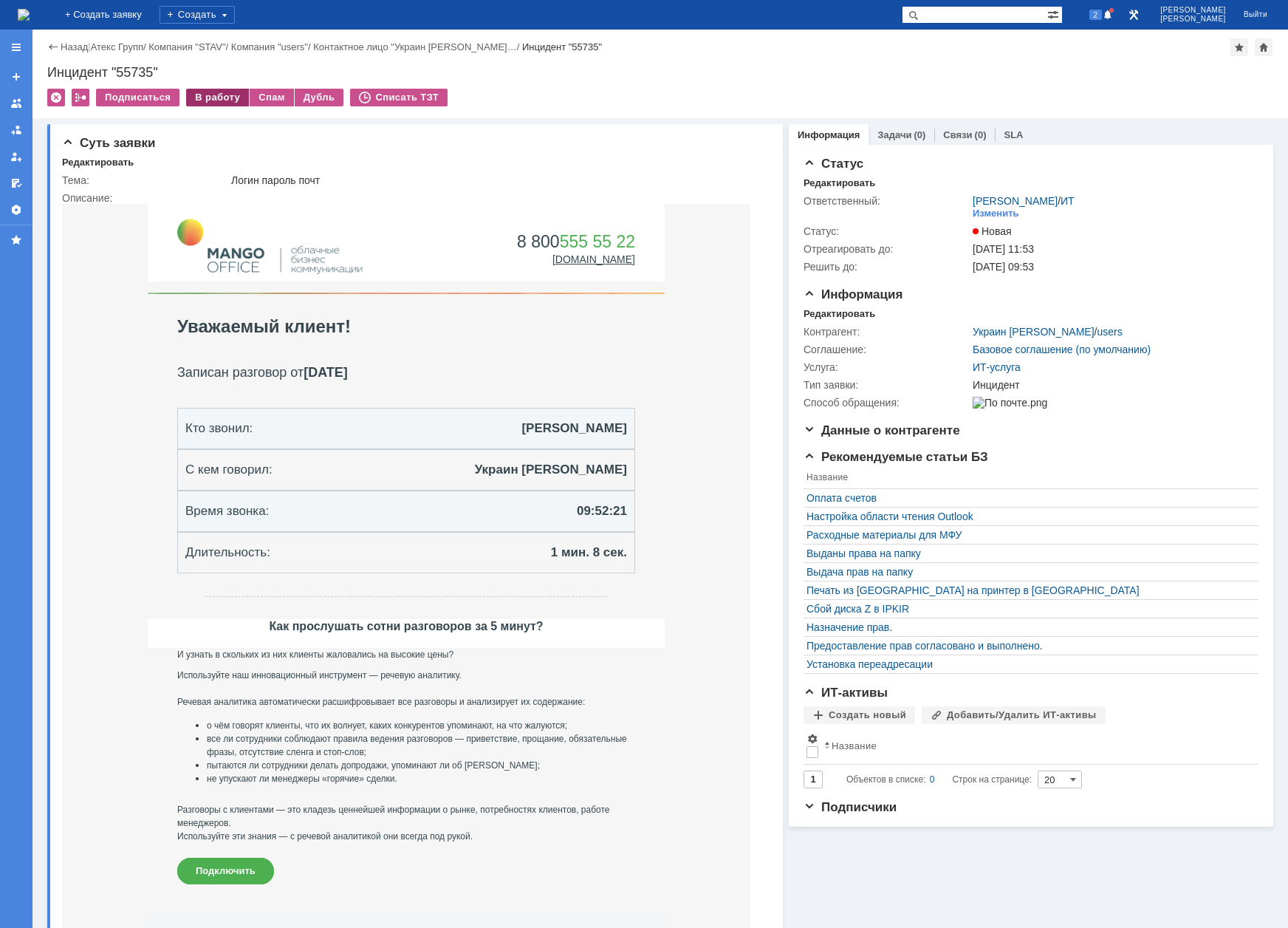 click on "В работу" at bounding box center (217, 98) 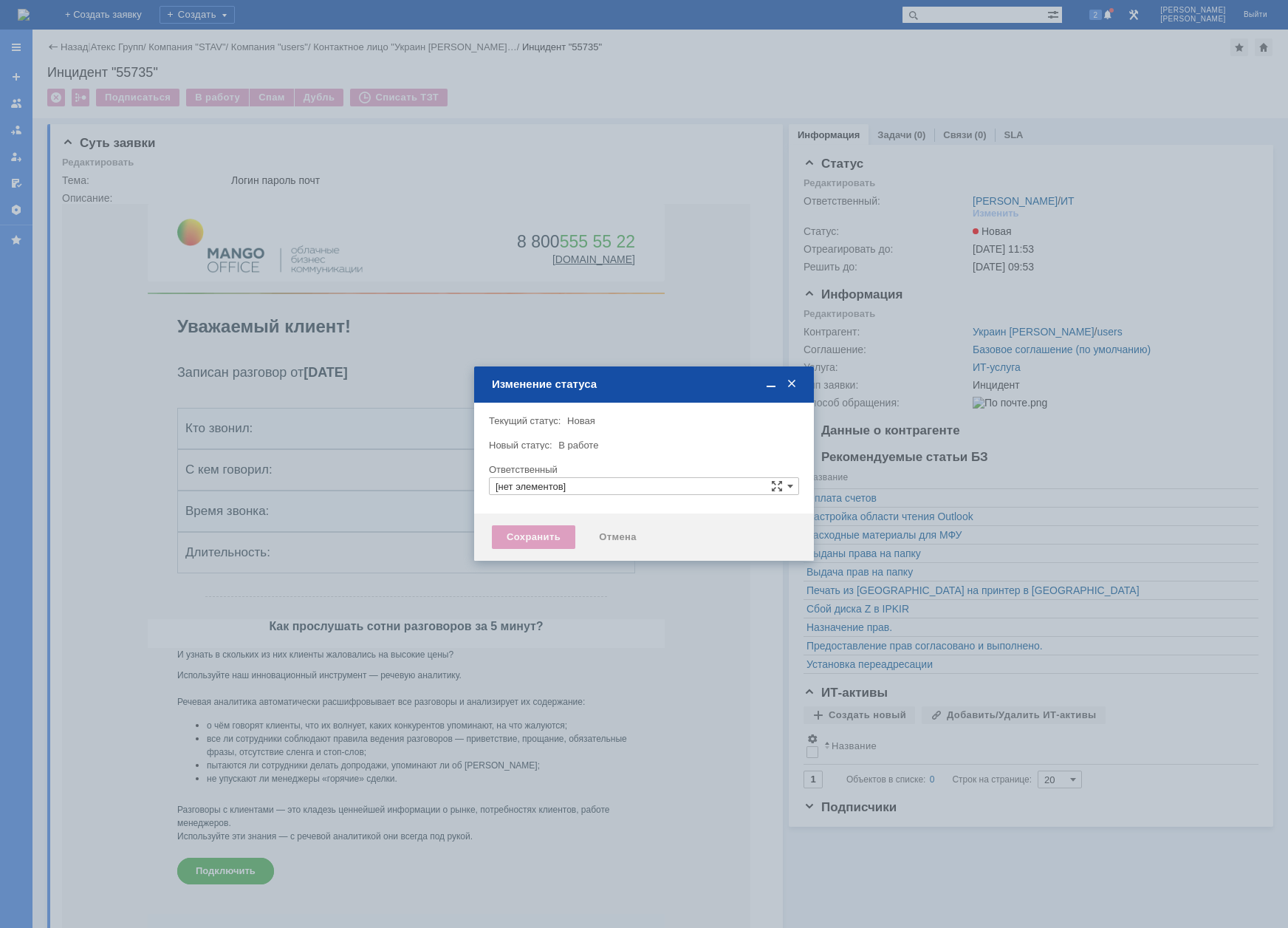 type on "[PERSON_NAME]" 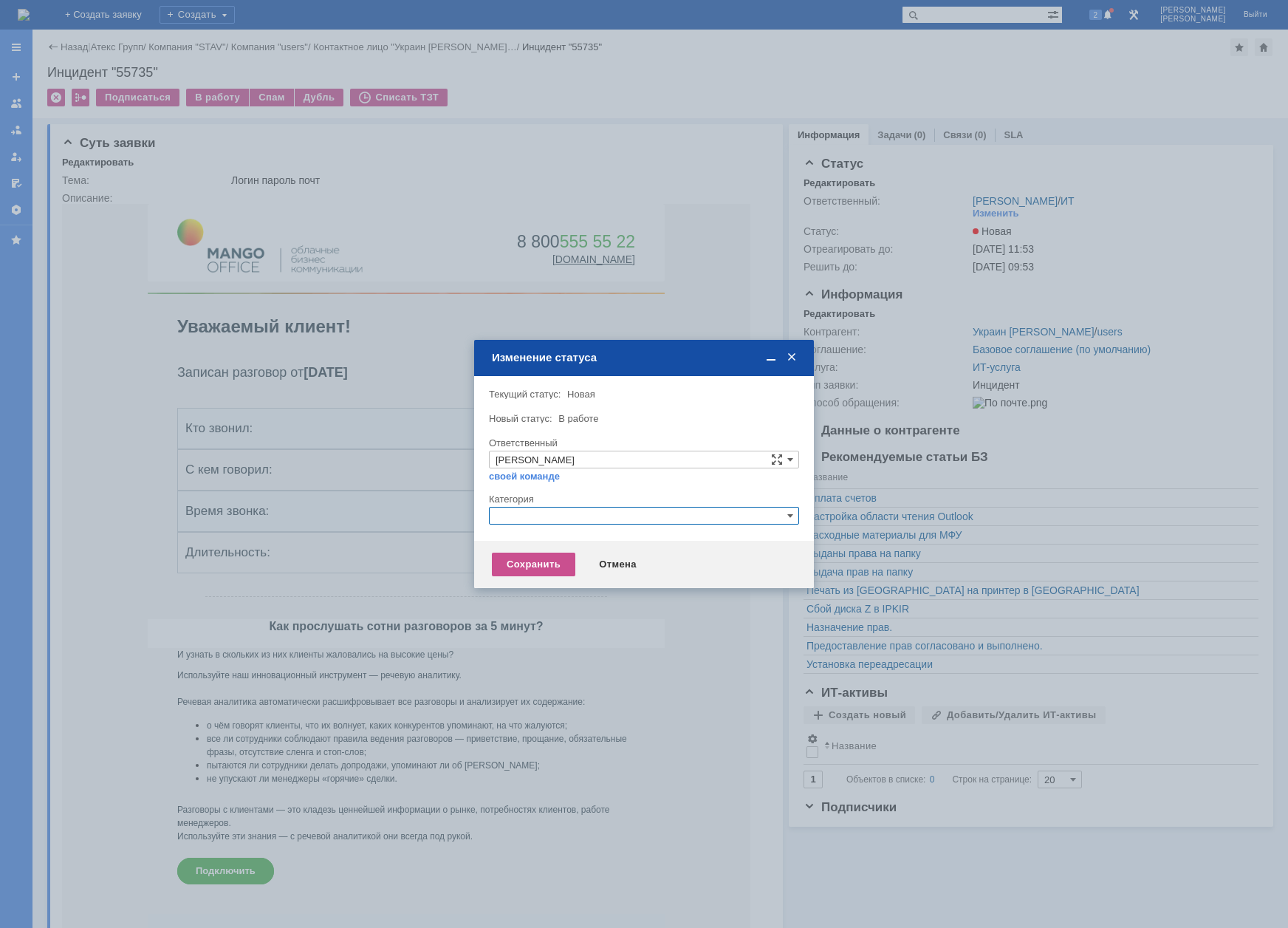 click at bounding box center [644, 516] 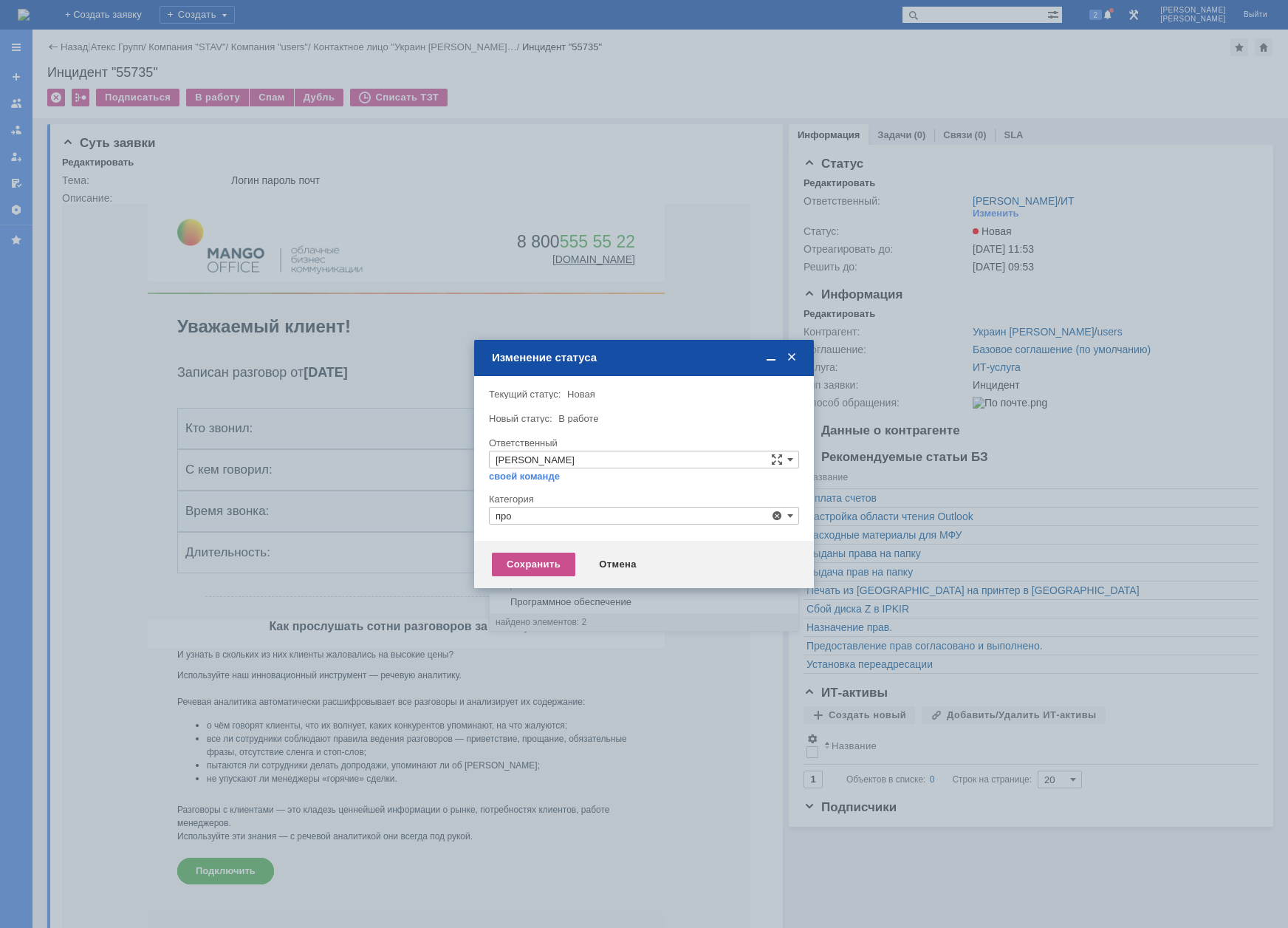 click on "Прочее" at bounding box center (644, 585) 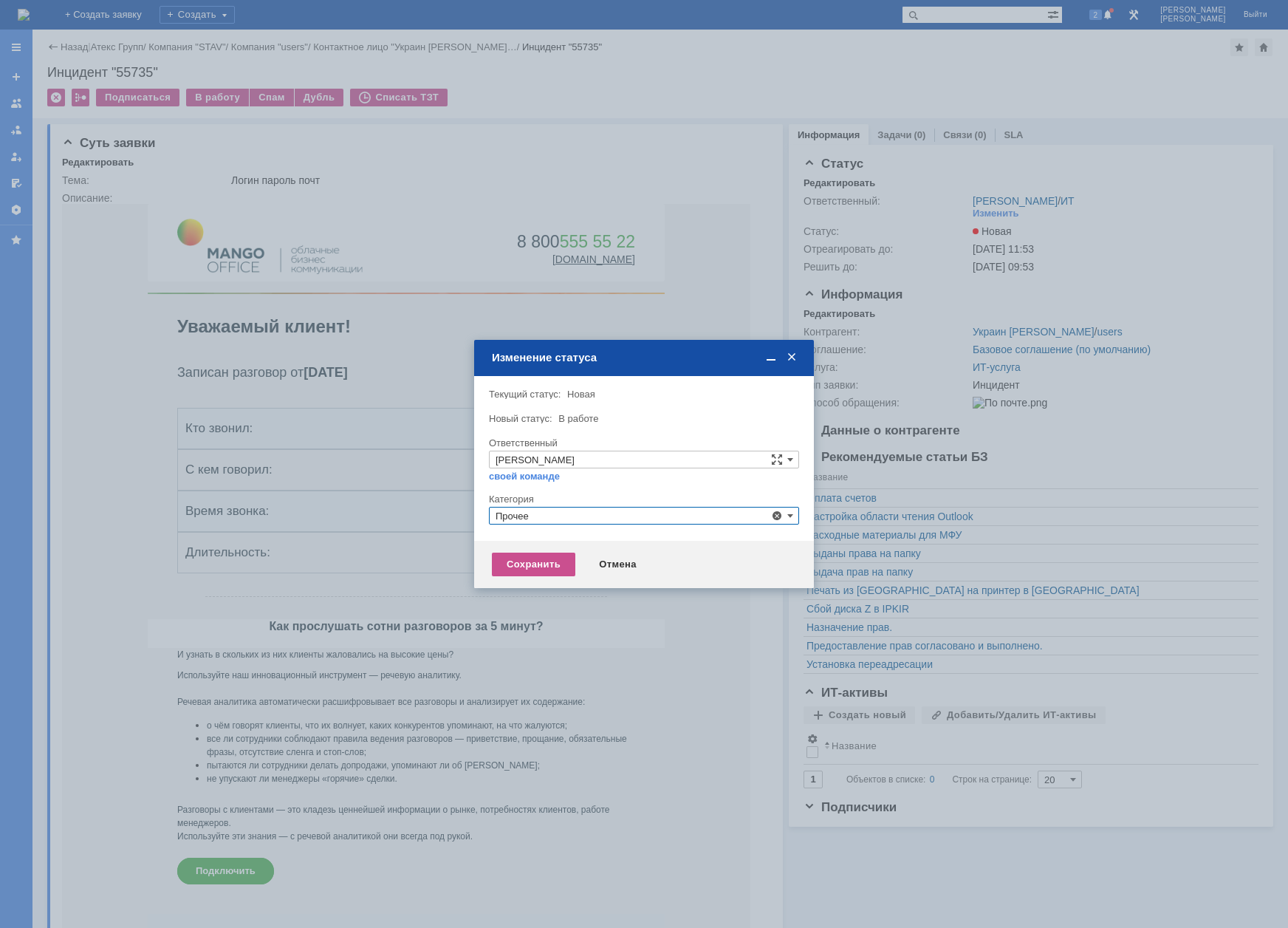 click on "Сохранить Отмена" at bounding box center (644, 564) 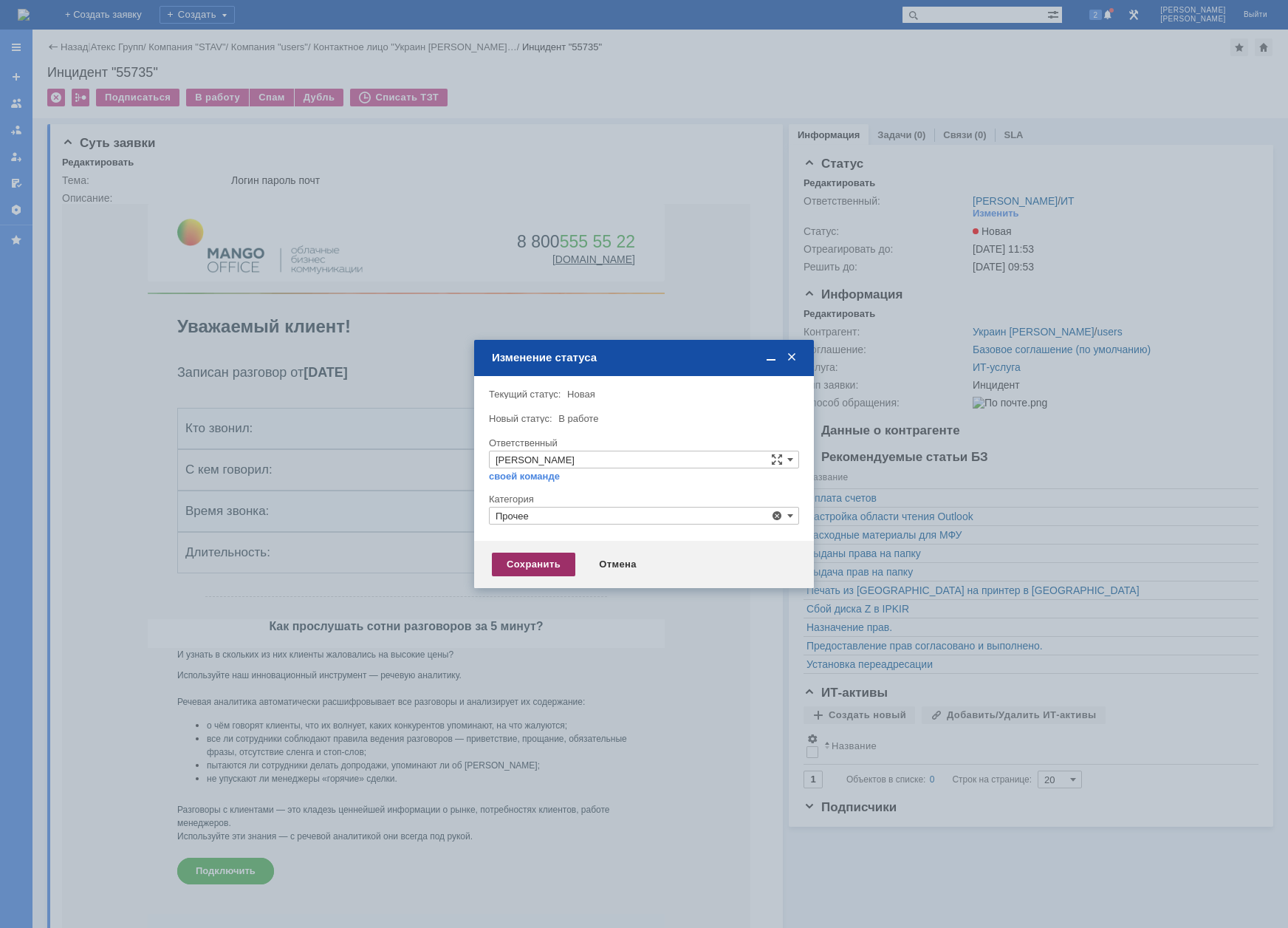 click on "Сохранить" at bounding box center [533, 564] 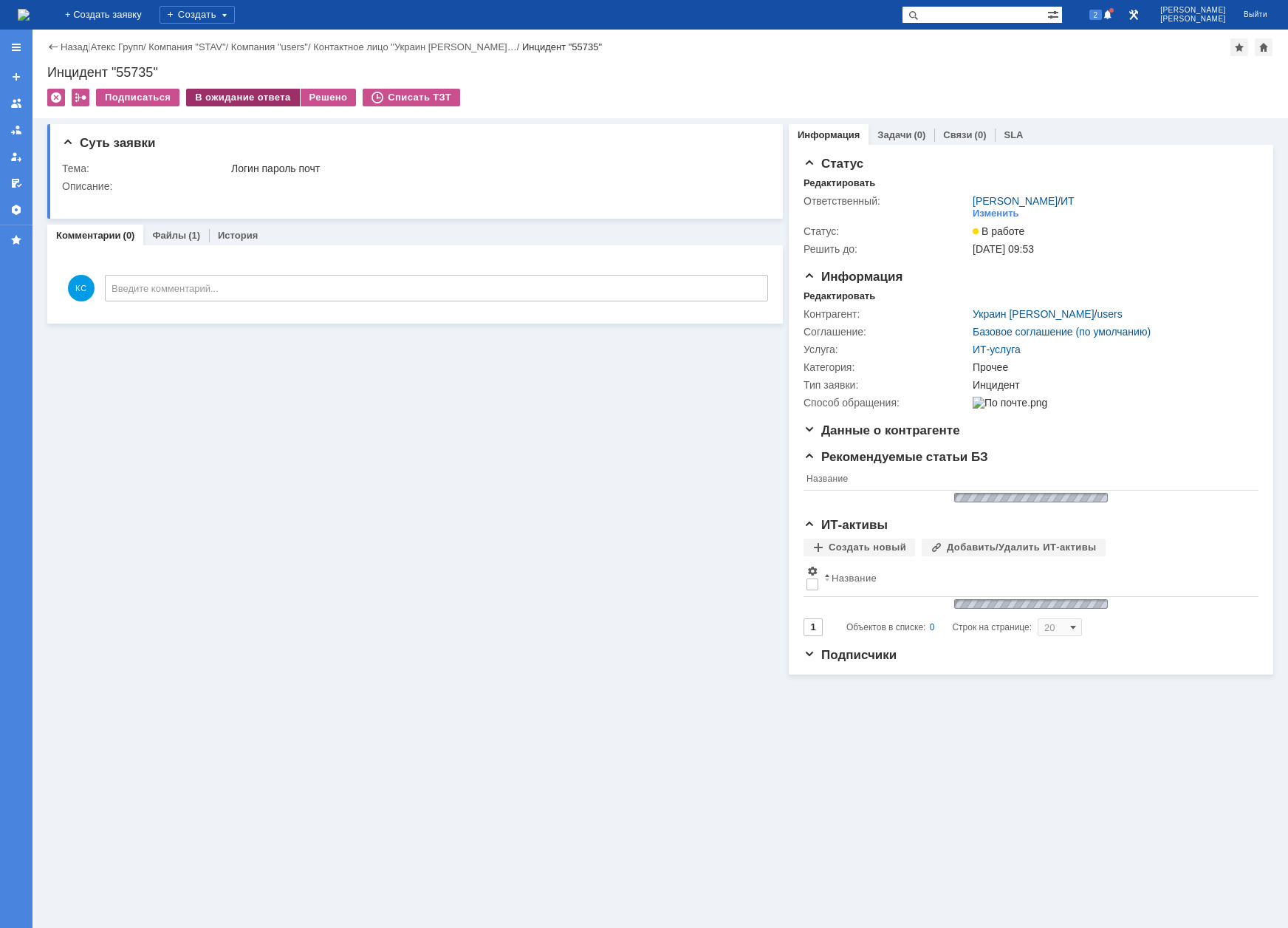 scroll, scrollTop: 0, scrollLeft: 0, axis: both 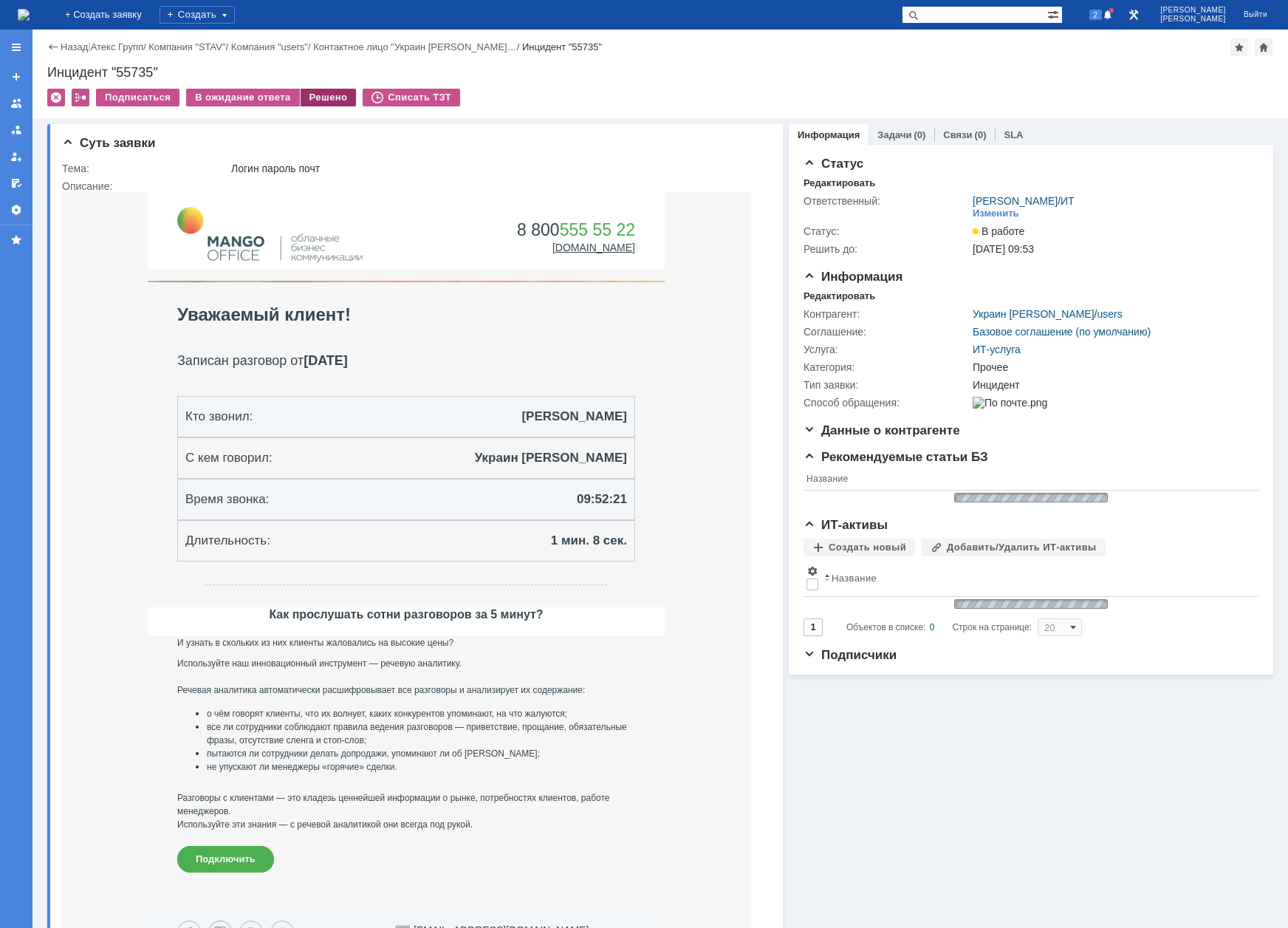 click on "Решено" at bounding box center (329, 98) 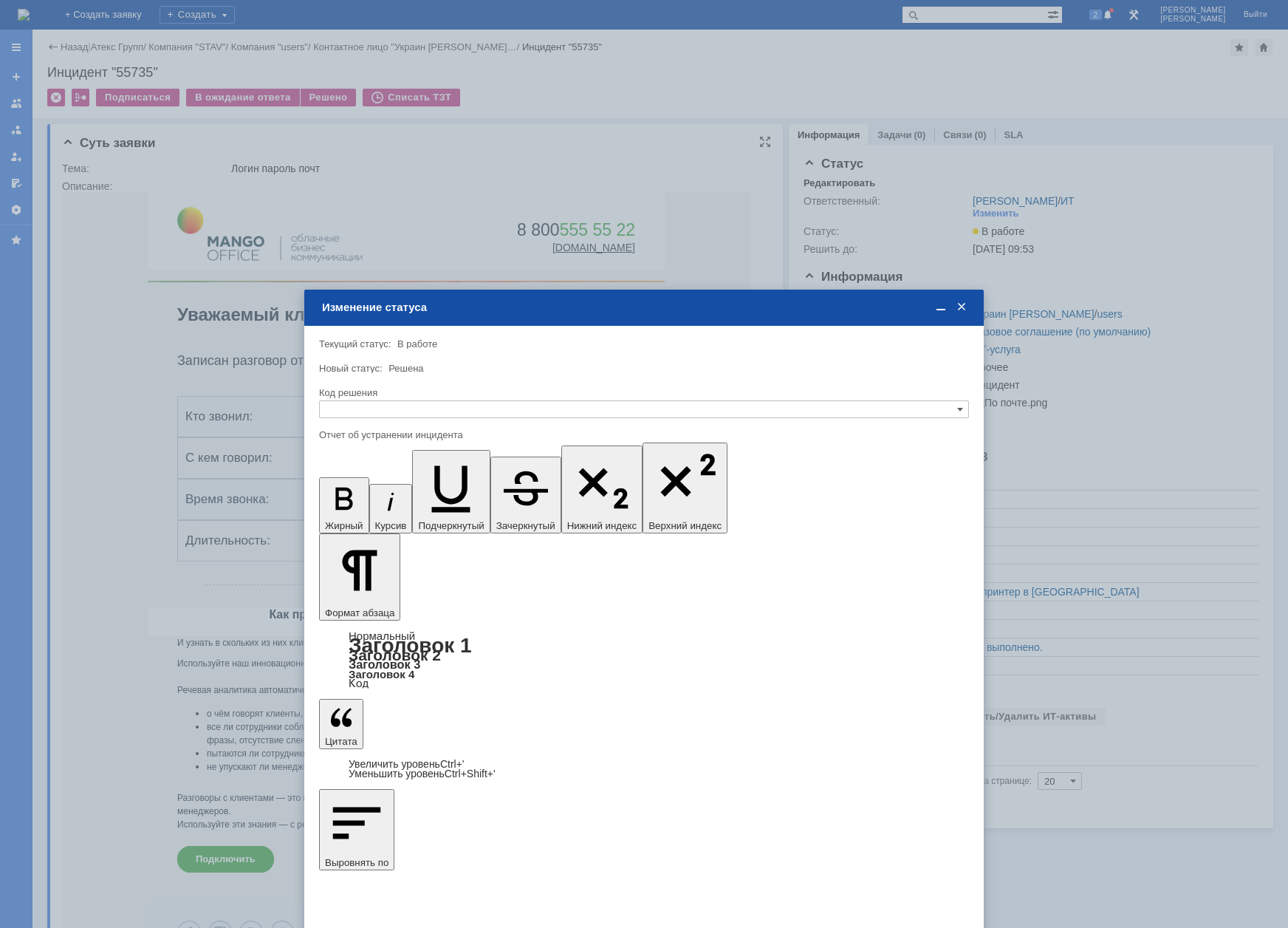 scroll, scrollTop: 0, scrollLeft: 0, axis: both 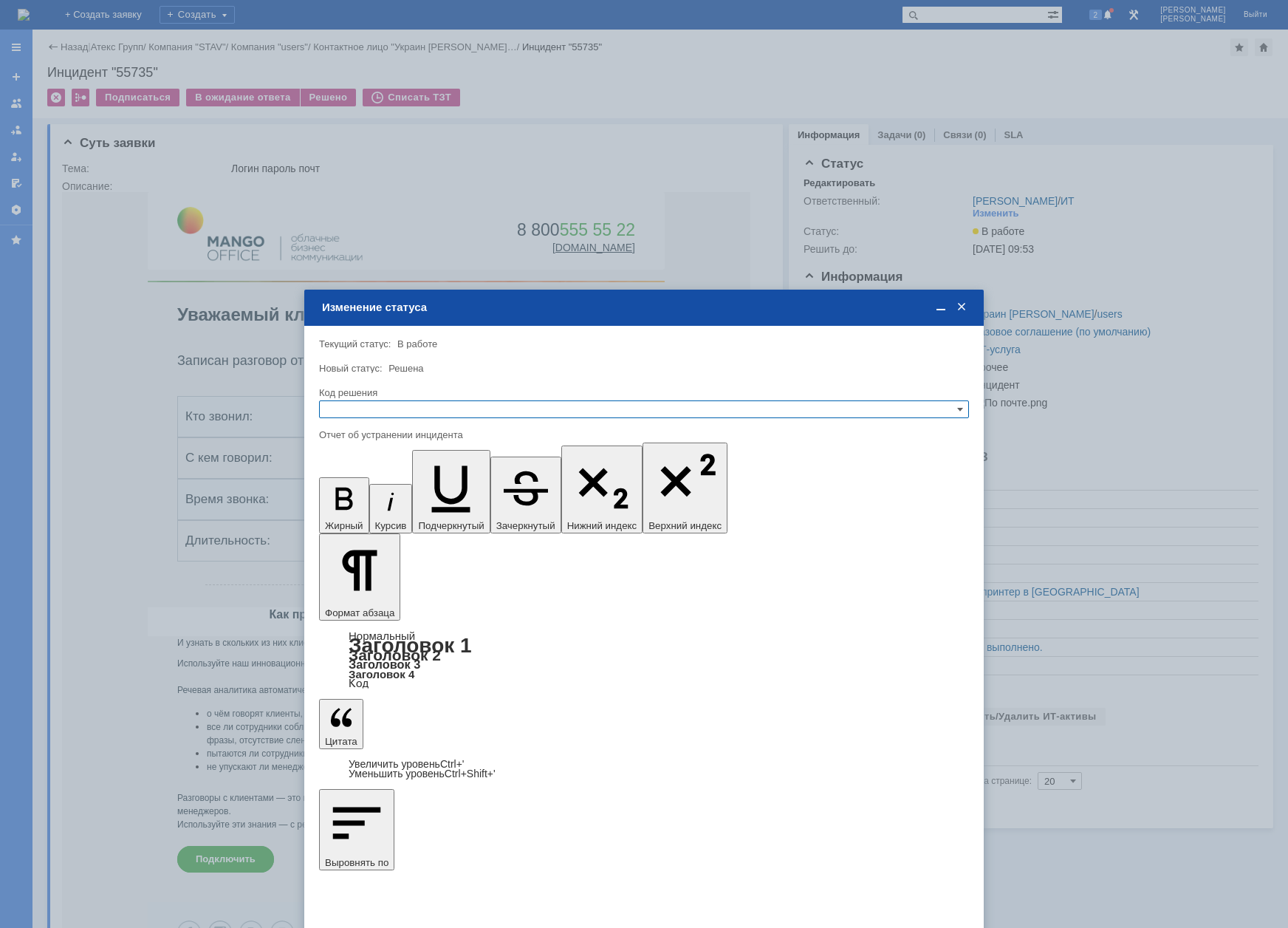 click at bounding box center [644, 409] 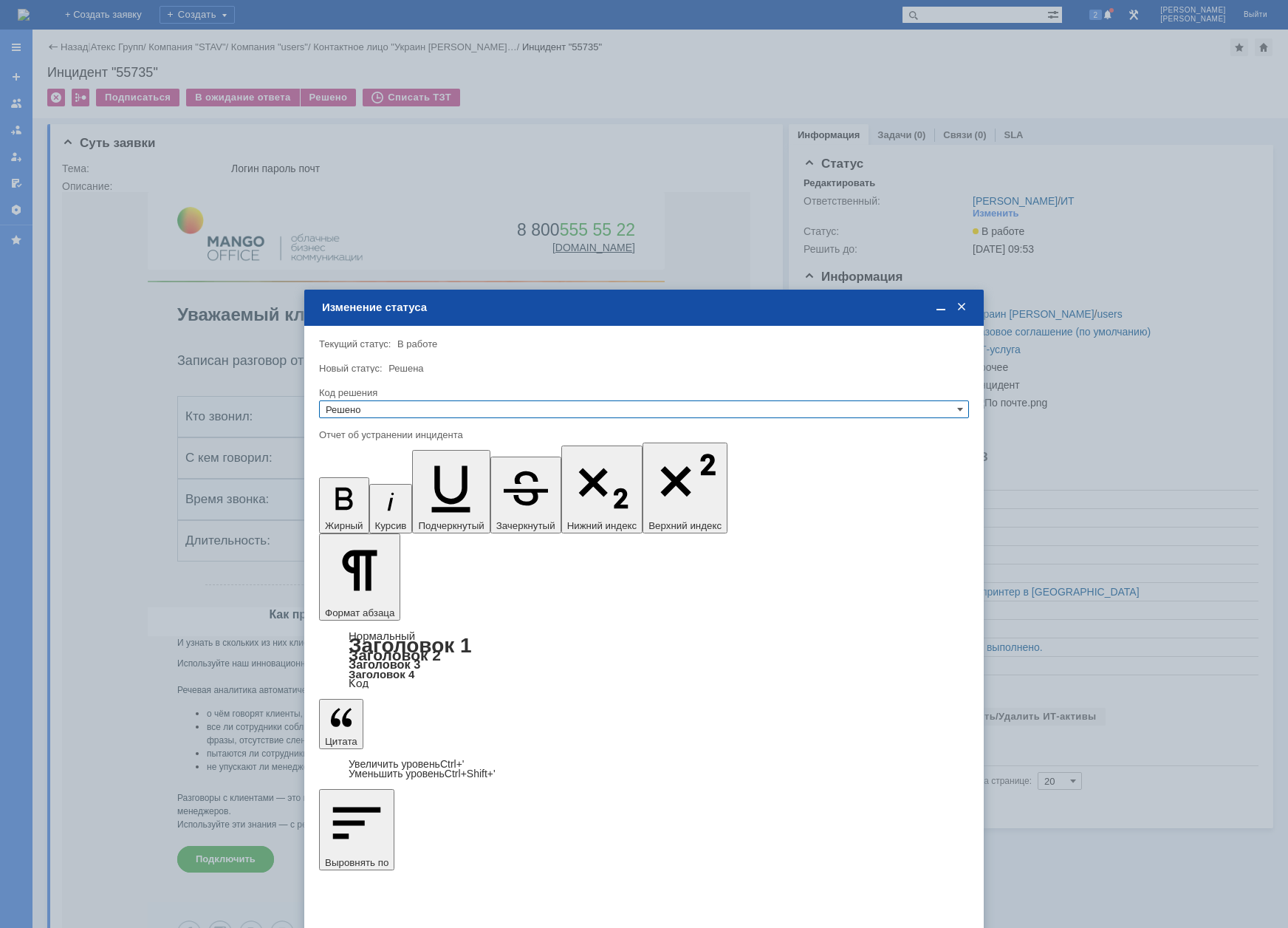 type on "Решено" 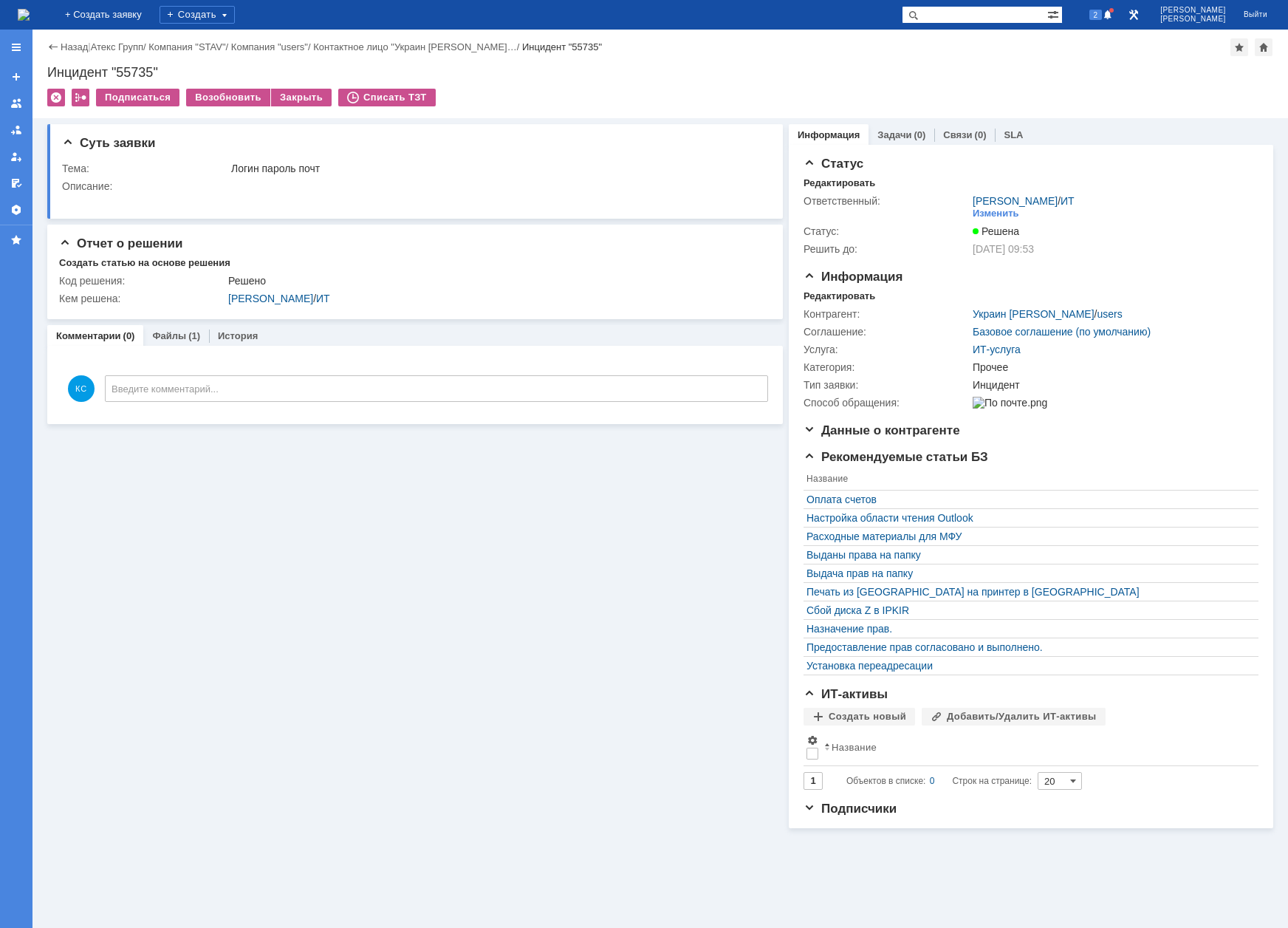 scroll, scrollTop: 0, scrollLeft: 0, axis: both 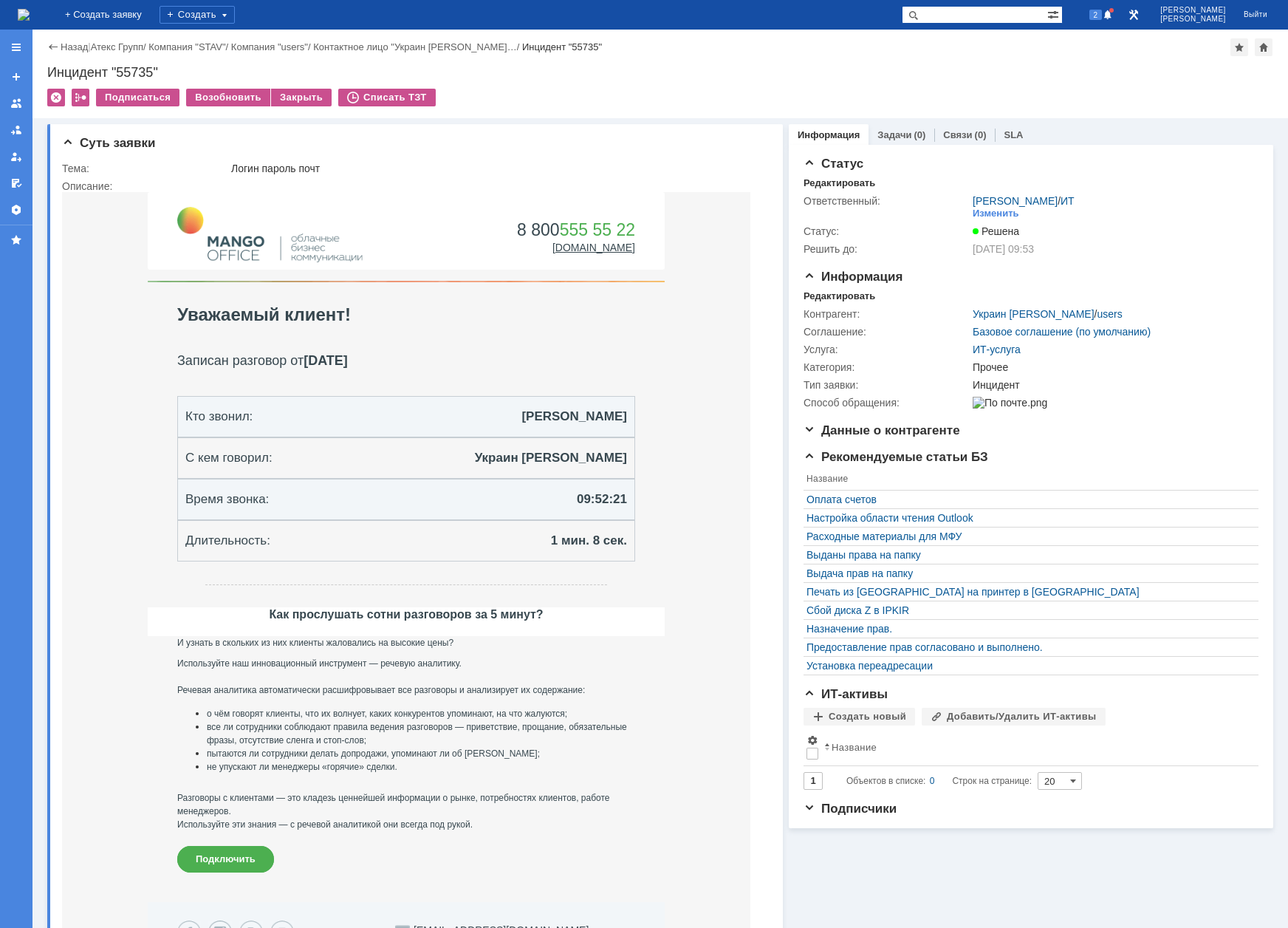 click at bounding box center [24, 15] 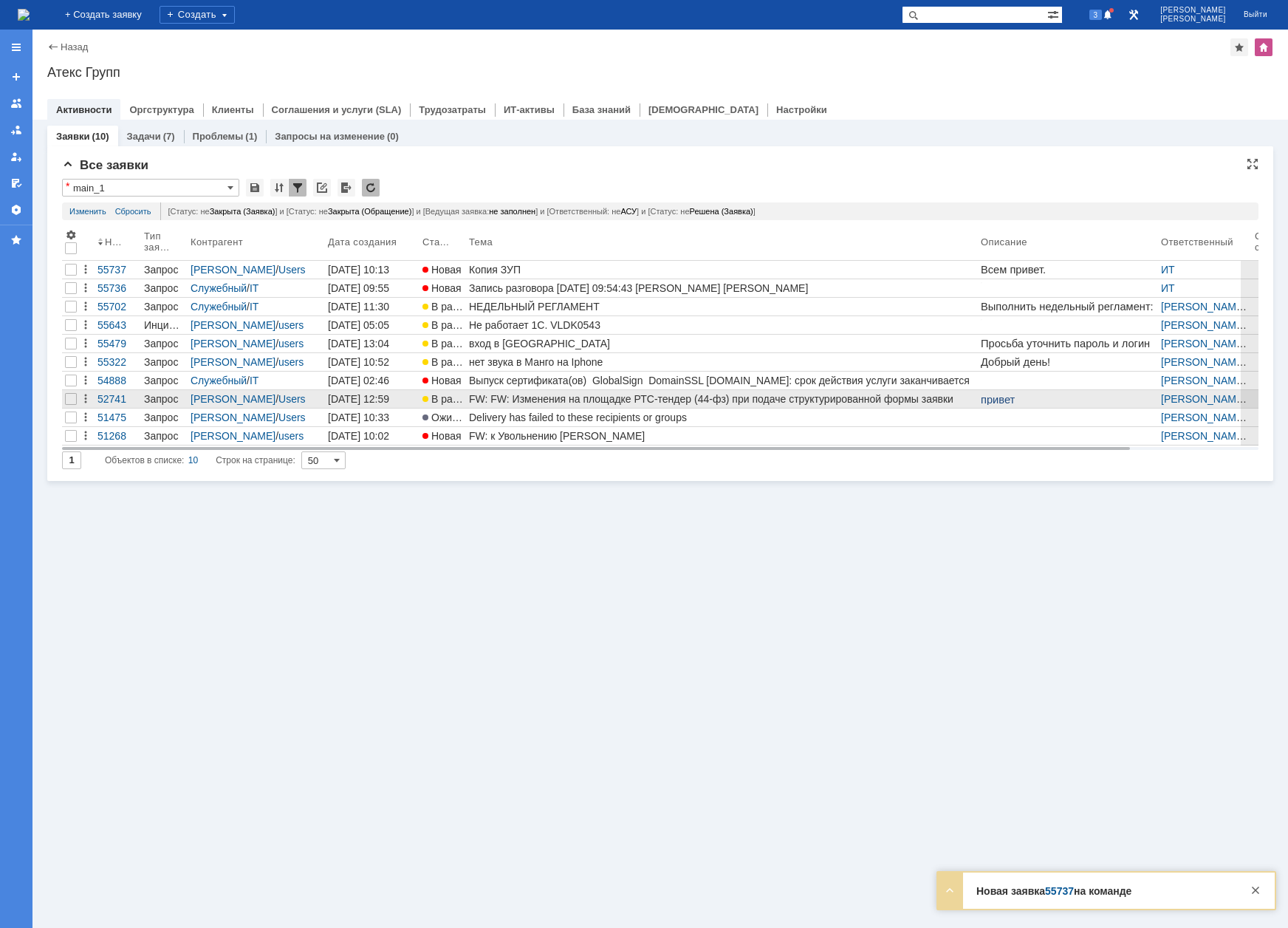 scroll, scrollTop: 0, scrollLeft: 0, axis: both 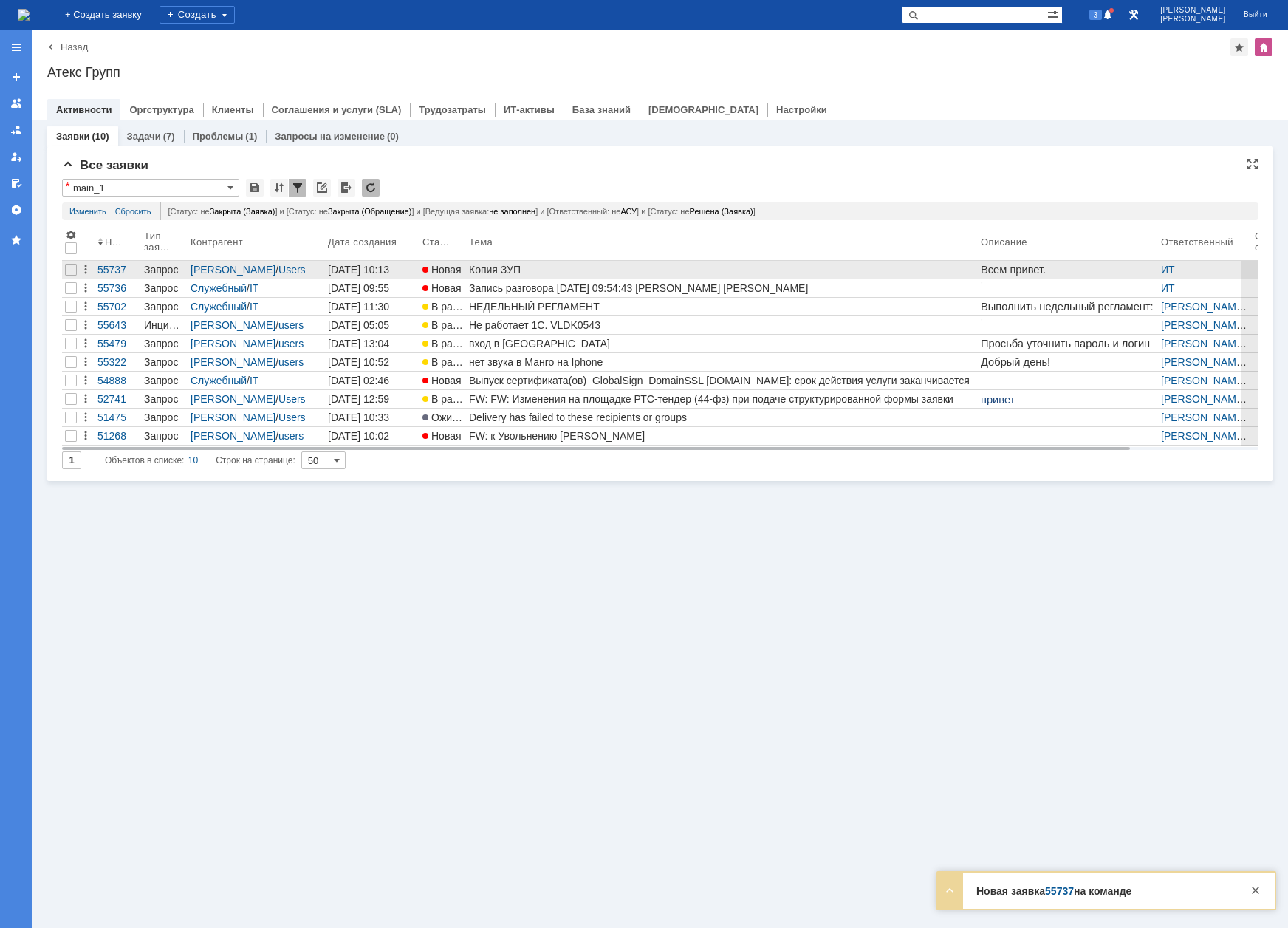 click on "Копия ЗУП" at bounding box center (722, 270) 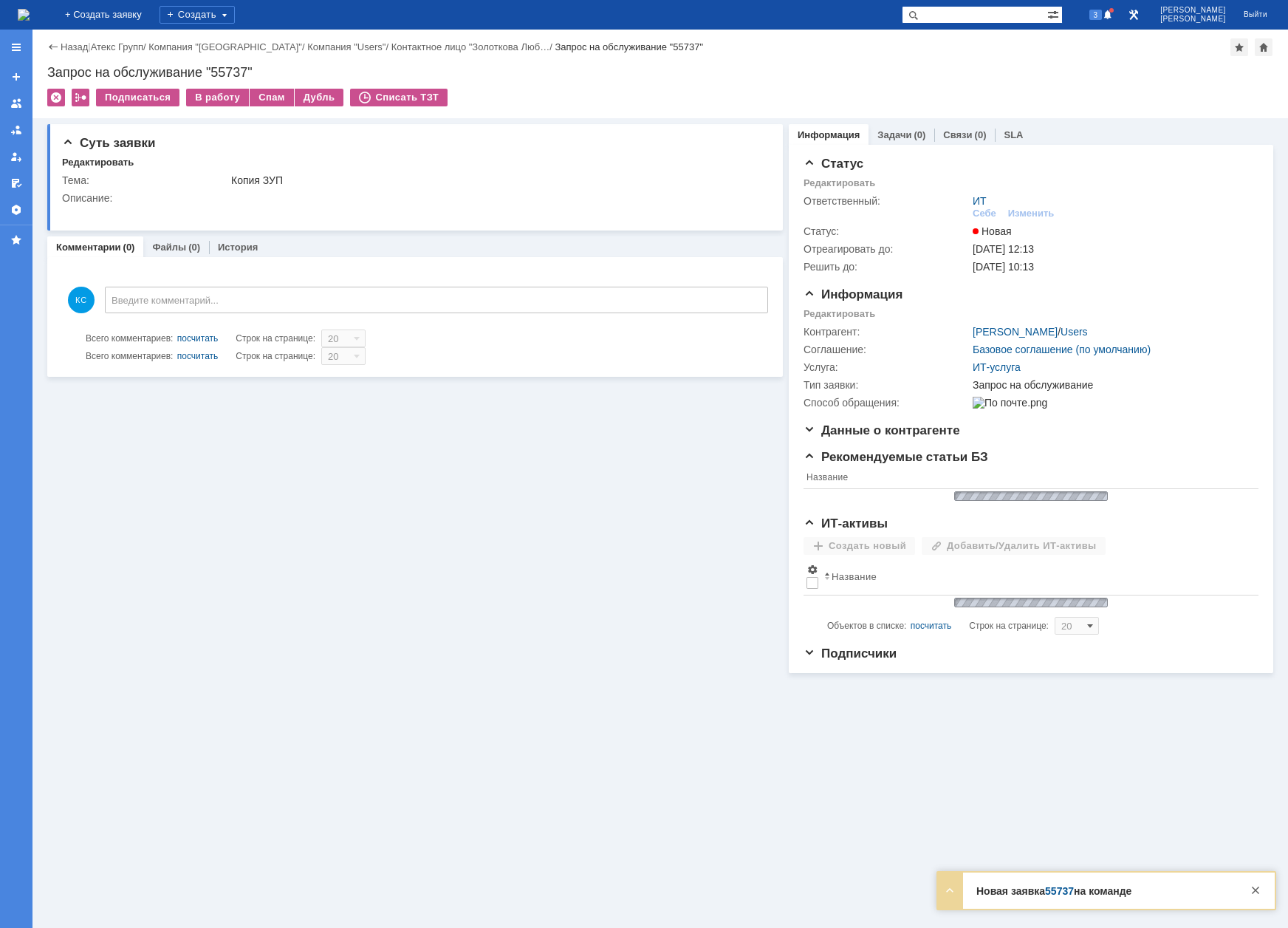 scroll, scrollTop: 0, scrollLeft: 0, axis: both 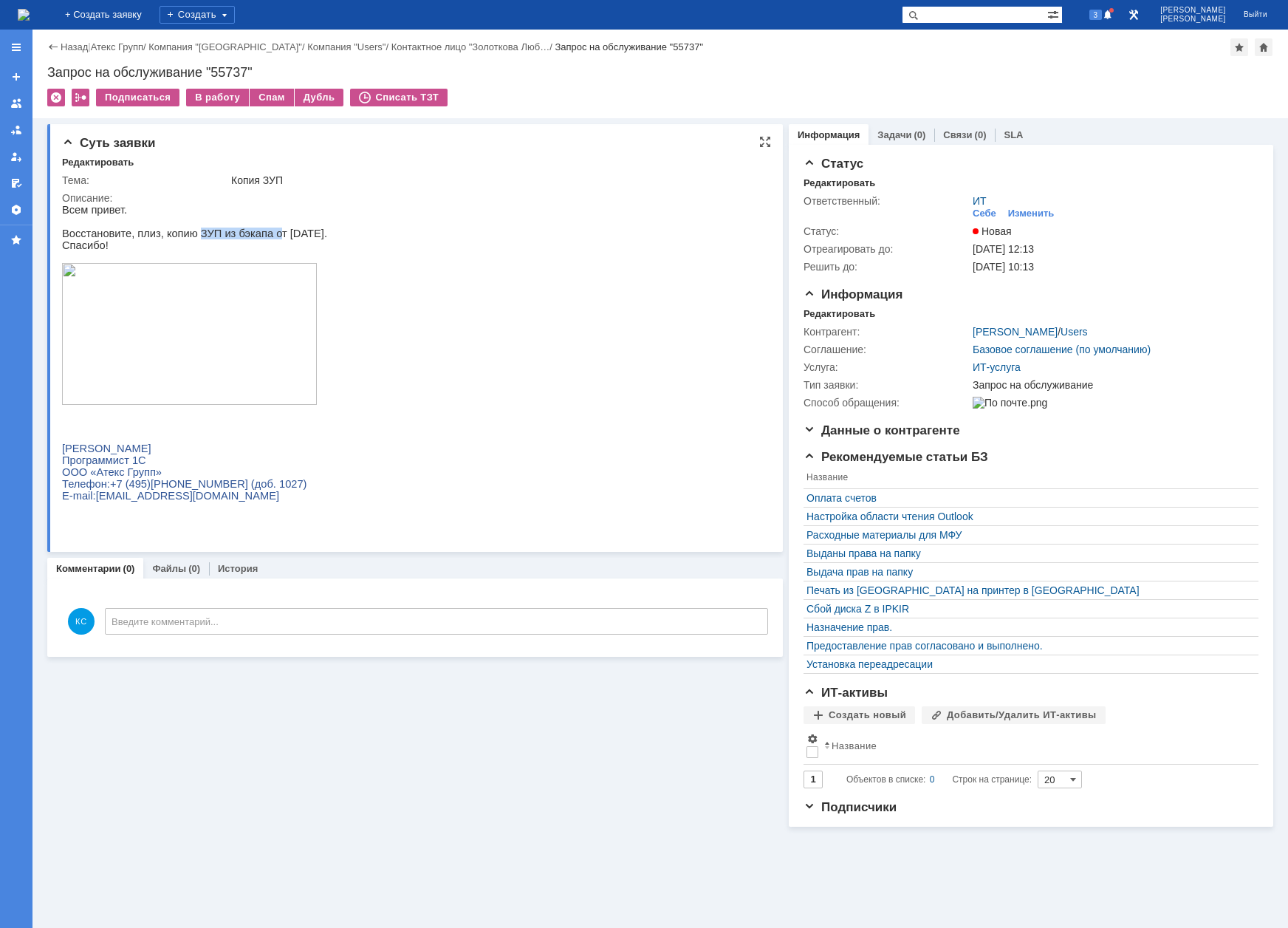 drag, startPoint x: 191, startPoint y: 237, endPoint x: 263, endPoint y: 237, distance: 72 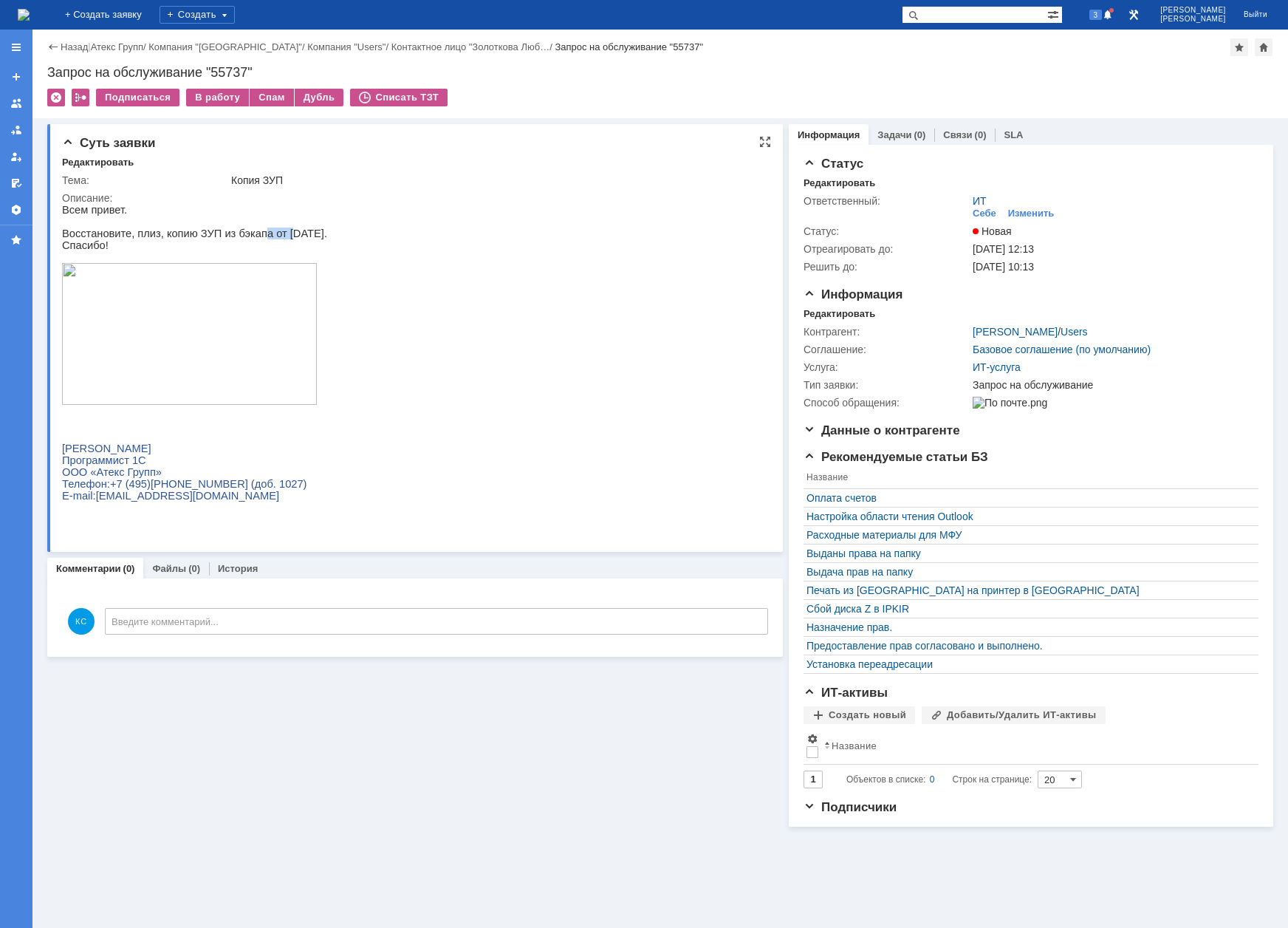 drag, startPoint x: 245, startPoint y: 238, endPoint x: 273, endPoint y: 238, distance: 28 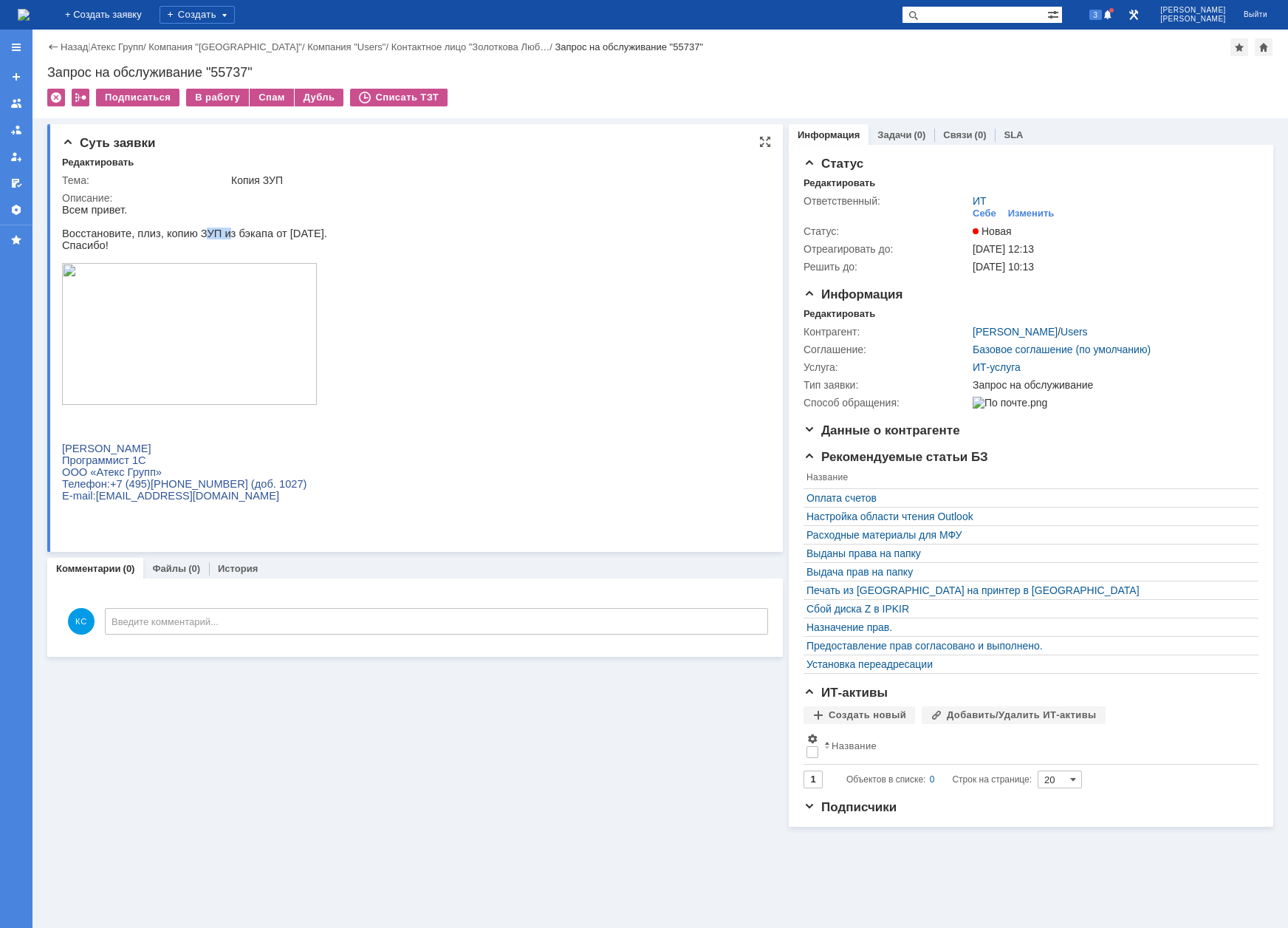 drag, startPoint x: 191, startPoint y: 239, endPoint x: 213, endPoint y: 239, distance: 22 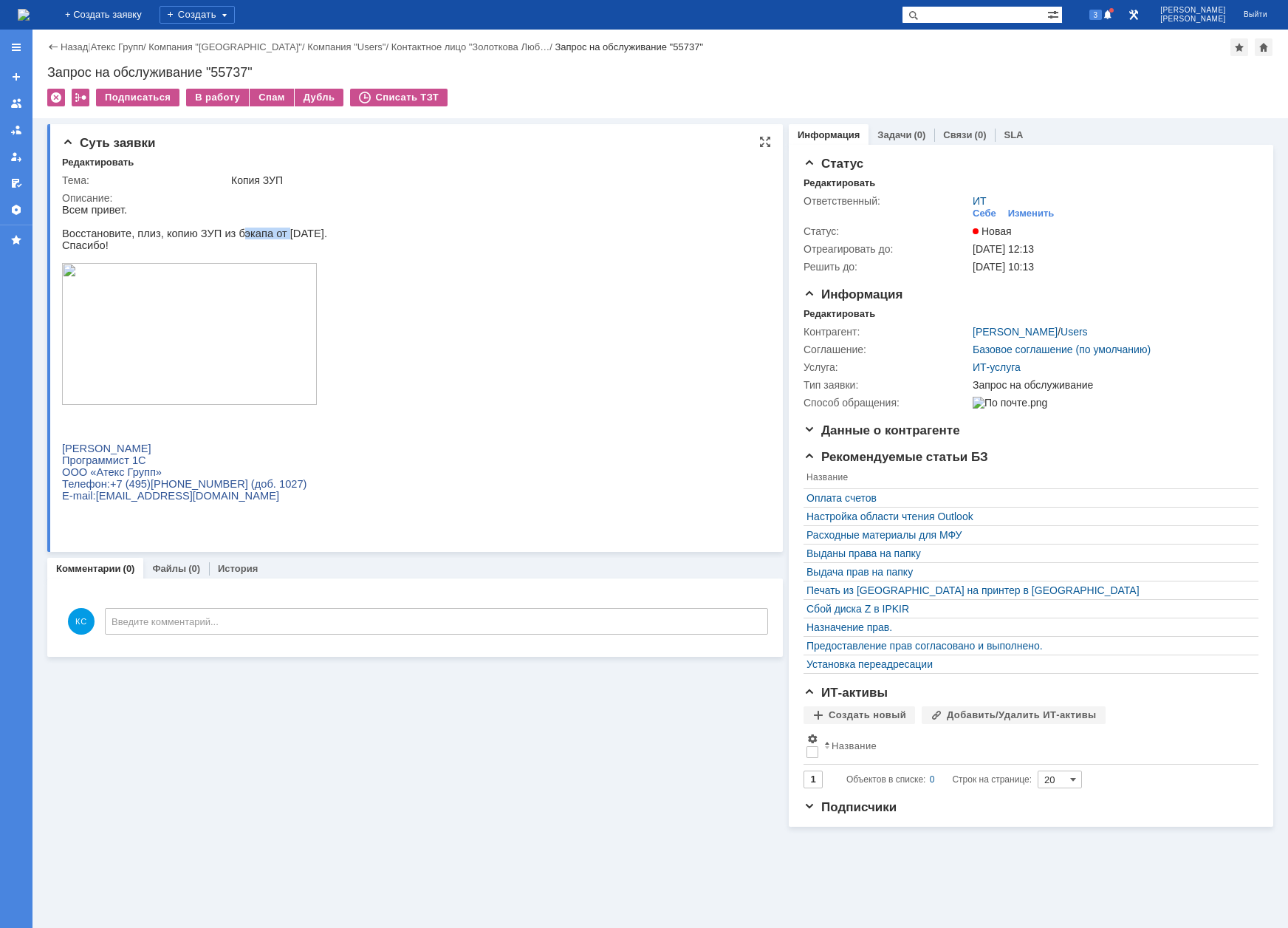 drag, startPoint x: 226, startPoint y: 239, endPoint x: 258, endPoint y: 248, distance: 33.24154 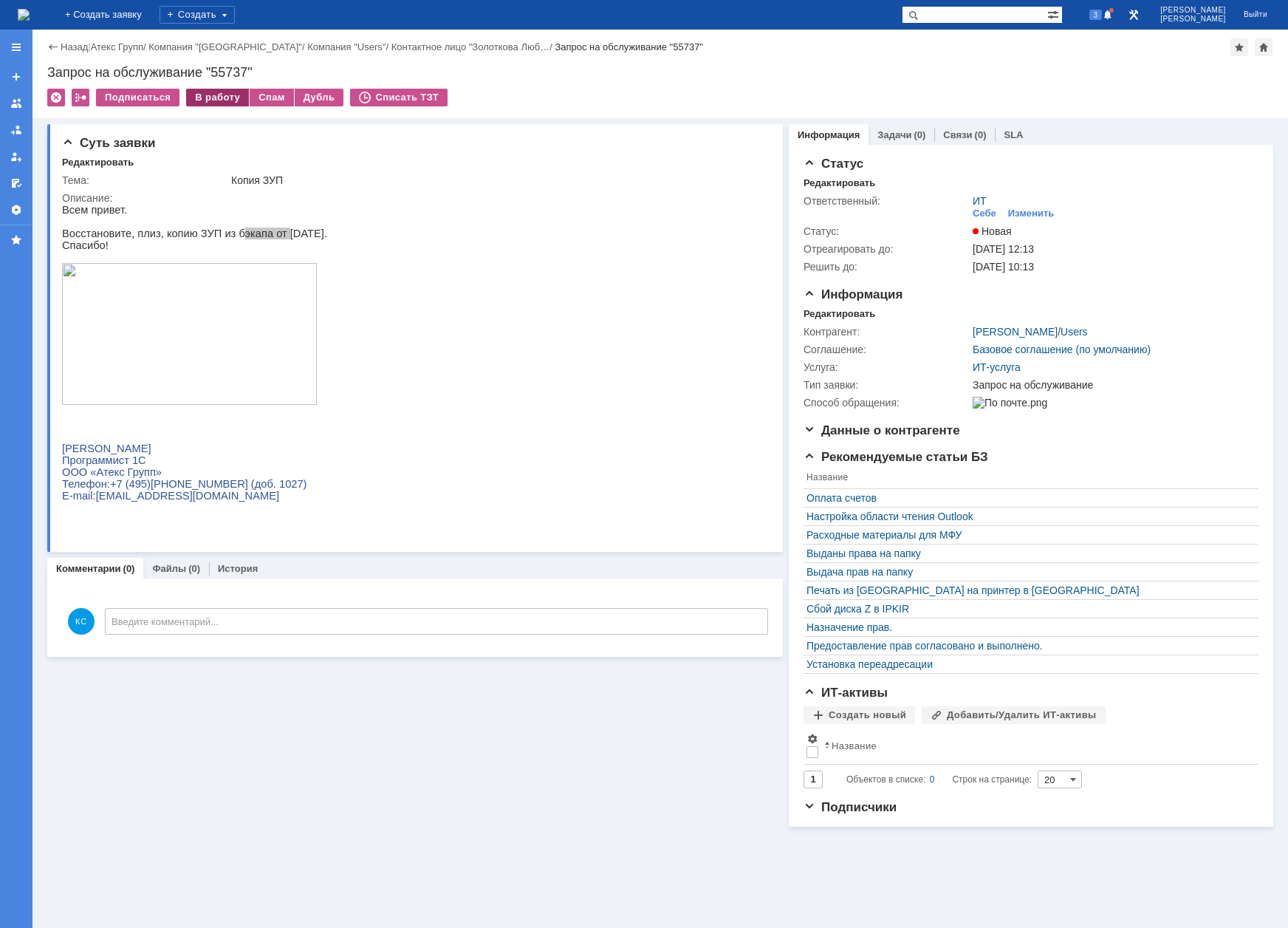 click on "В работу" at bounding box center (217, 98) 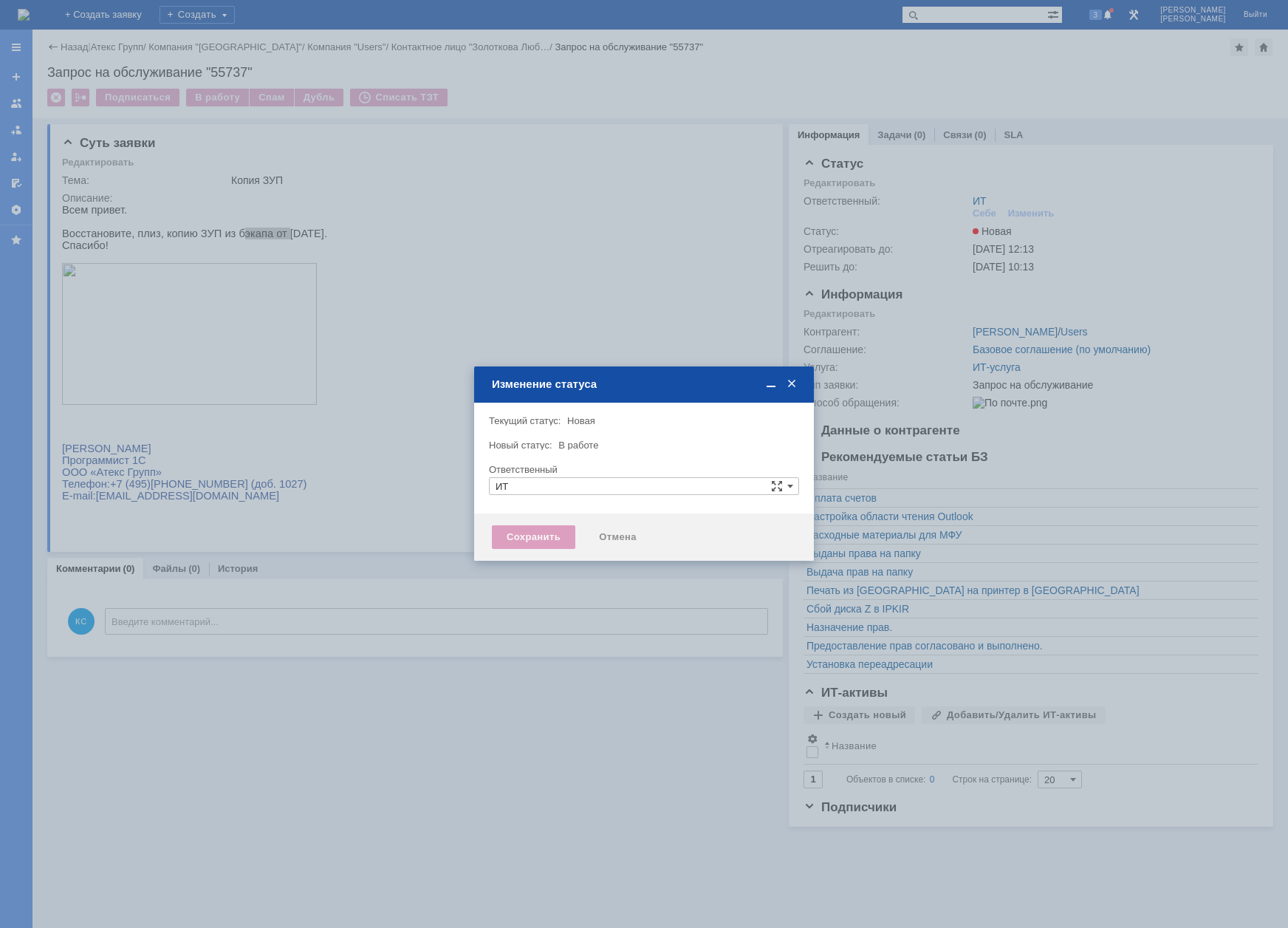 type on "[PERSON_NAME]" 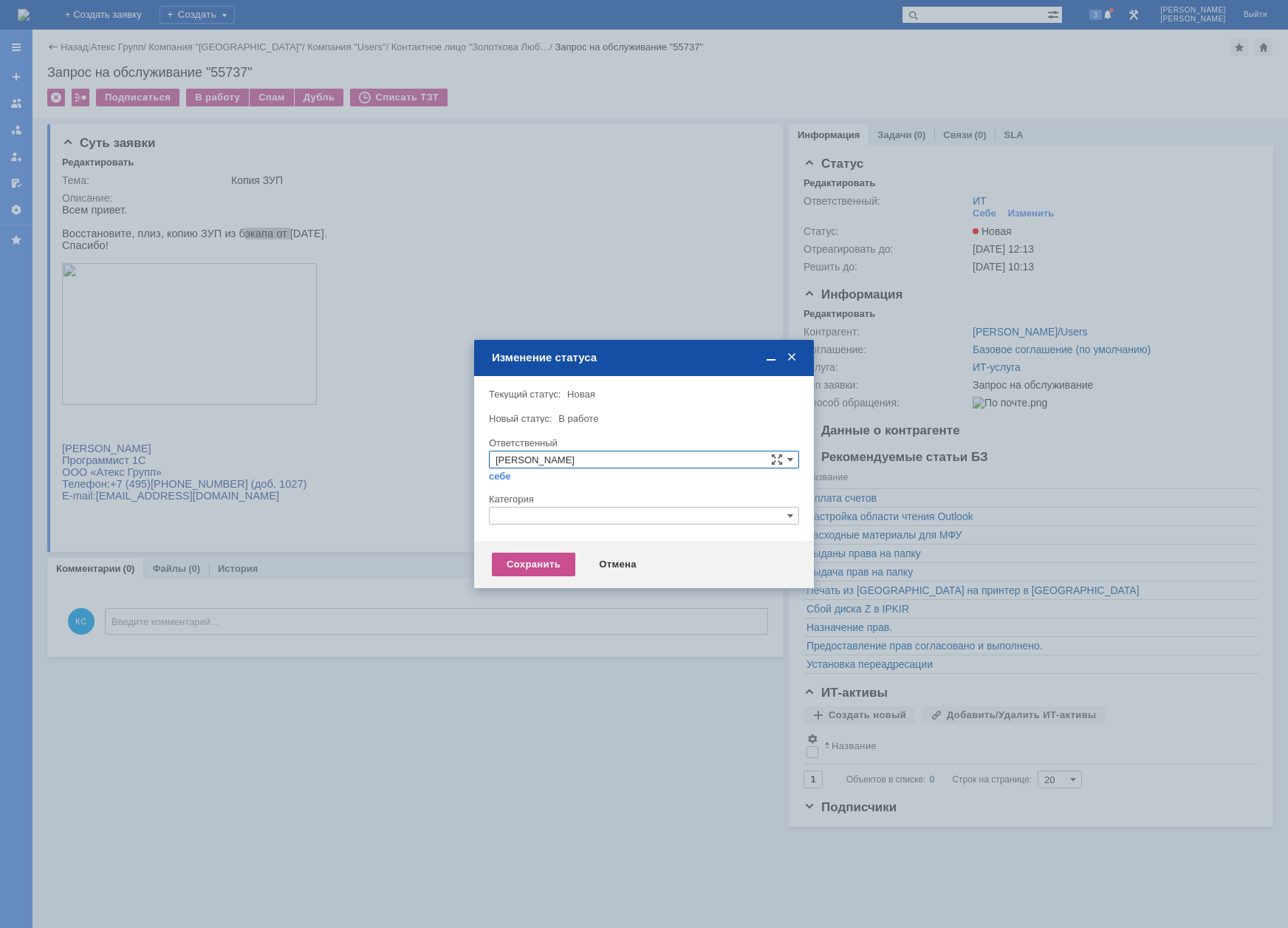 click at bounding box center [644, 516] 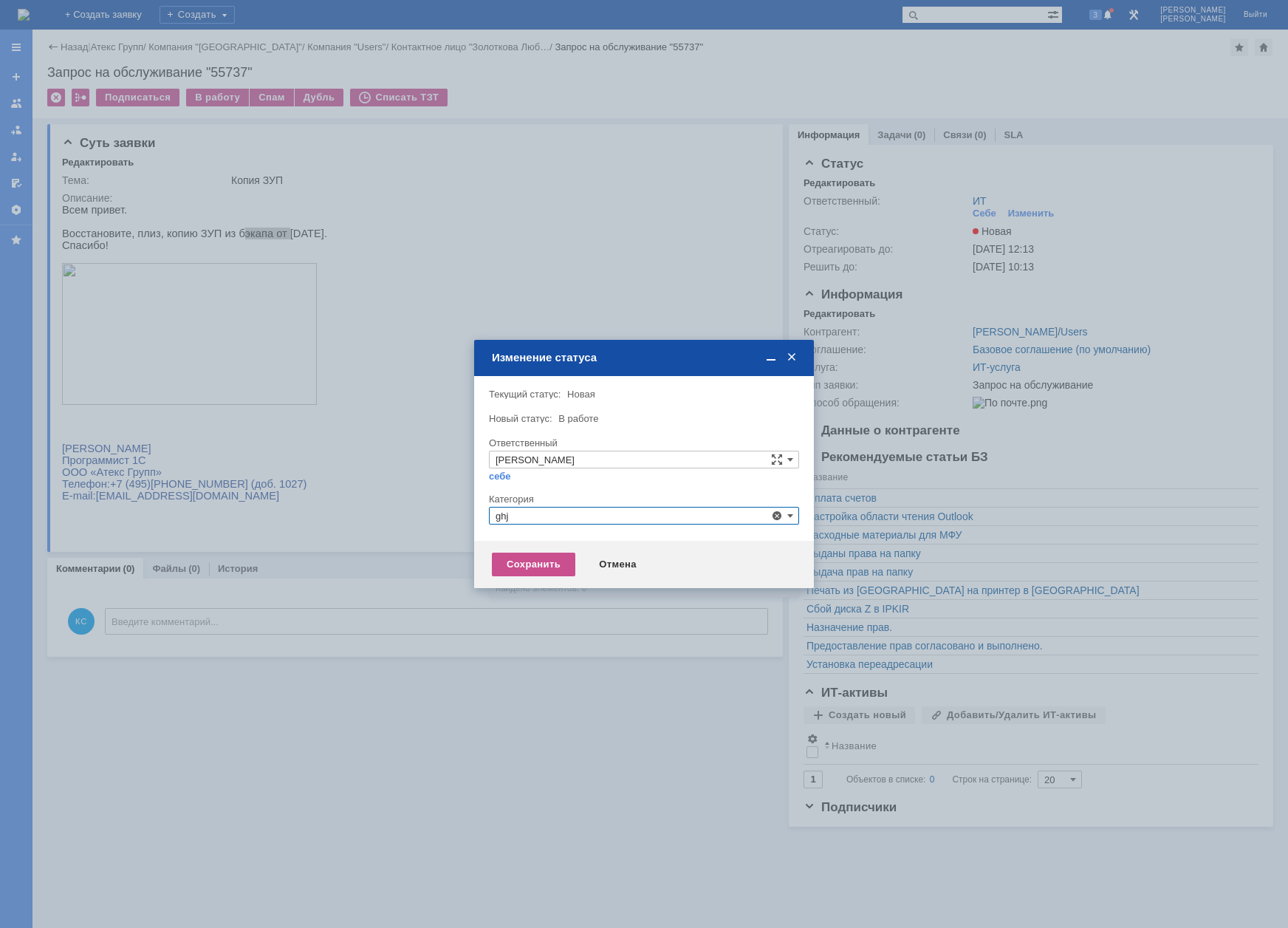 drag, startPoint x: 530, startPoint y: 516, endPoint x: 489, endPoint y: 511, distance: 41.303753 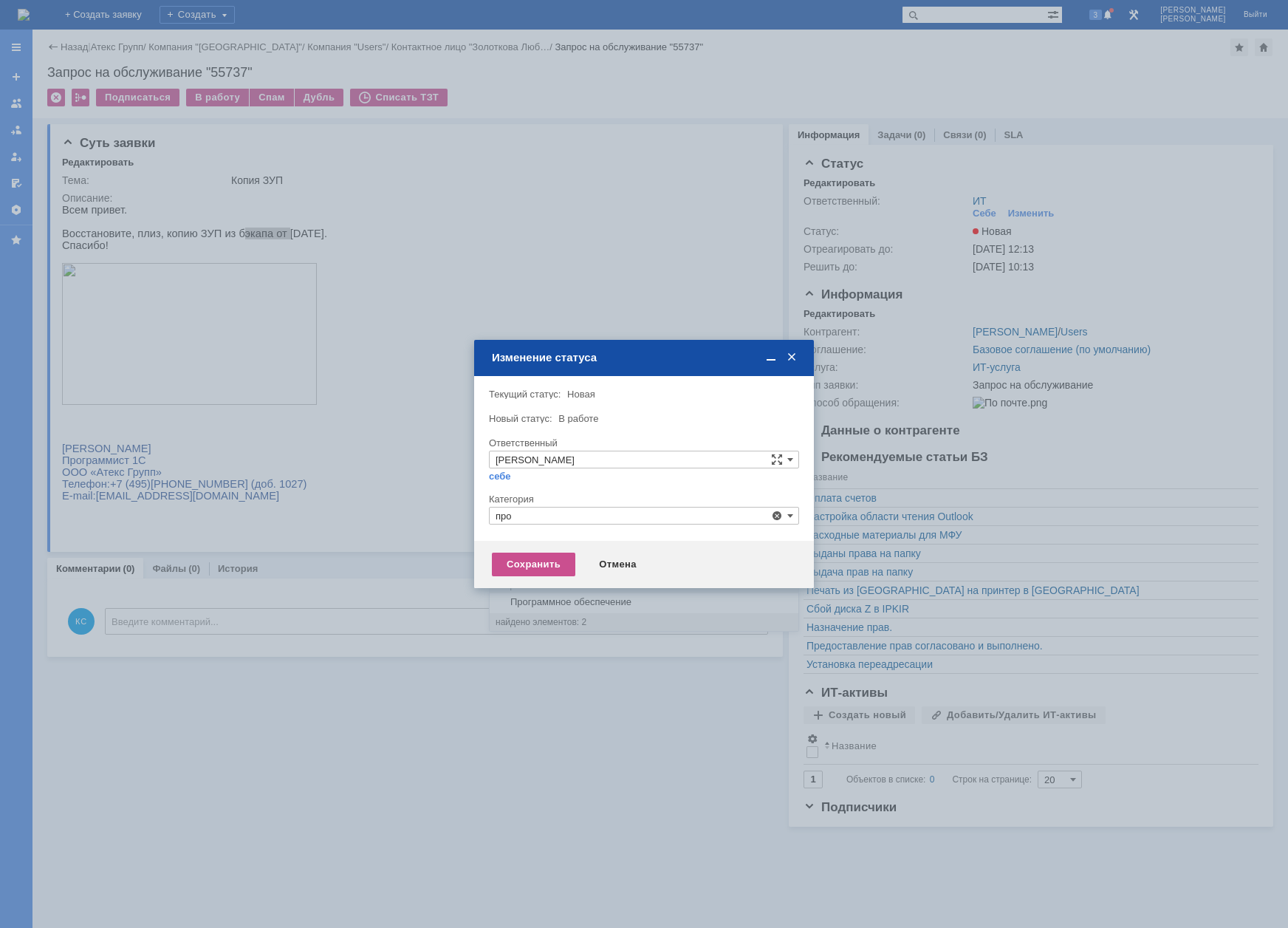 click on "Прочее" at bounding box center [644, 585] 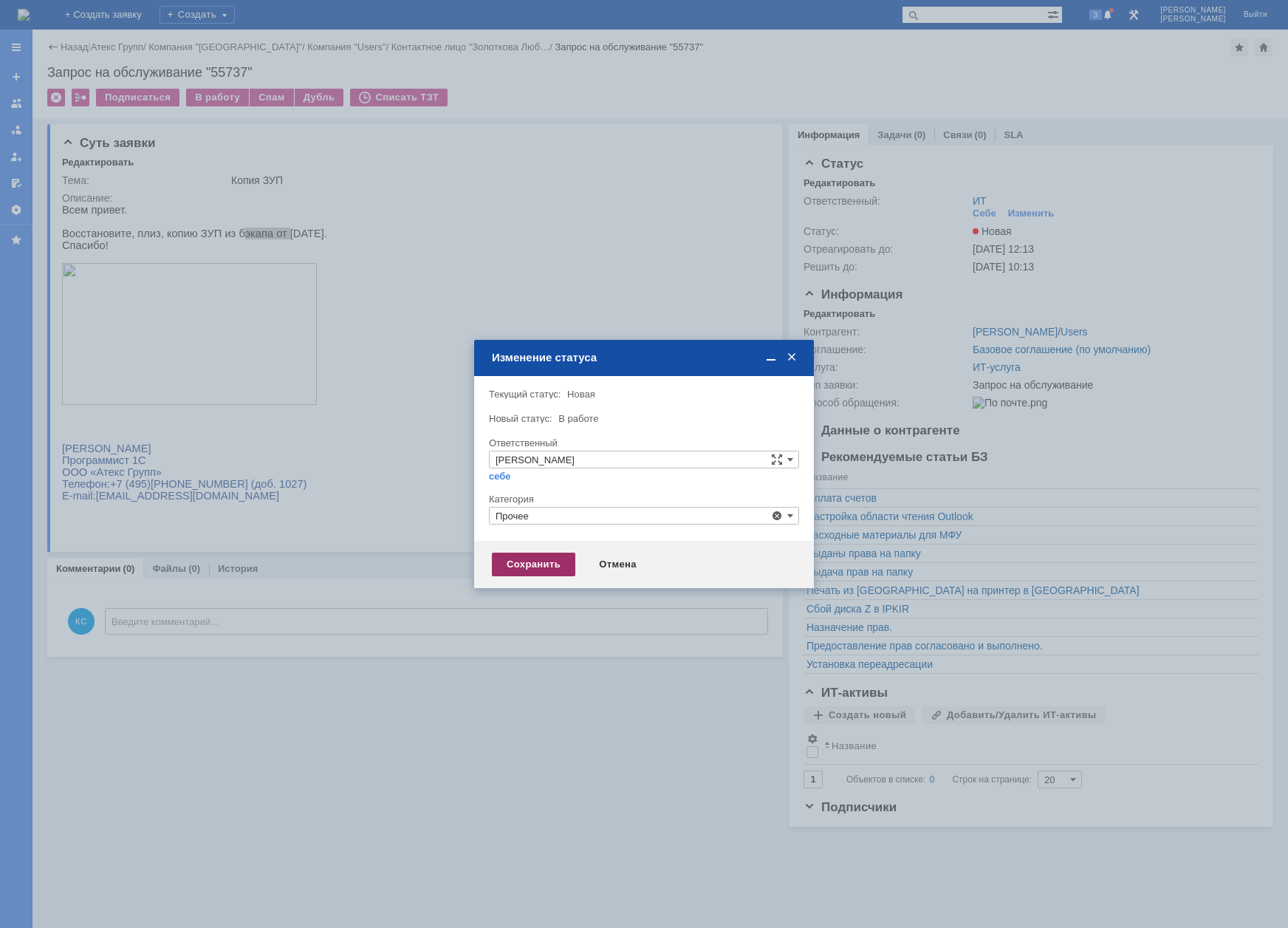 click on "Сохранить" at bounding box center [533, 564] 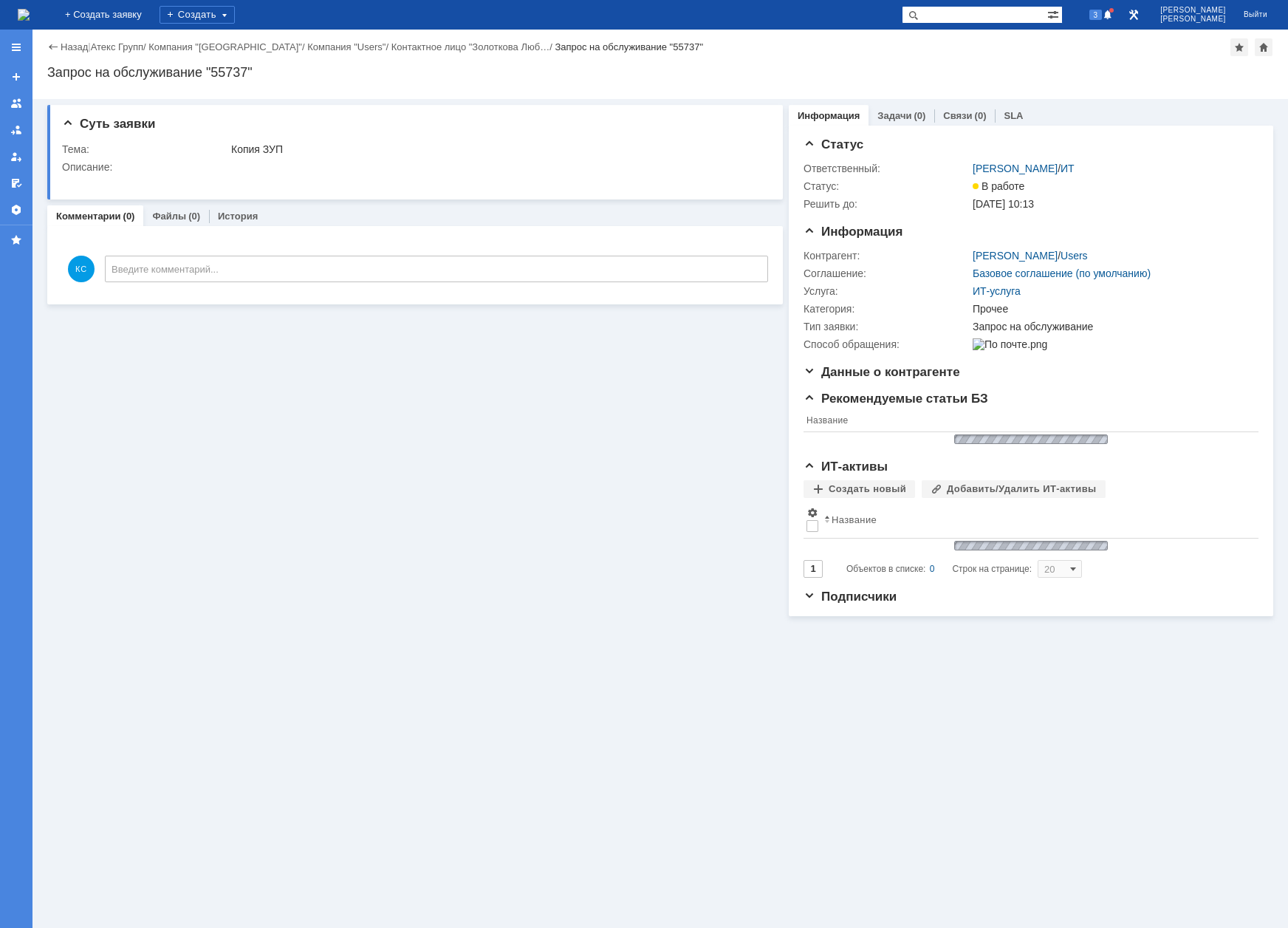 scroll, scrollTop: 0, scrollLeft: 0, axis: both 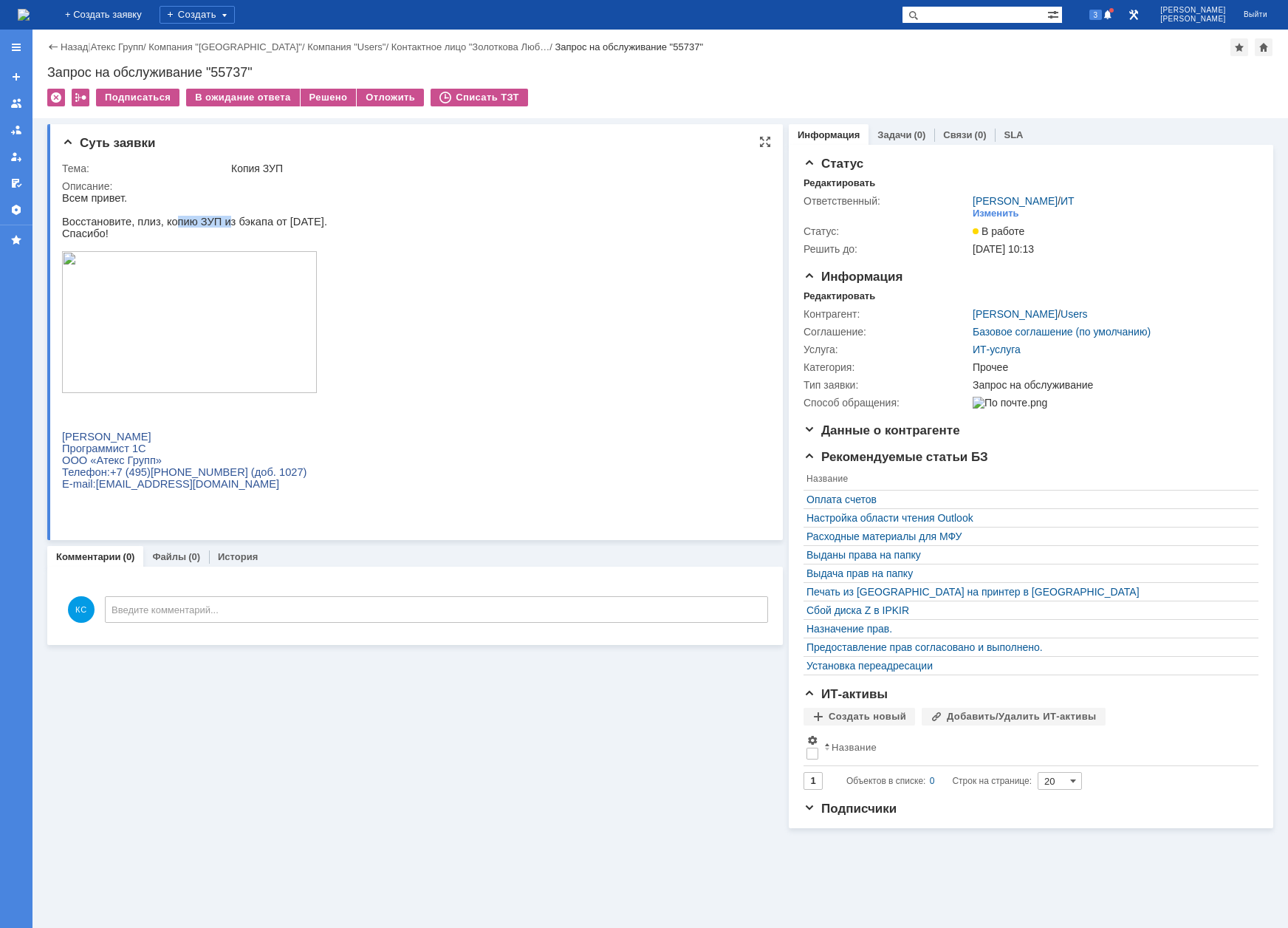 drag, startPoint x: 168, startPoint y: 228, endPoint x: 213, endPoint y: 228, distance: 45 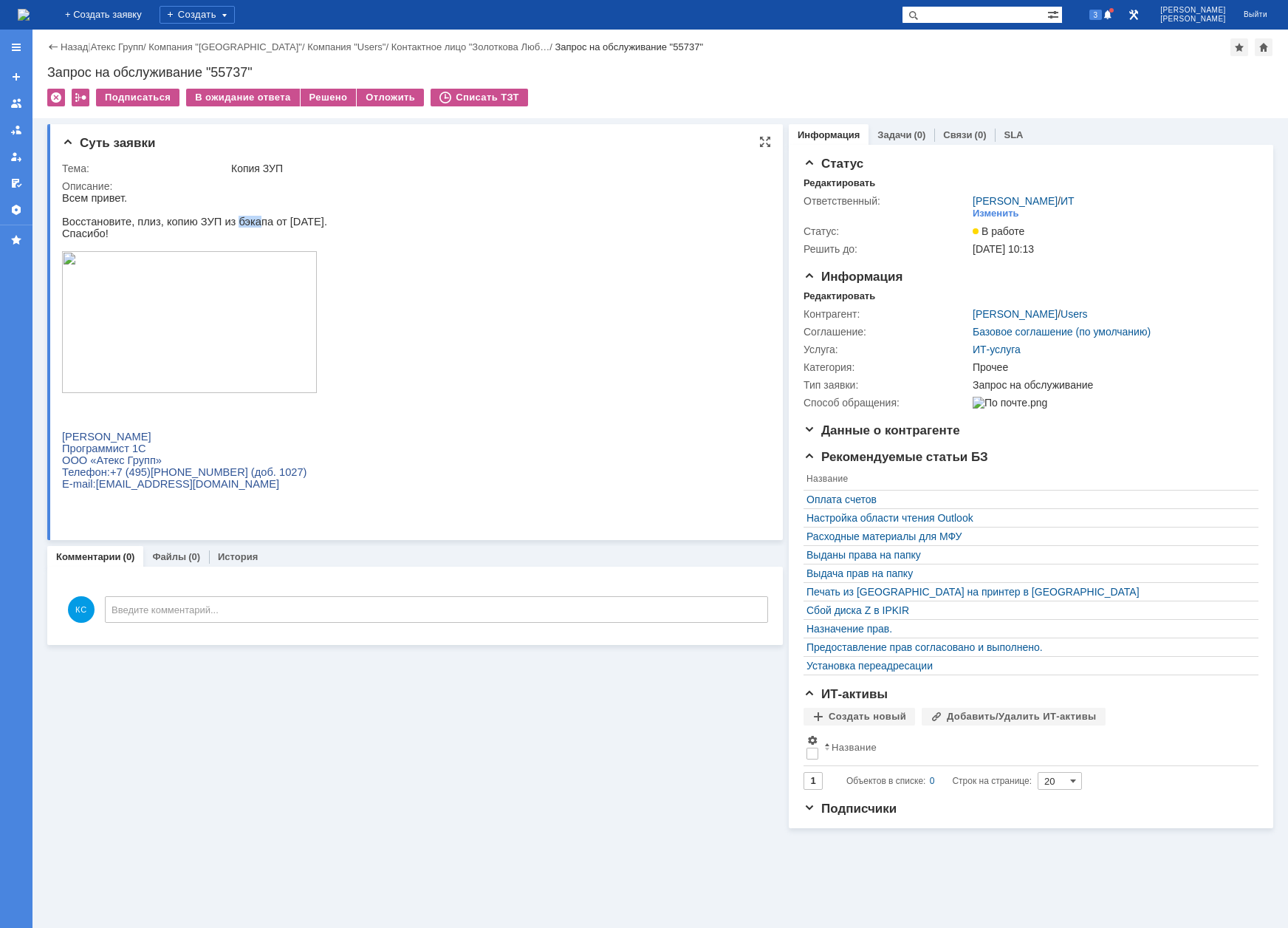 drag, startPoint x: 229, startPoint y: 228, endPoint x: 244, endPoint y: 228, distance: 15 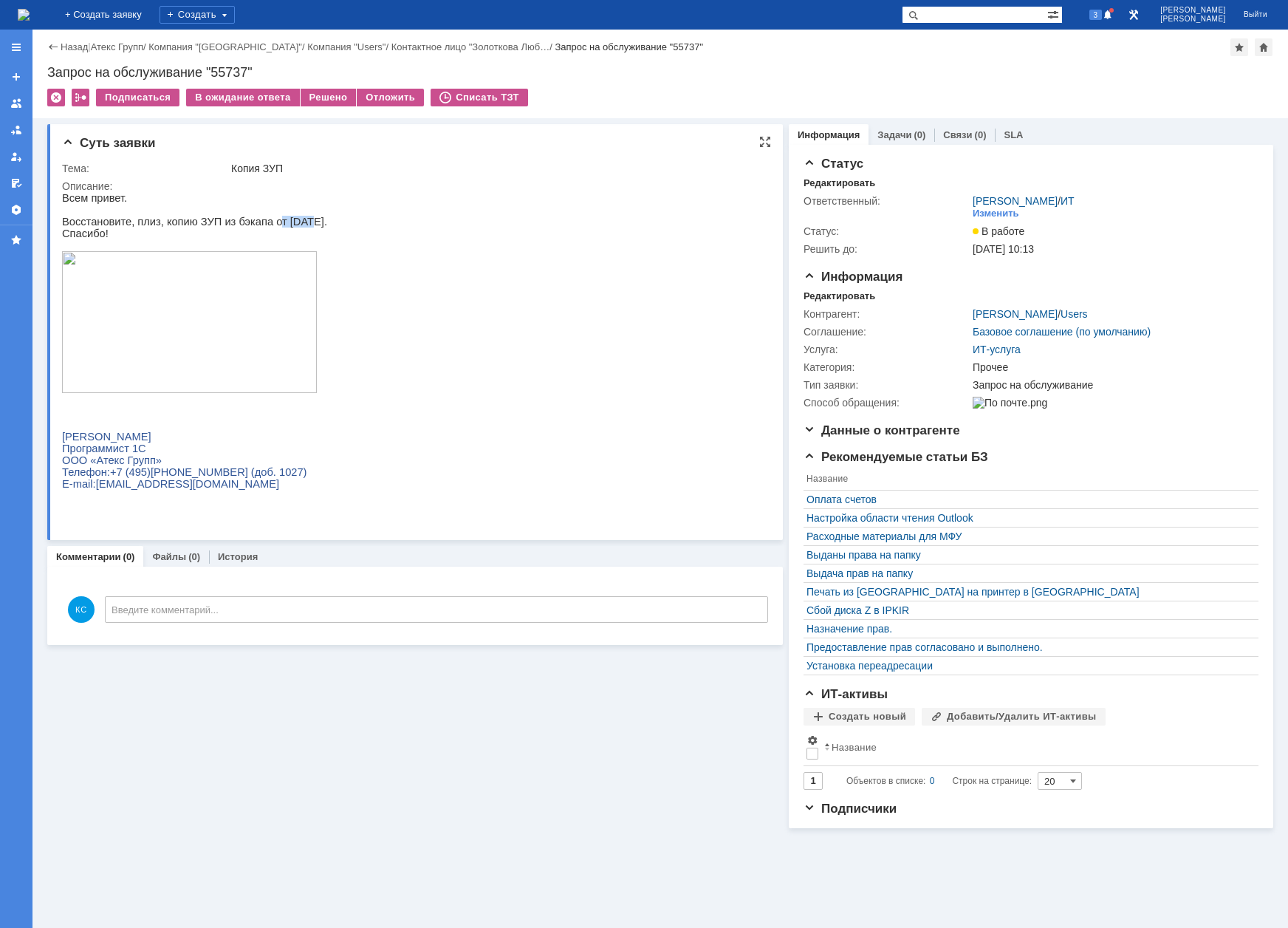 drag, startPoint x: 260, startPoint y: 228, endPoint x: 285, endPoint y: 225, distance: 25.179357 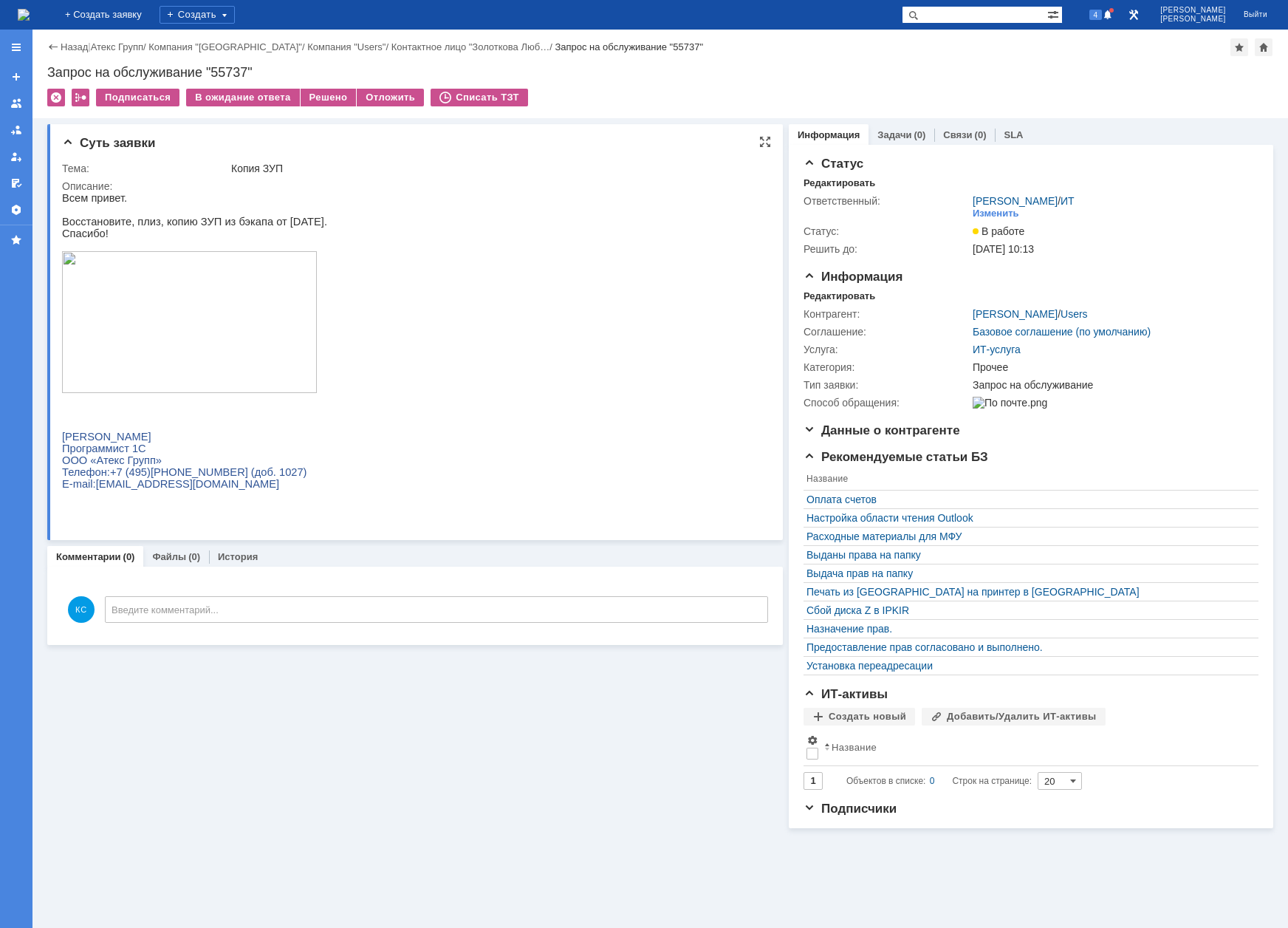 drag, startPoint x: 530, startPoint y: 371, endPoint x: 467, endPoint y: 376, distance: 63.1981 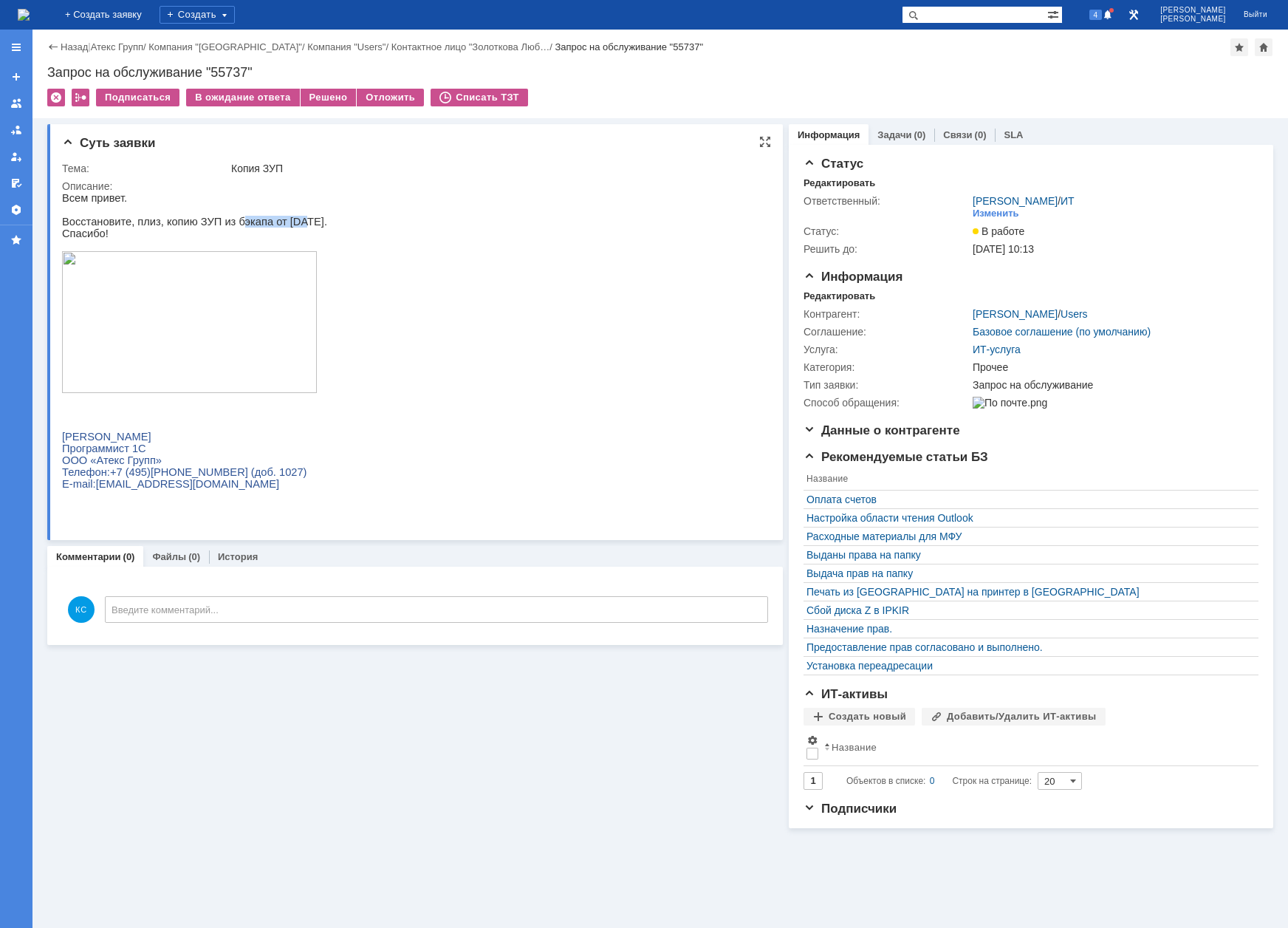 drag, startPoint x: 228, startPoint y: 223, endPoint x: 282, endPoint y: 225, distance: 54.037024 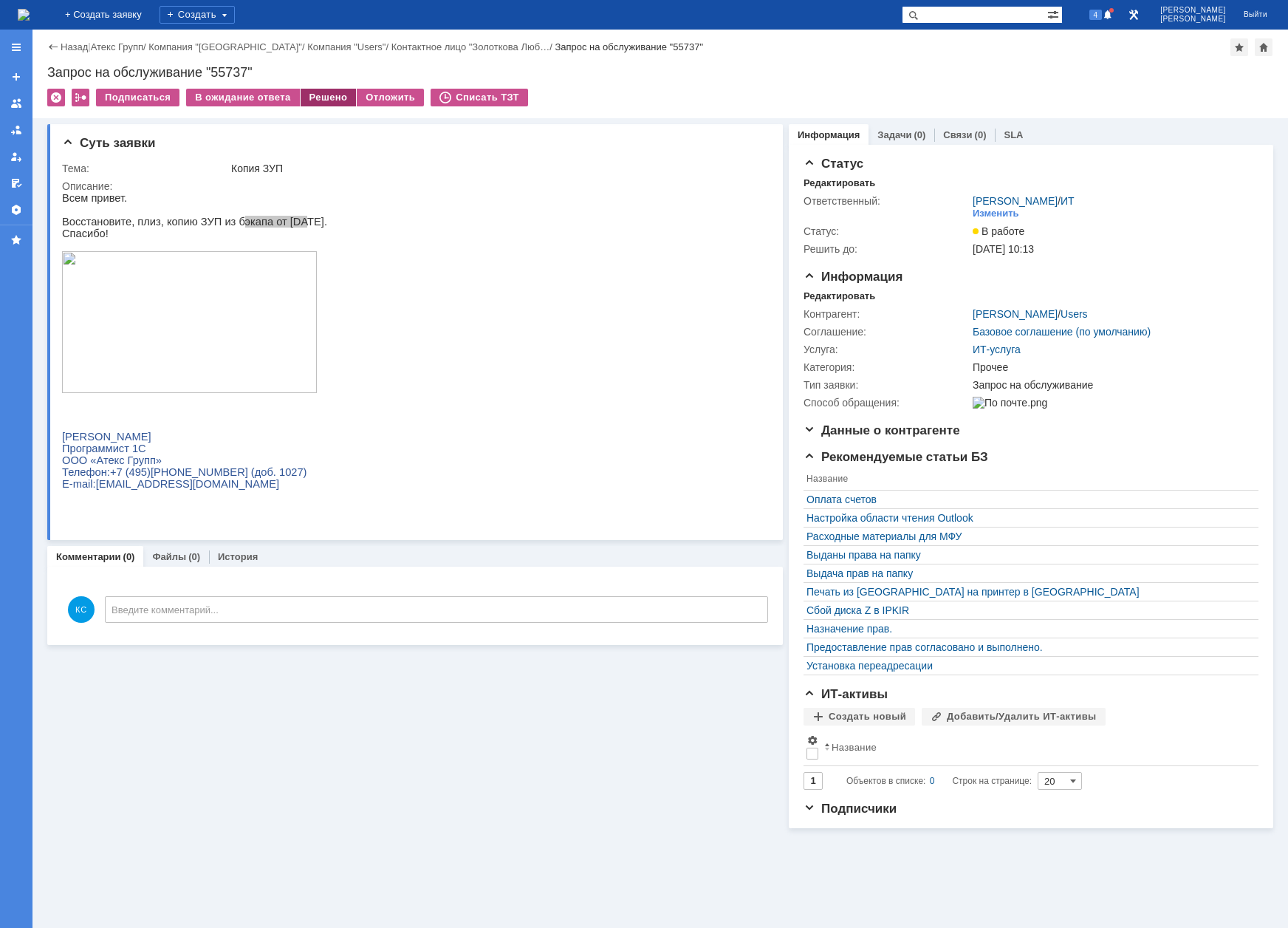 click on "Решено" at bounding box center (329, 98) 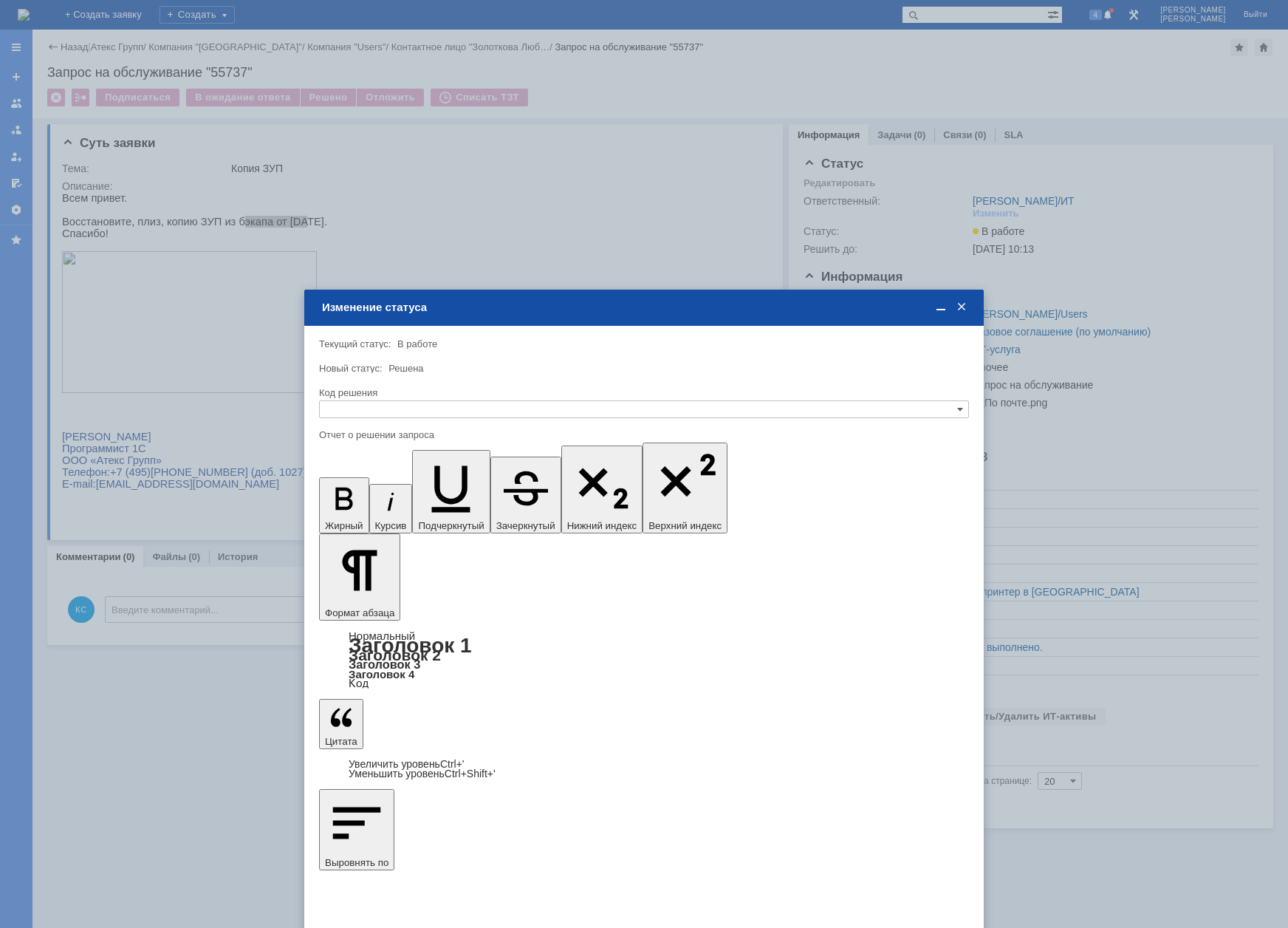 scroll, scrollTop: 0, scrollLeft: 0, axis: both 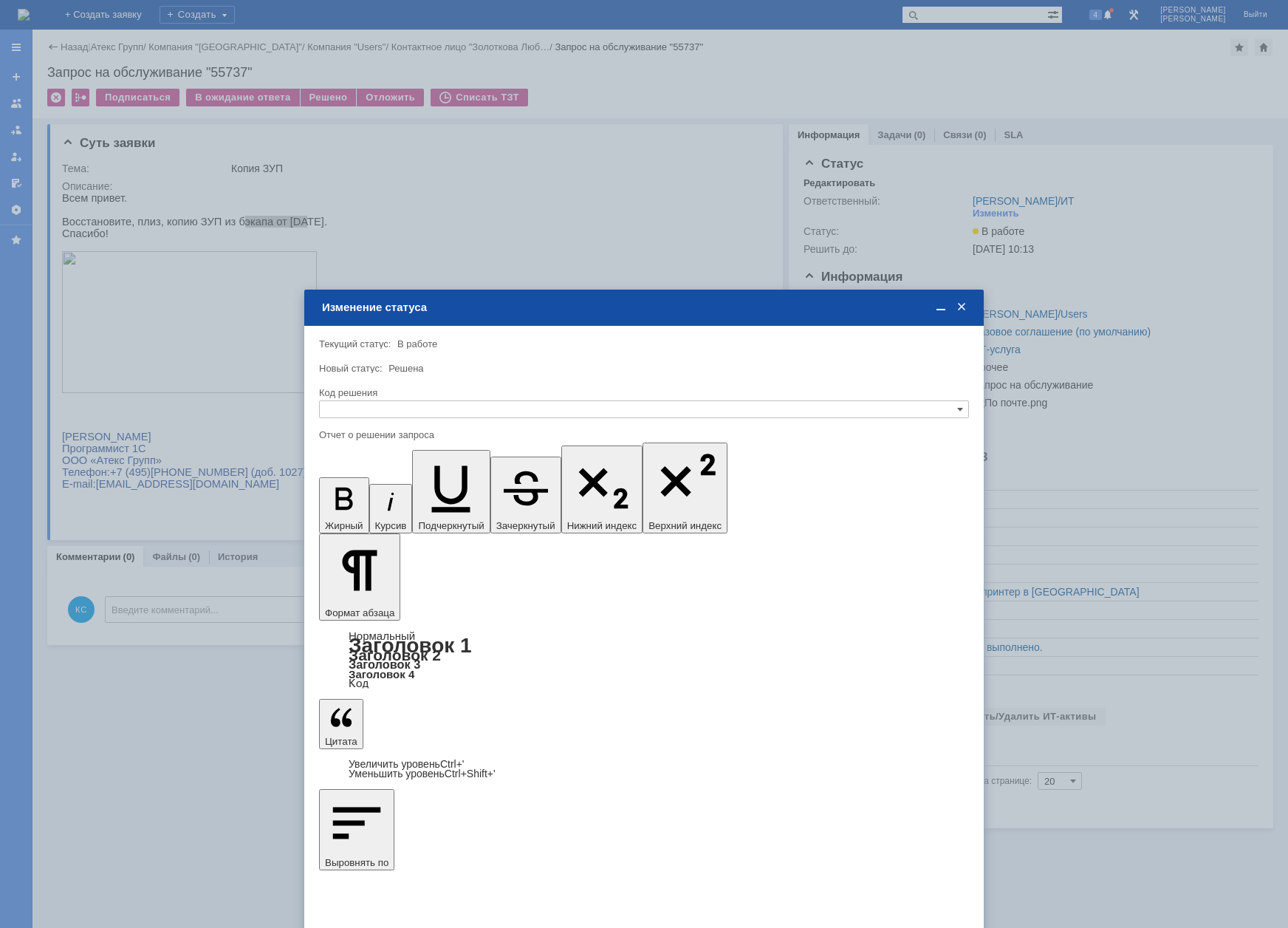 click at bounding box center (439, 4401) 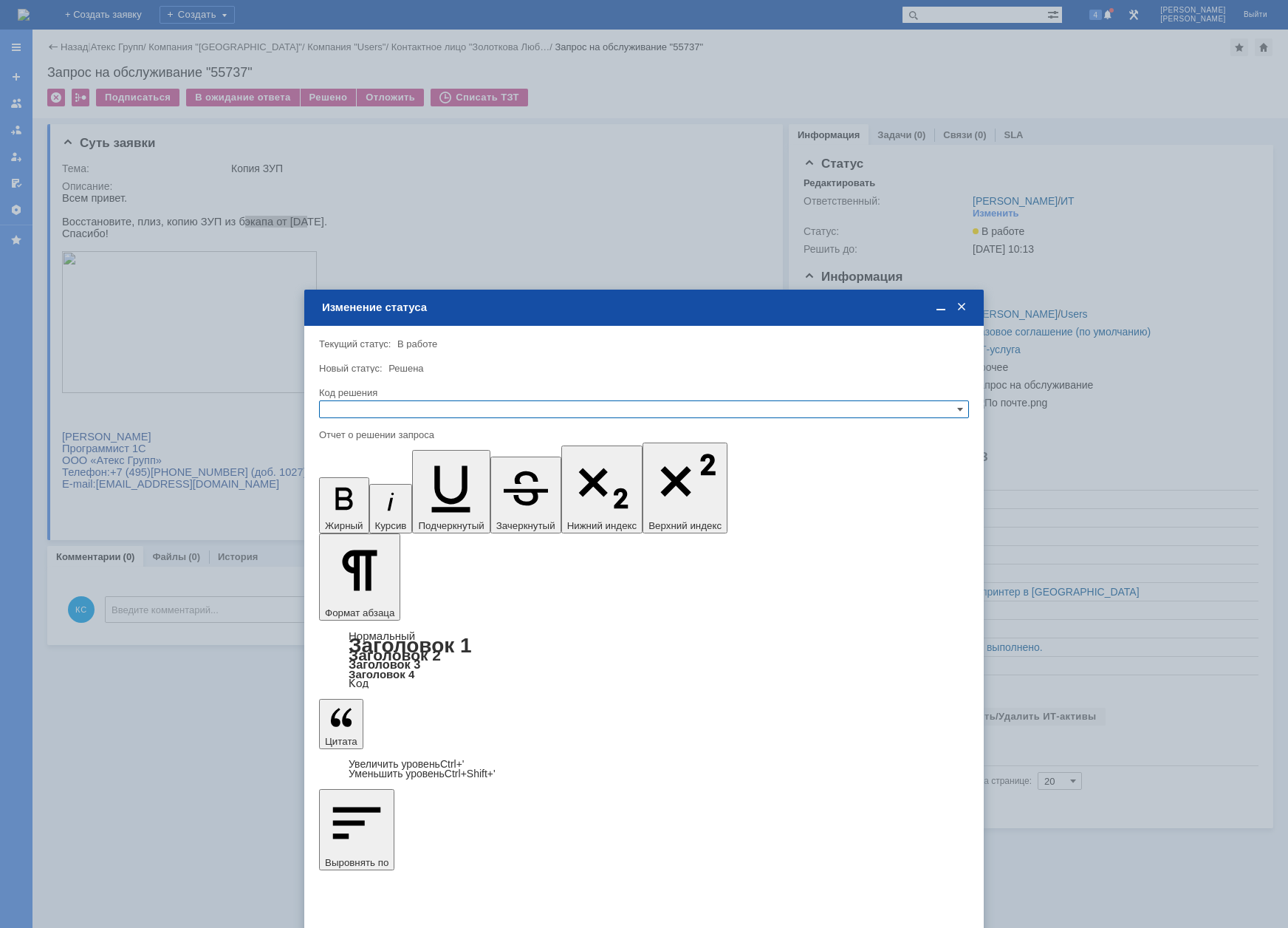 click on "Решено" at bounding box center (644, 481) 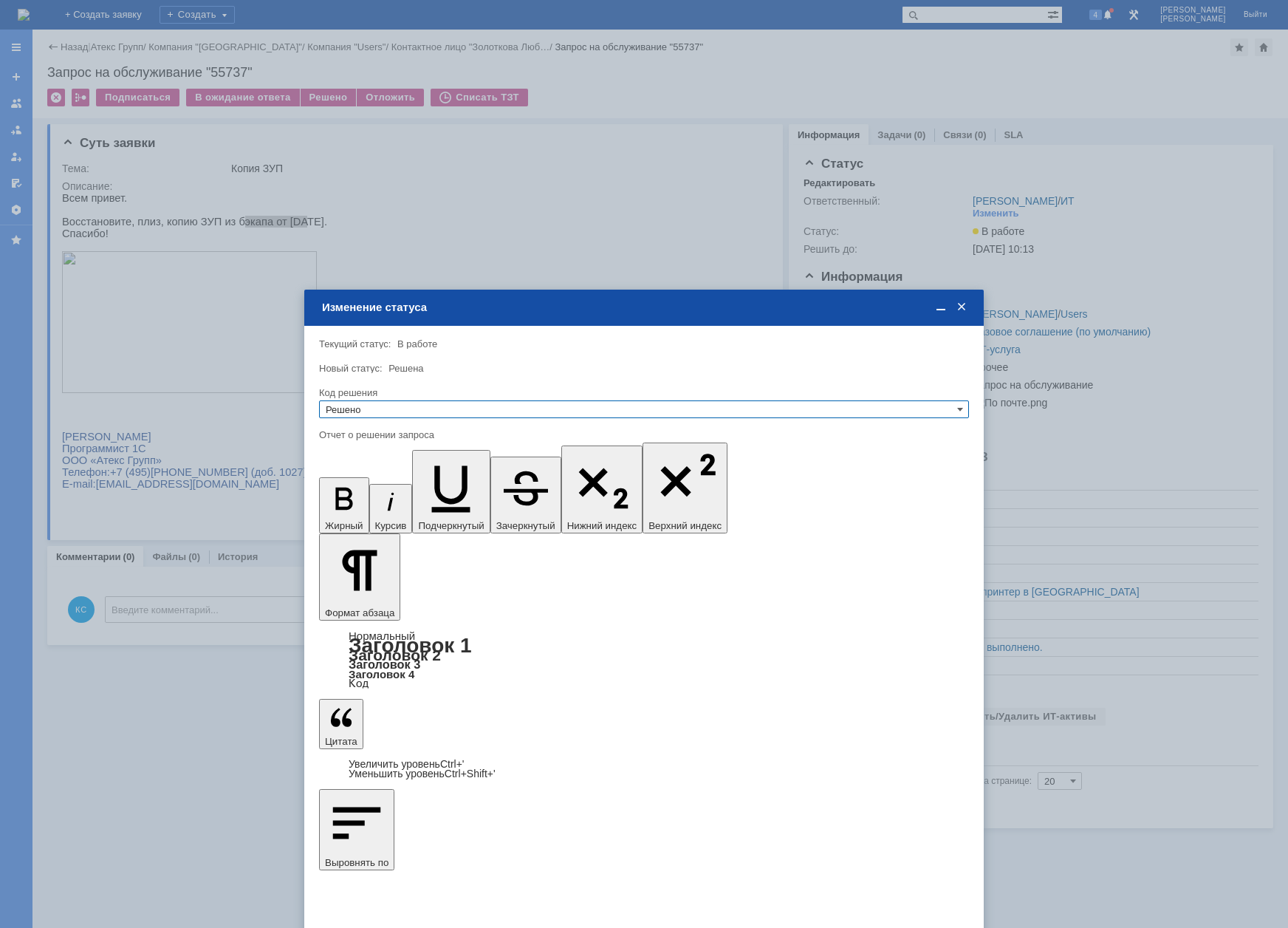 type on "Решено" 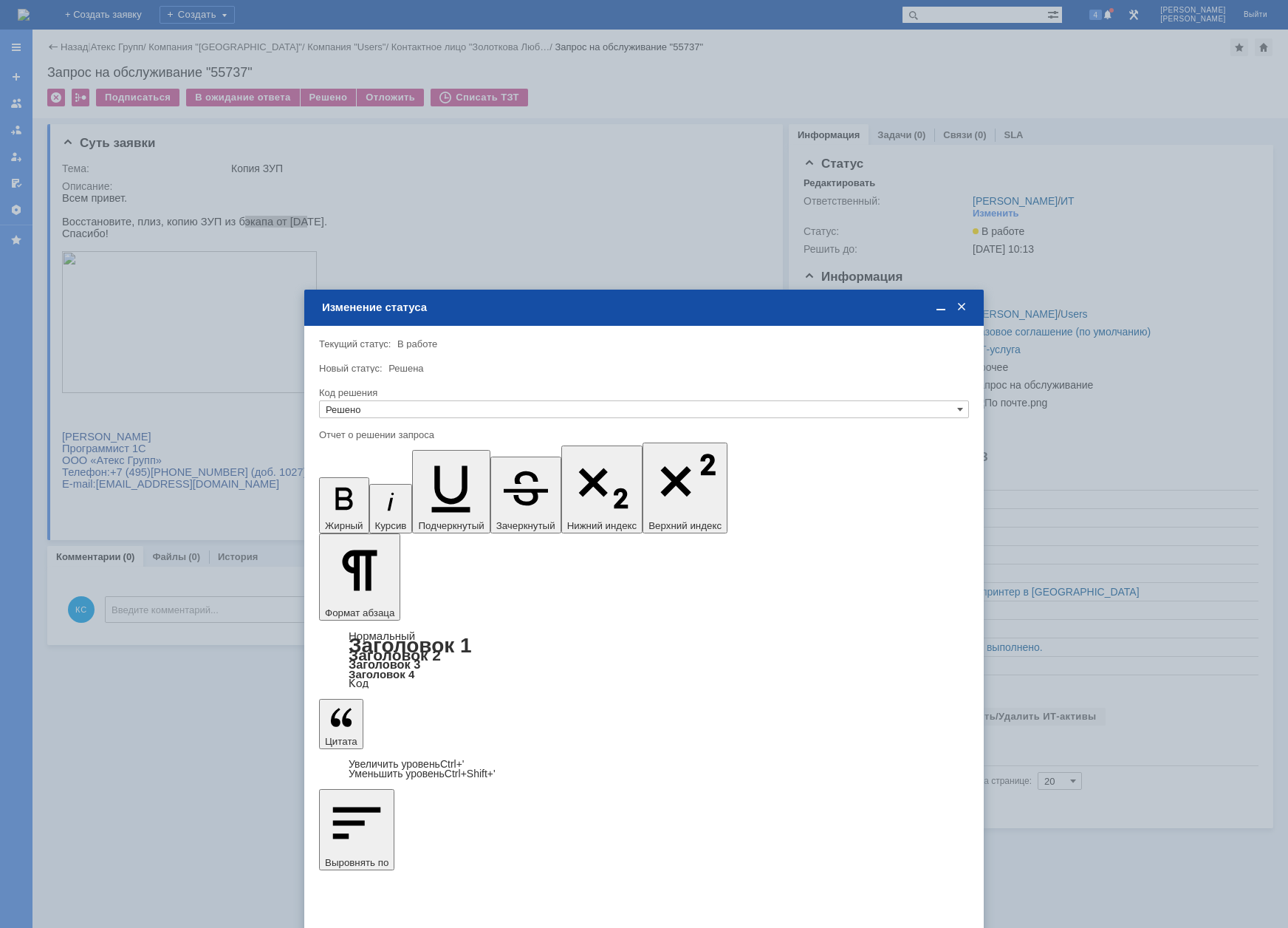 drag, startPoint x: 462, startPoint y: 4446, endPoint x: 182, endPoint y: 4367, distance: 290.93126 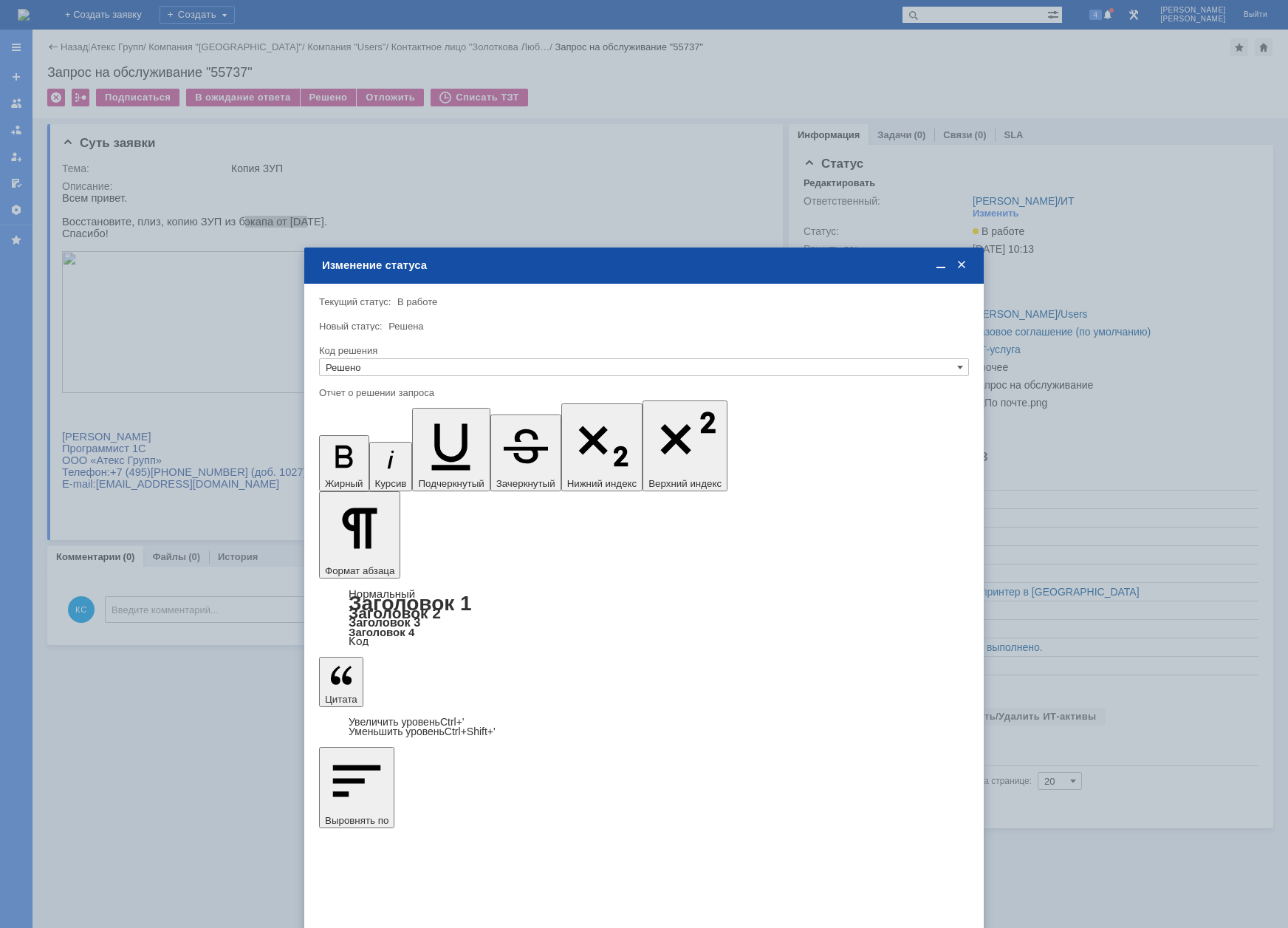 click on "Сохранить" at bounding box center (363, 1141) 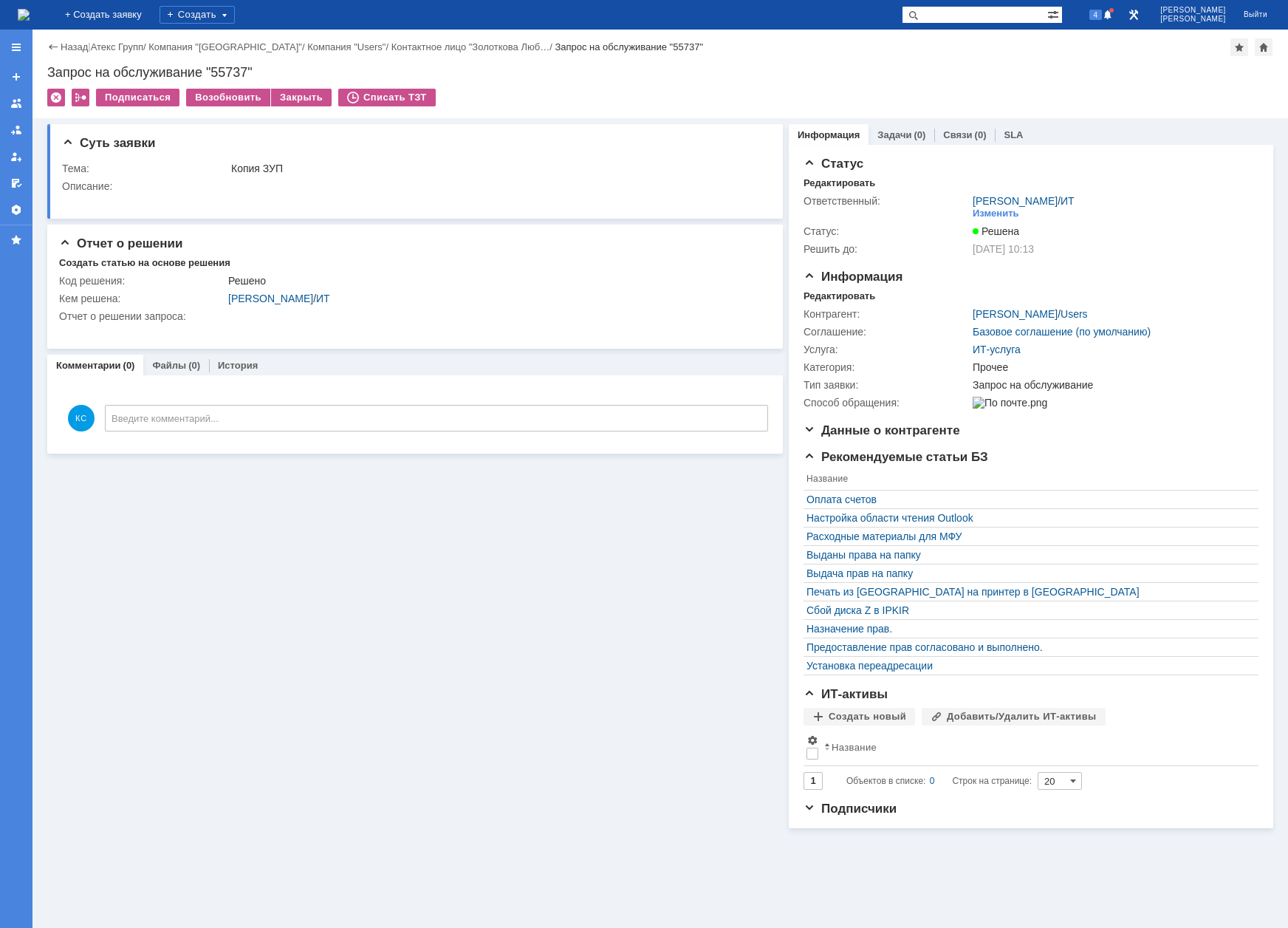 scroll, scrollTop: 0, scrollLeft: 0, axis: both 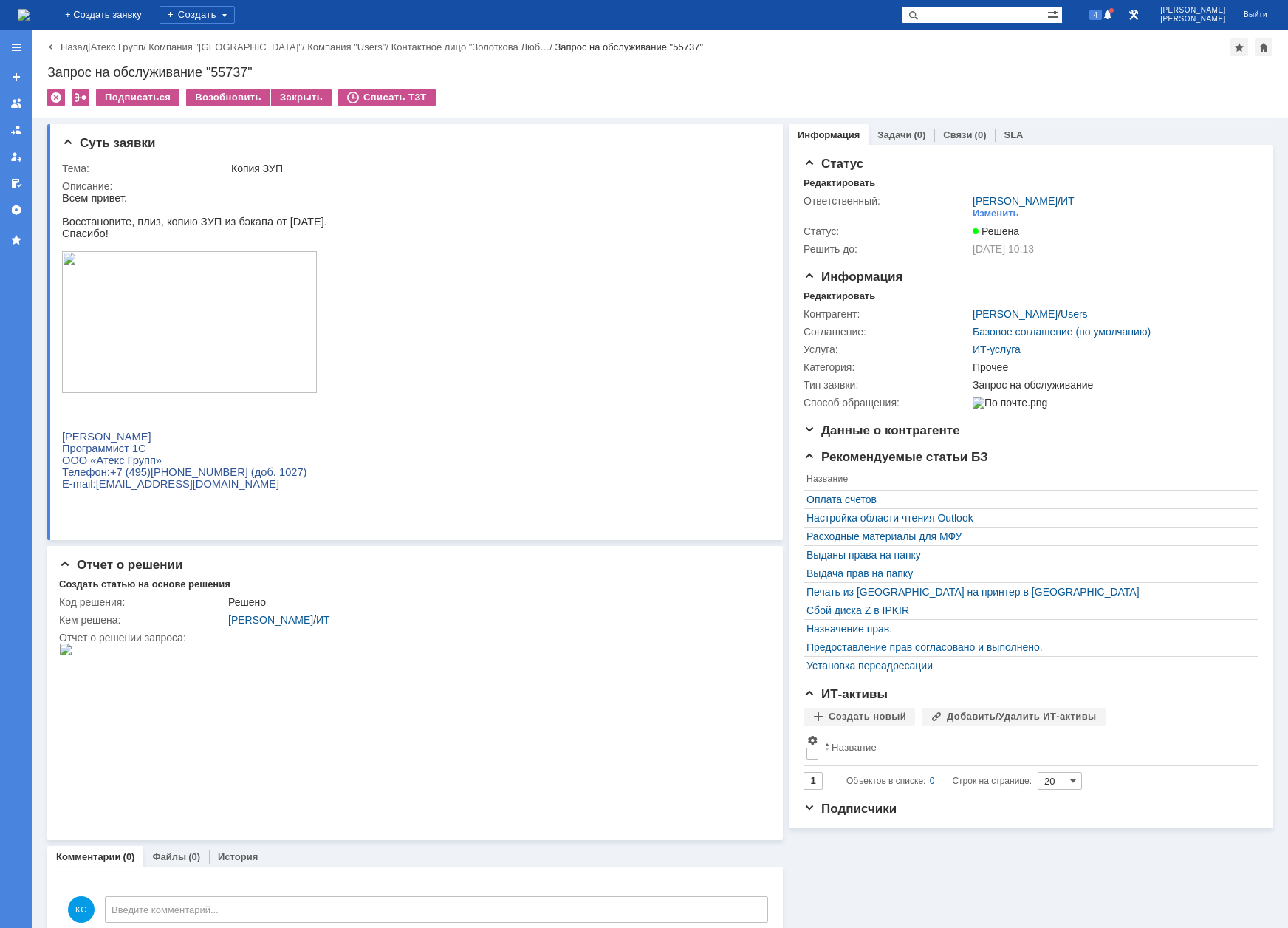 click at bounding box center [24, 15] 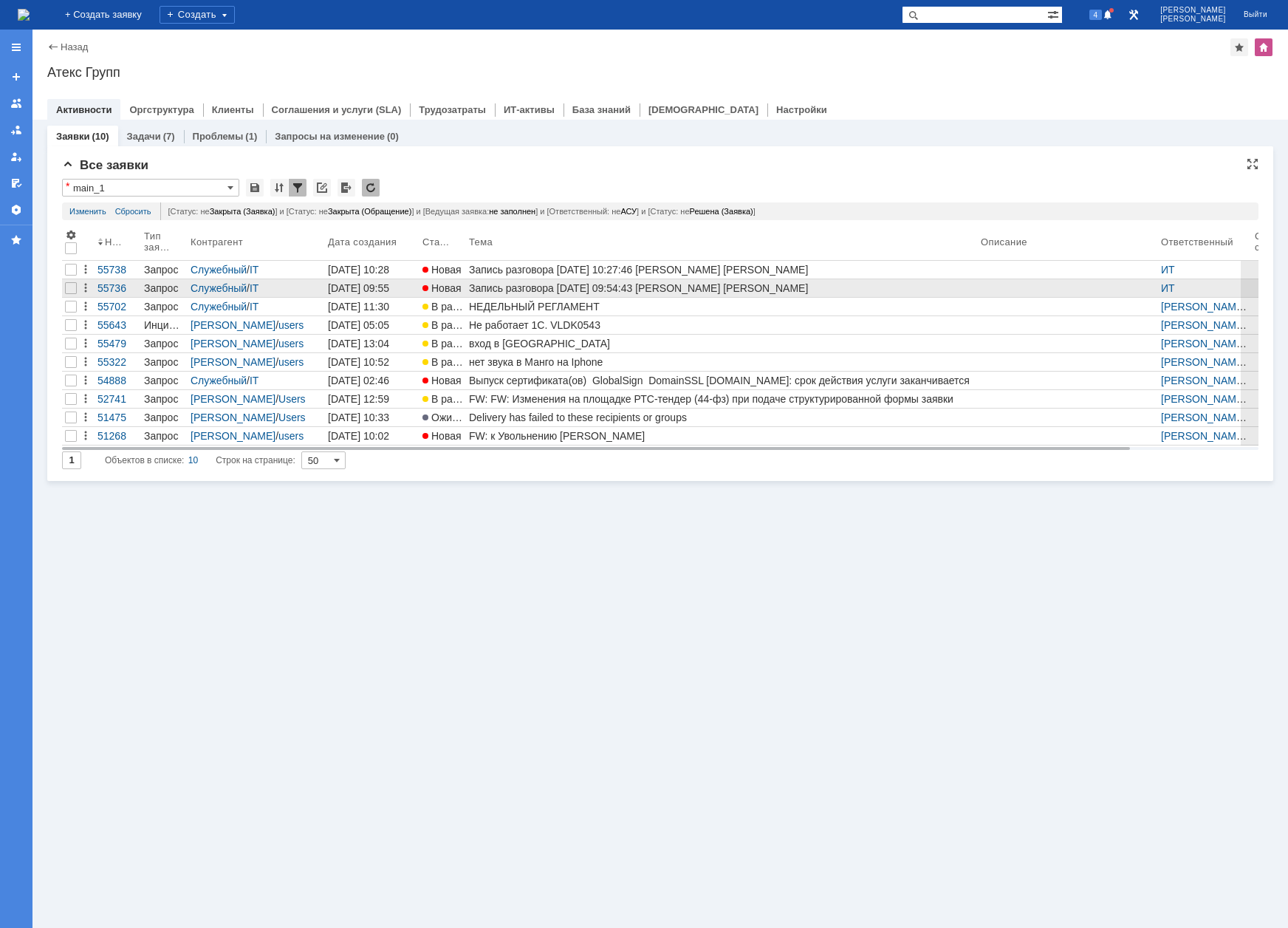 scroll, scrollTop: 0, scrollLeft: 0, axis: both 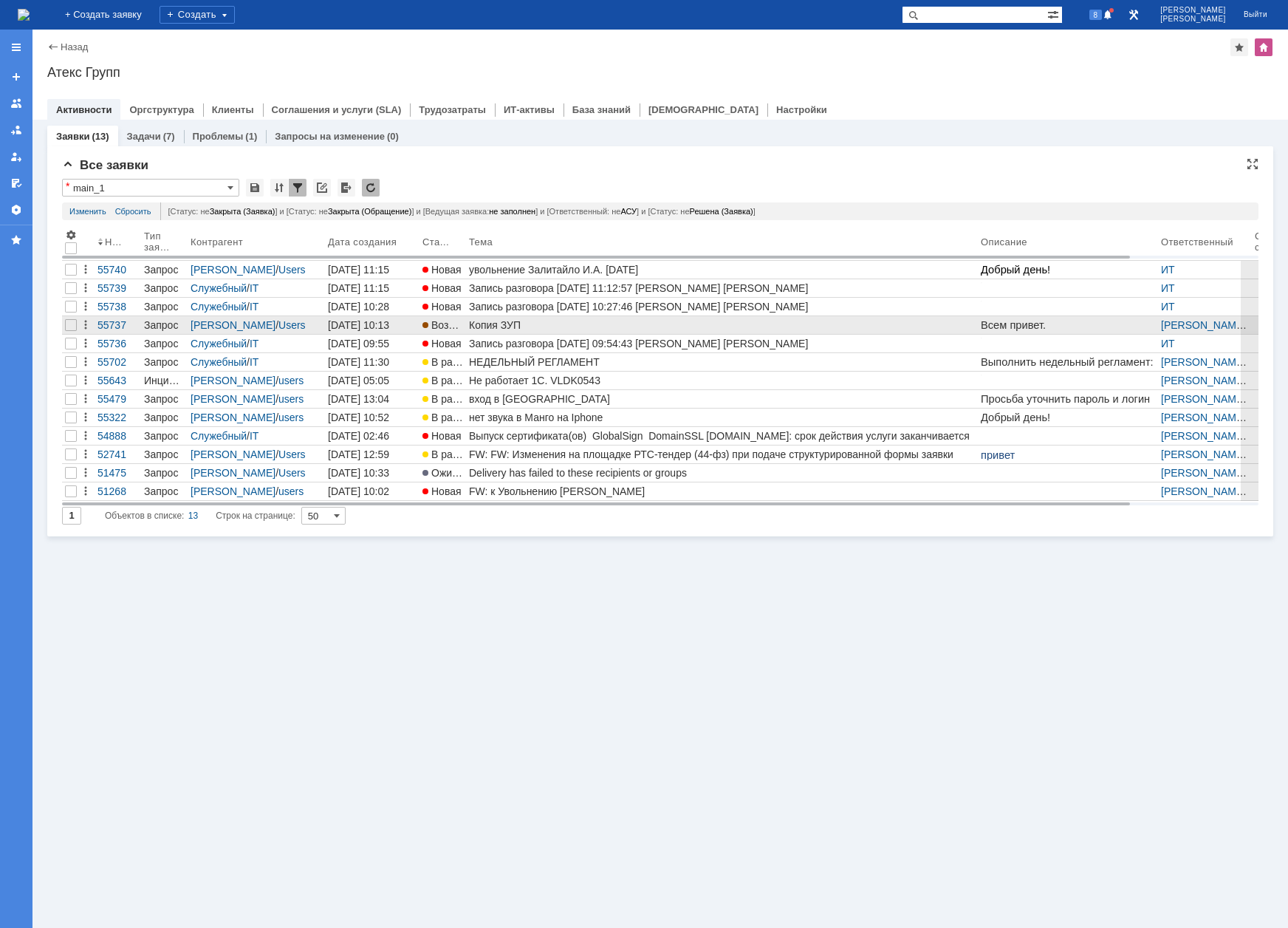click on "Копия ЗУП" at bounding box center (722, 325) 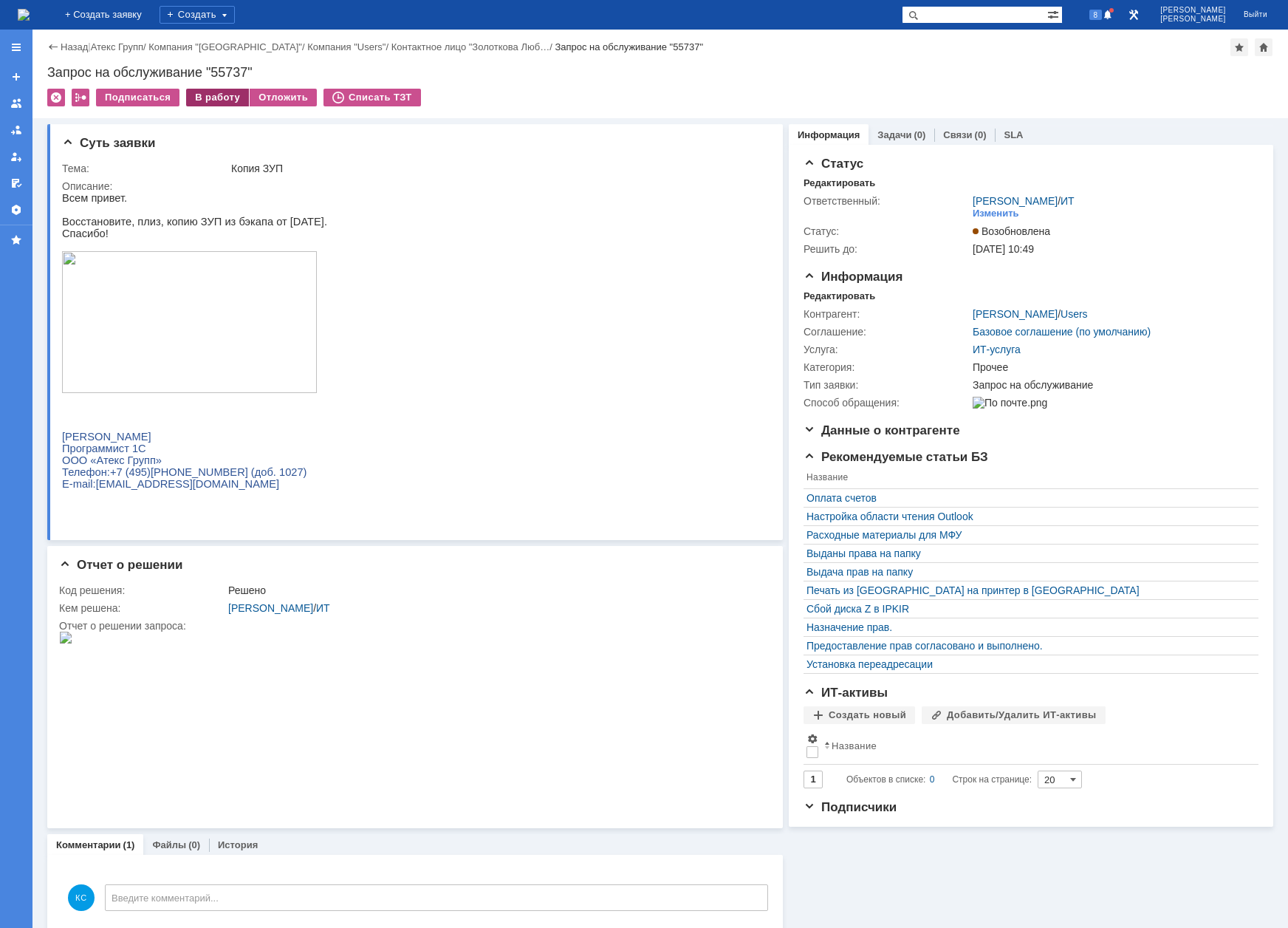 scroll, scrollTop: 0, scrollLeft: 0, axis: both 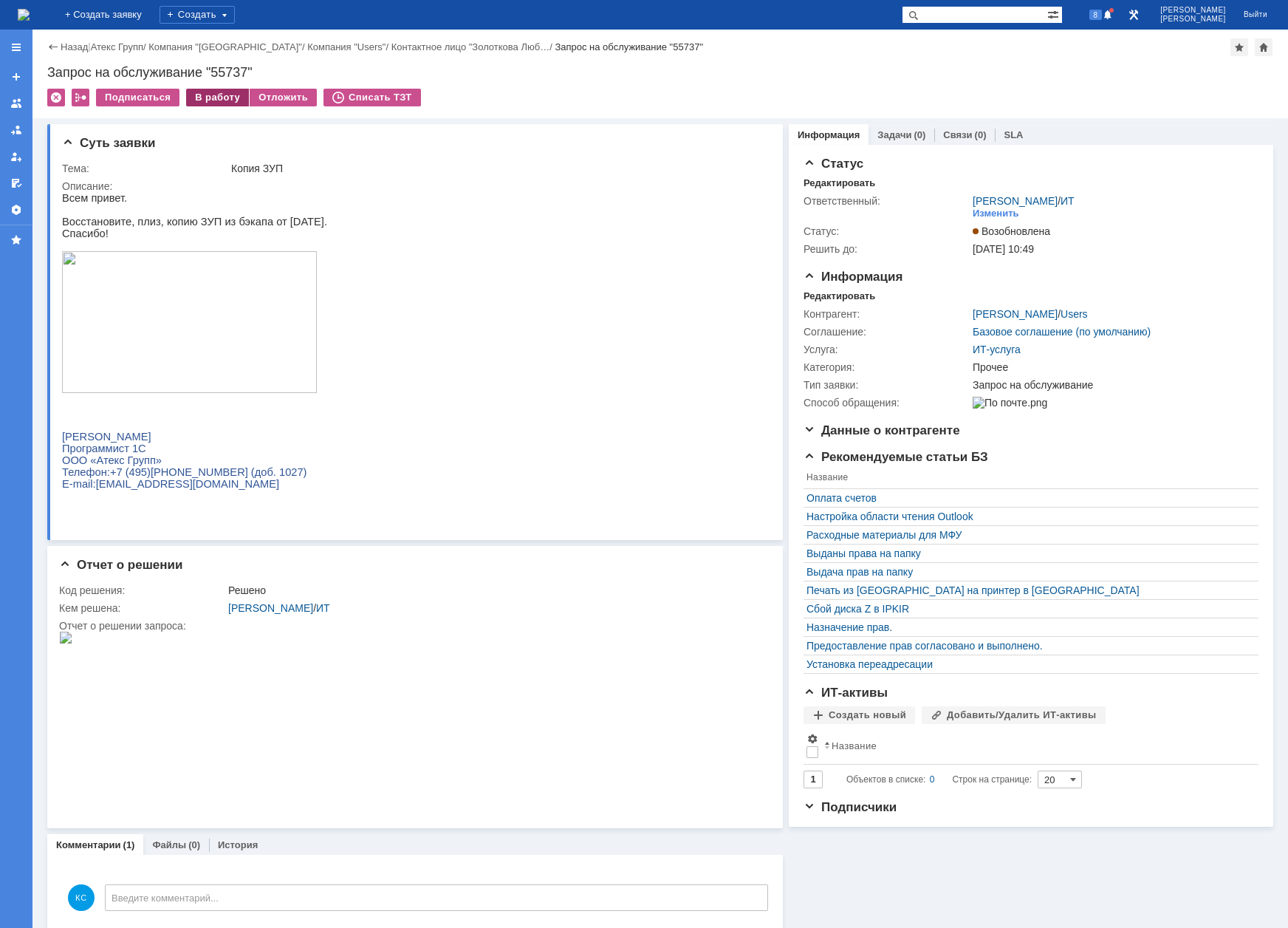 click on "В работу" at bounding box center (217, 98) 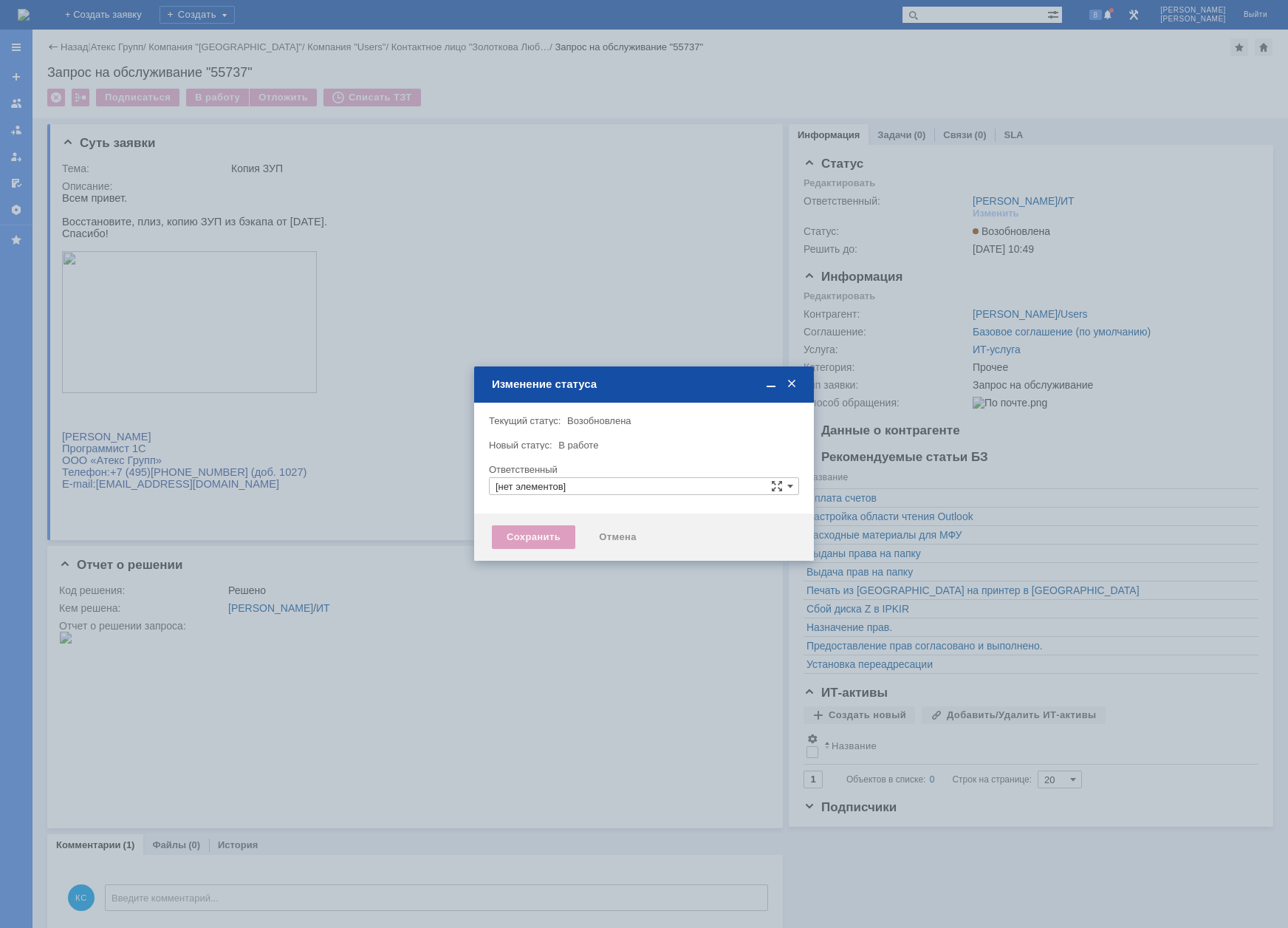 type on "[PERSON_NAME]" 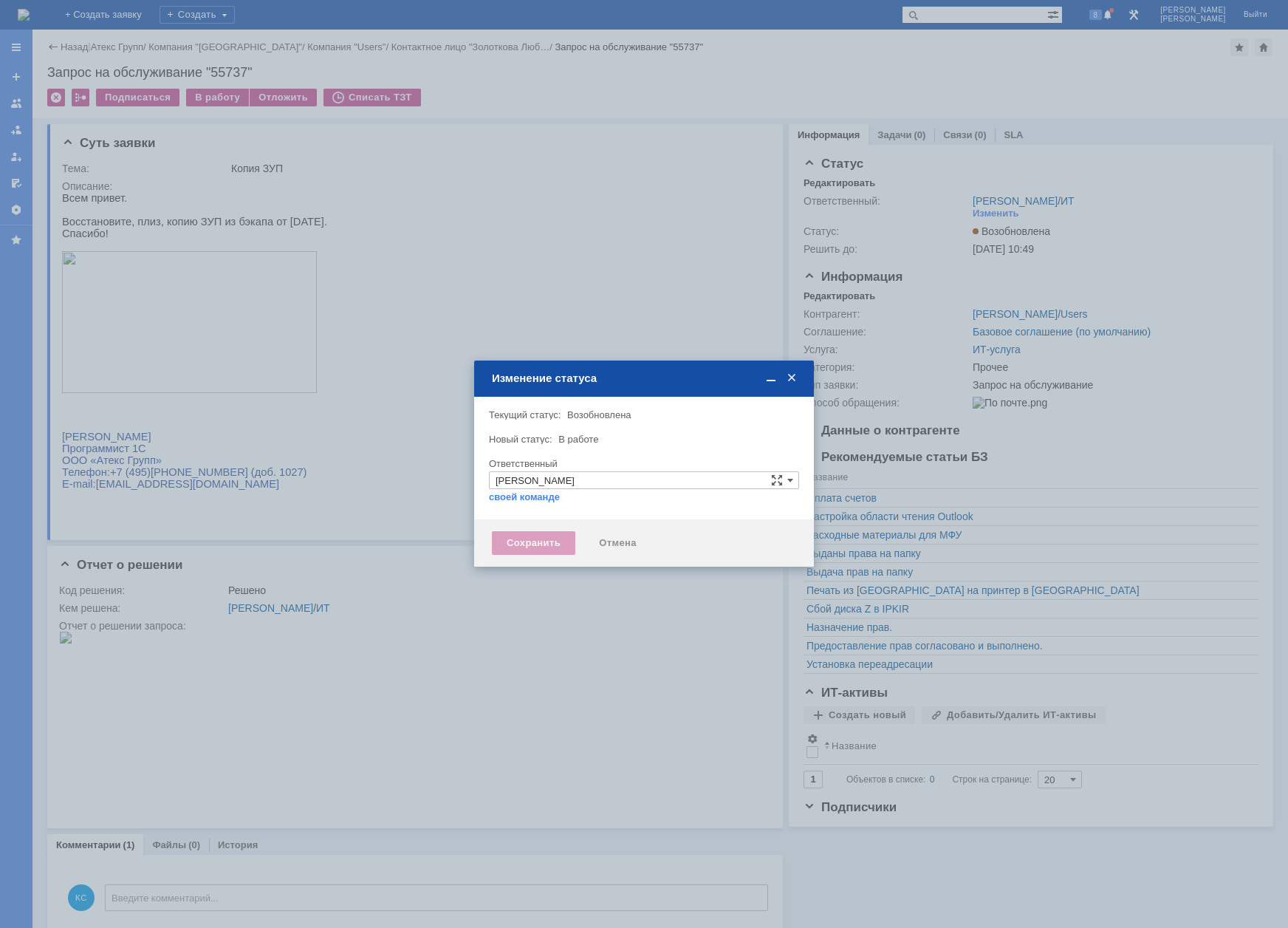 type on "Прочее" 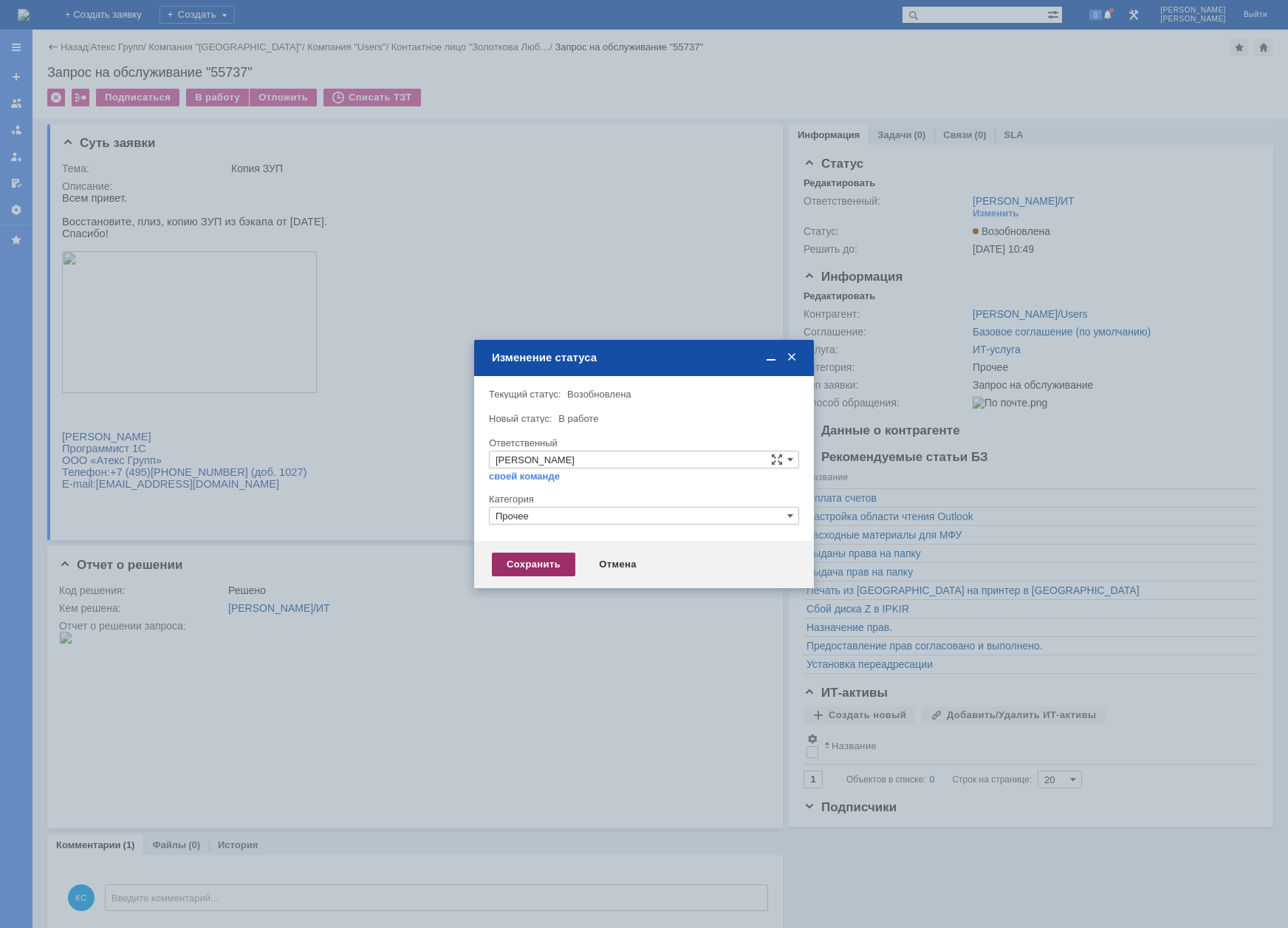 click on "Сохранить" at bounding box center [533, 564] 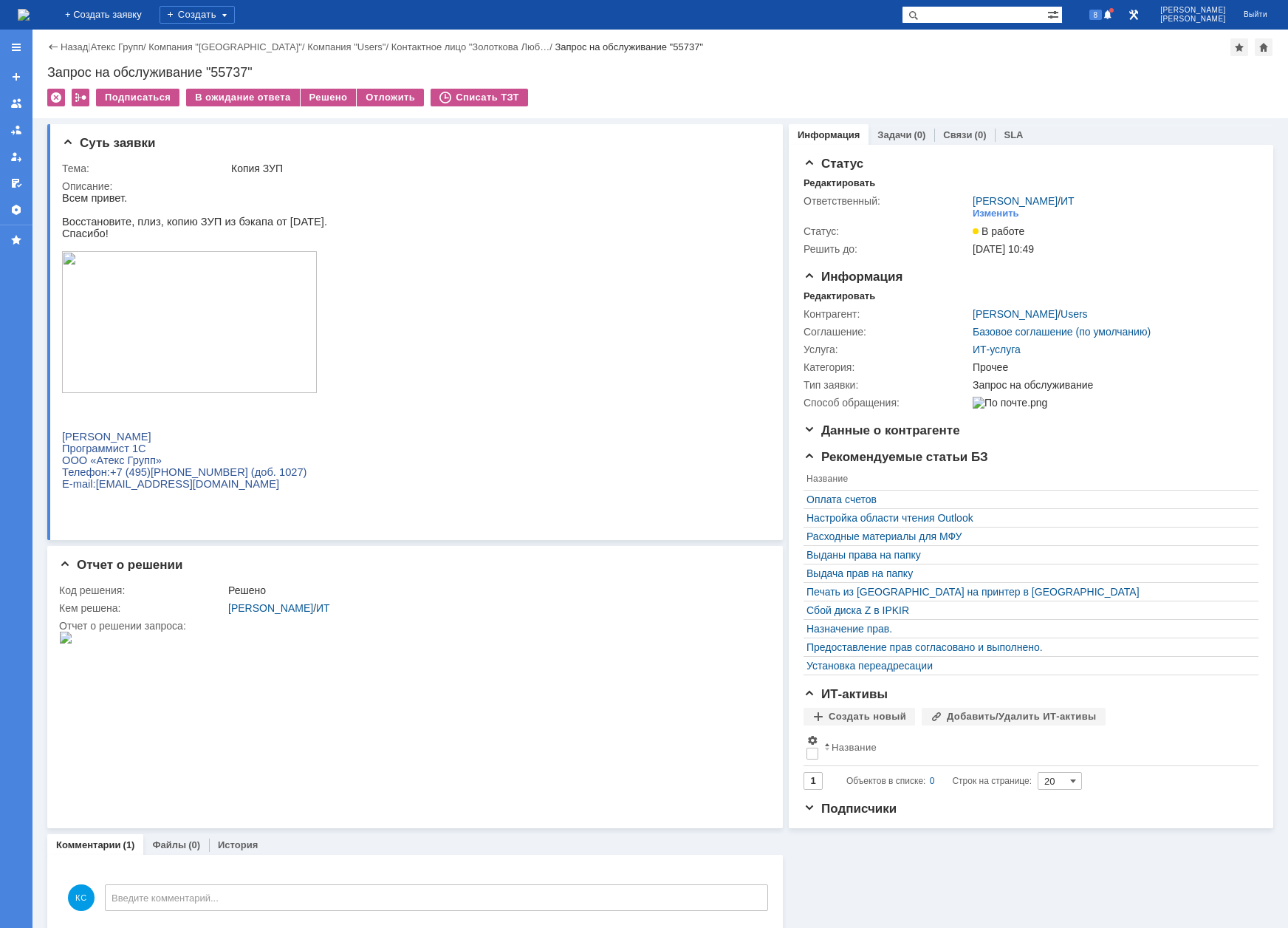 scroll, scrollTop: 0, scrollLeft: 0, axis: both 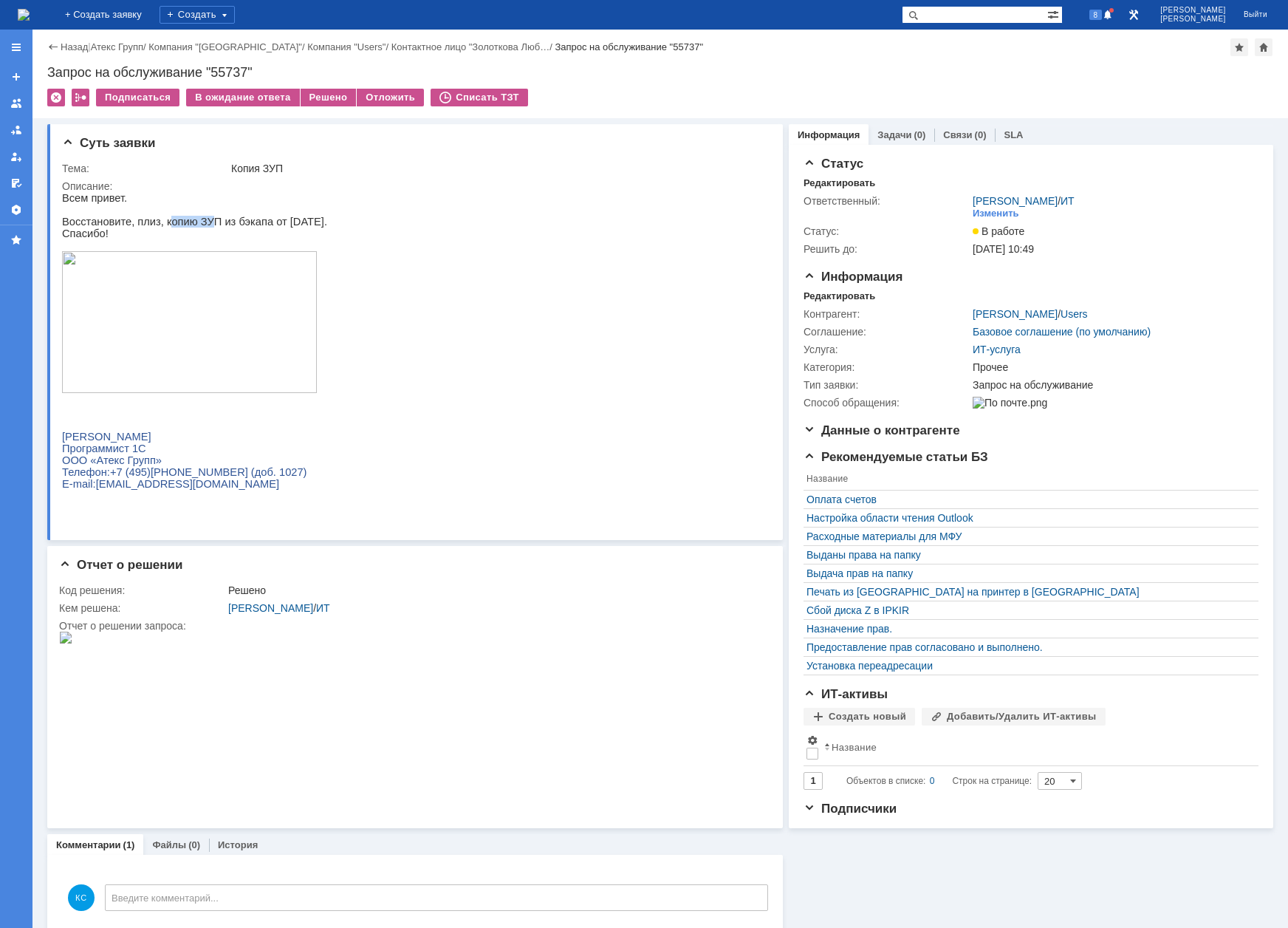 drag, startPoint x: 162, startPoint y: 231, endPoint x: 212, endPoint y: 225, distance: 50.358713 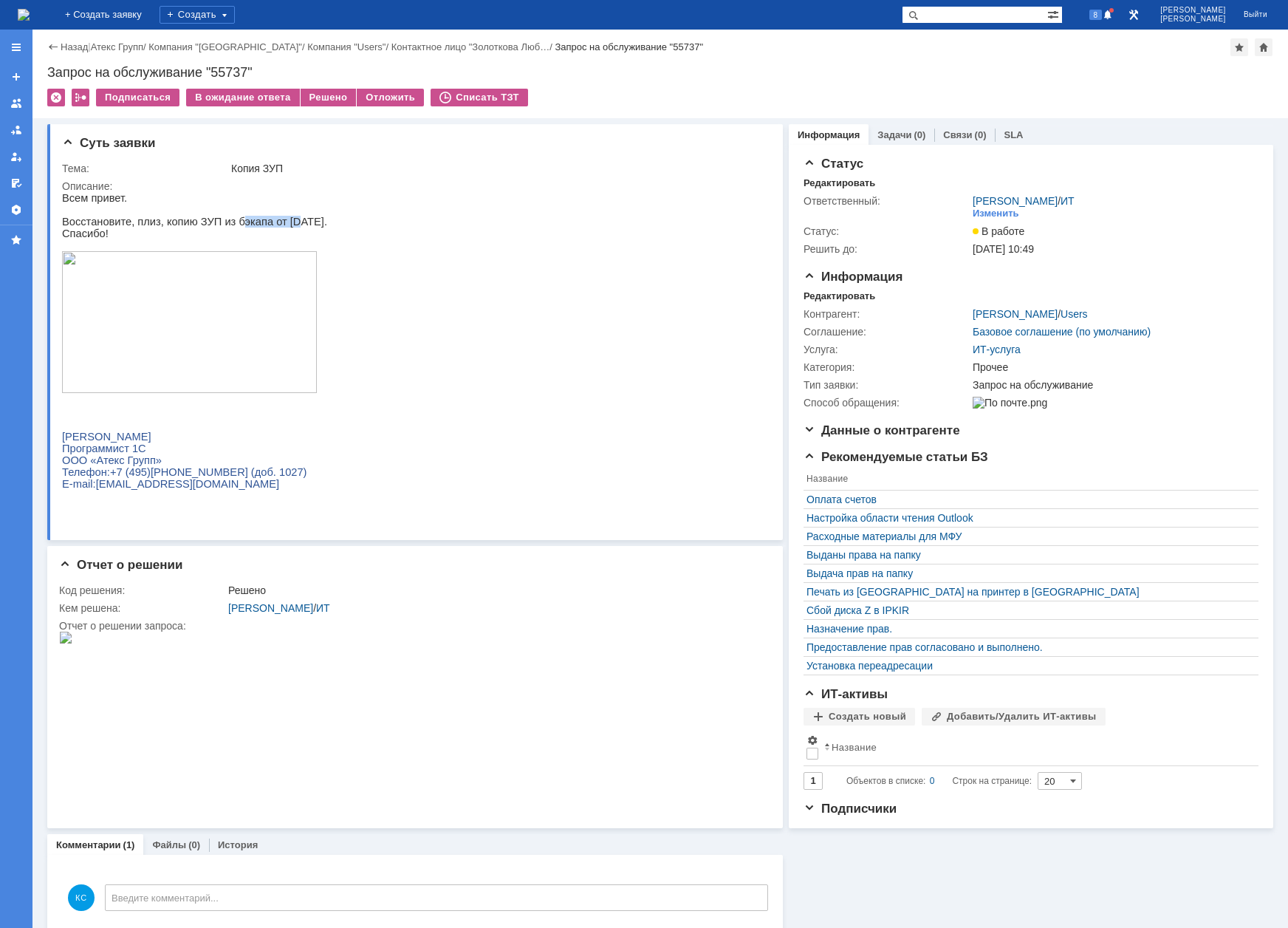 drag, startPoint x: 270, startPoint y: 219, endPoint x: 278, endPoint y: 219, distance: 8 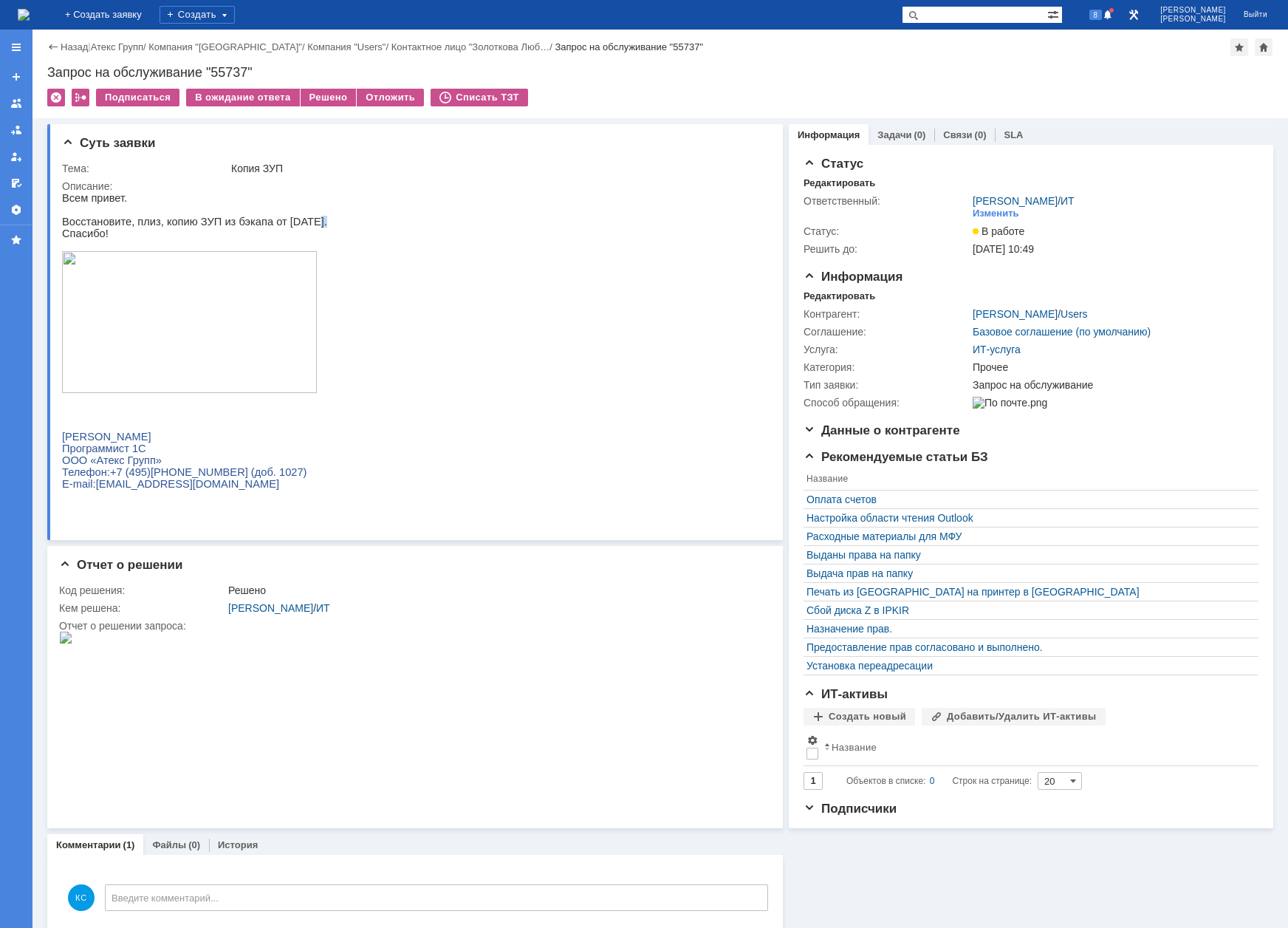 drag, startPoint x: 297, startPoint y: 219, endPoint x: 306, endPoint y: 221, distance: 9.219544 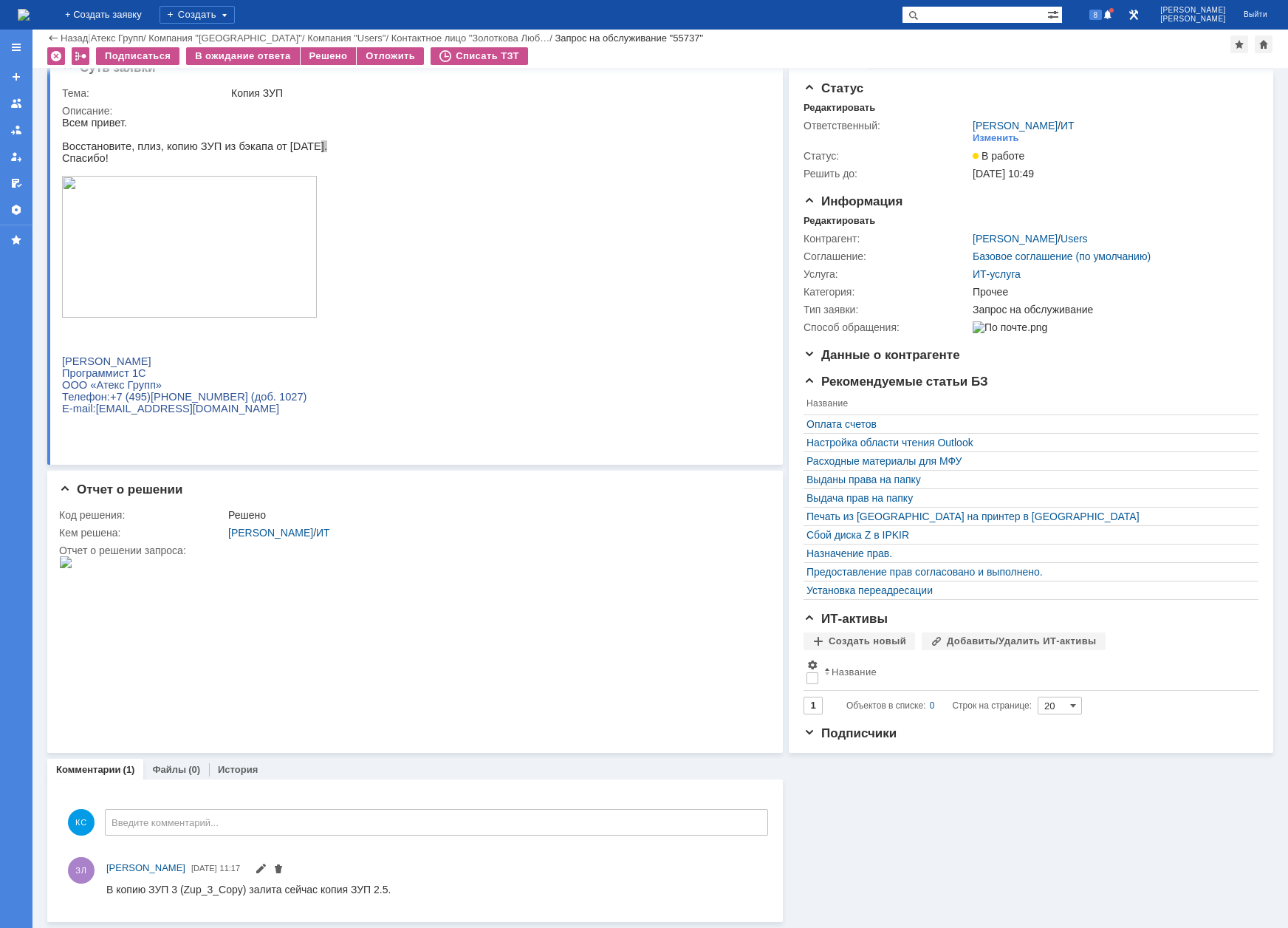 scroll, scrollTop: 27, scrollLeft: 0, axis: vertical 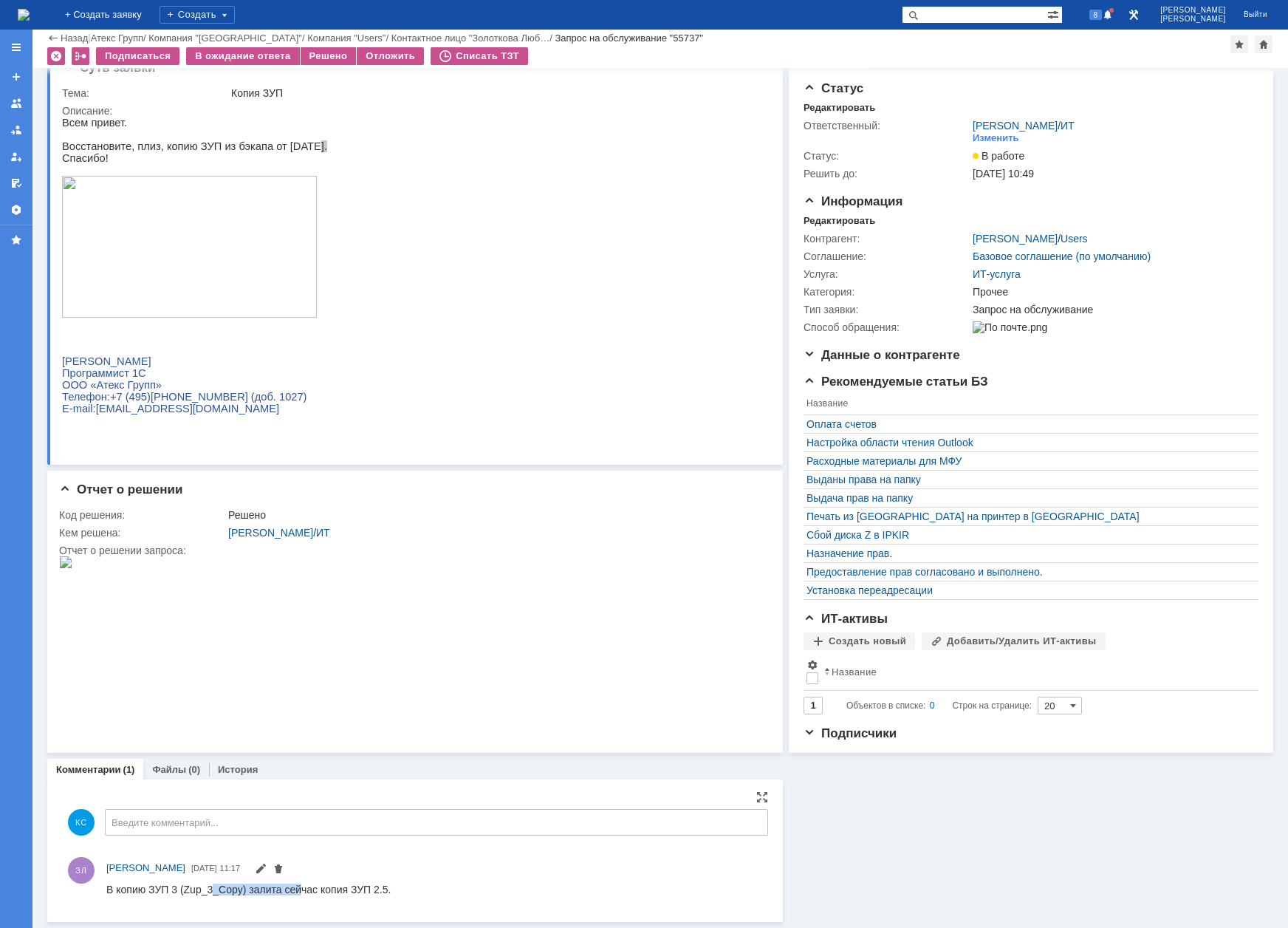 drag, startPoint x: 213, startPoint y: 892, endPoint x: 311, endPoint y: 890, distance: 98.02041 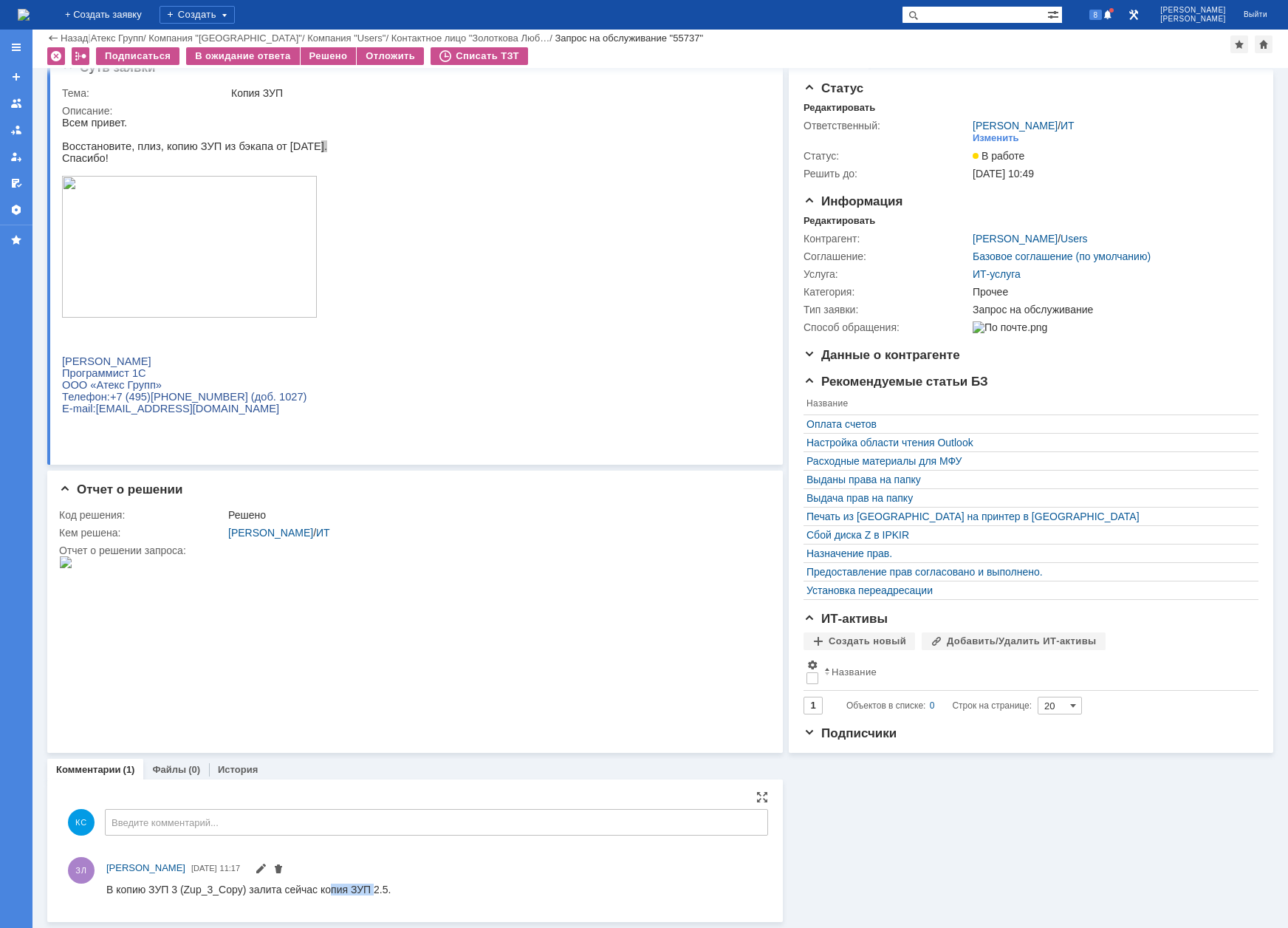 drag, startPoint x: 331, startPoint y: 890, endPoint x: 374, endPoint y: 890, distance: 43 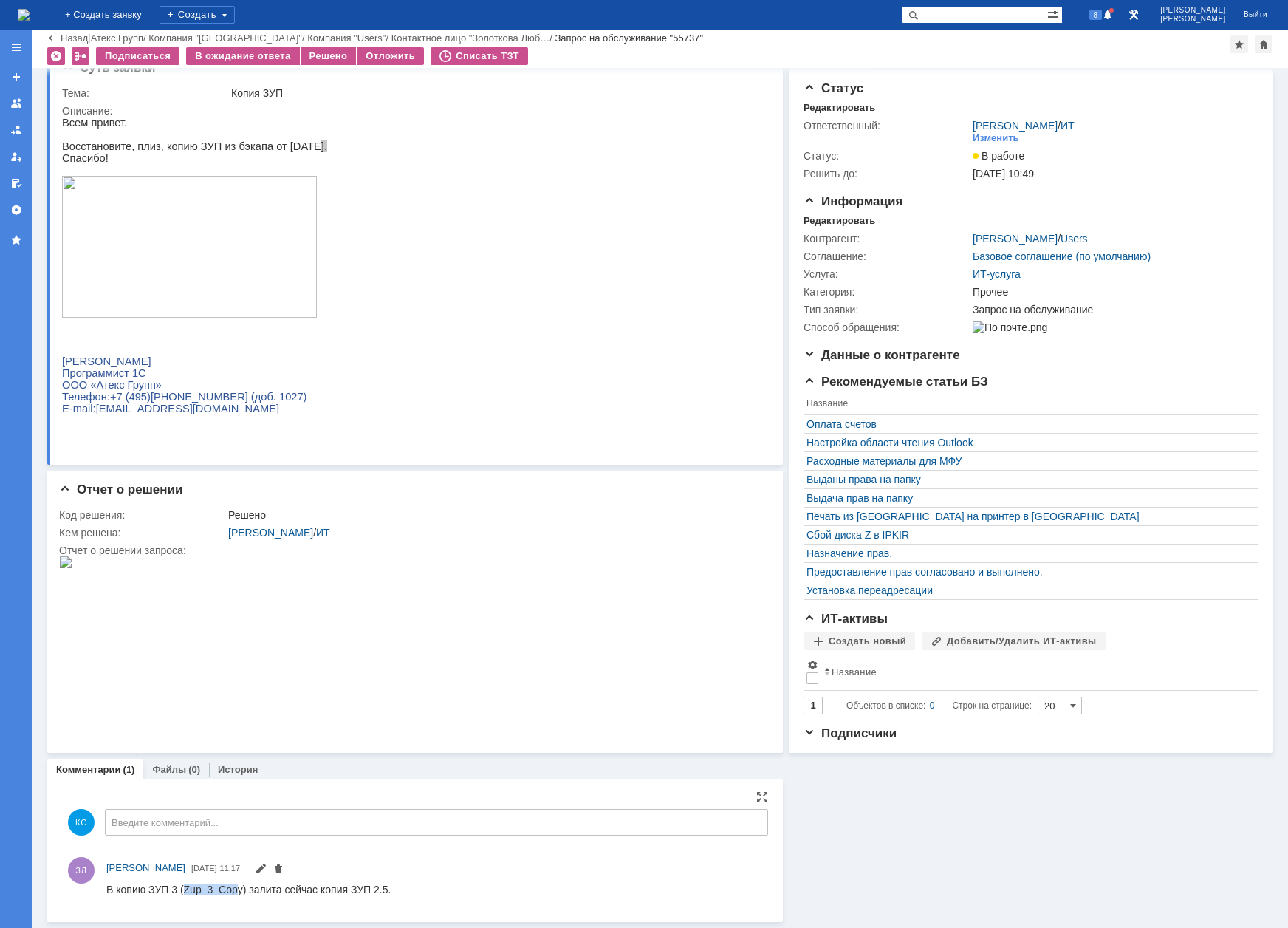 drag, startPoint x: 184, startPoint y: 890, endPoint x: 240, endPoint y: 888, distance: 56.0357 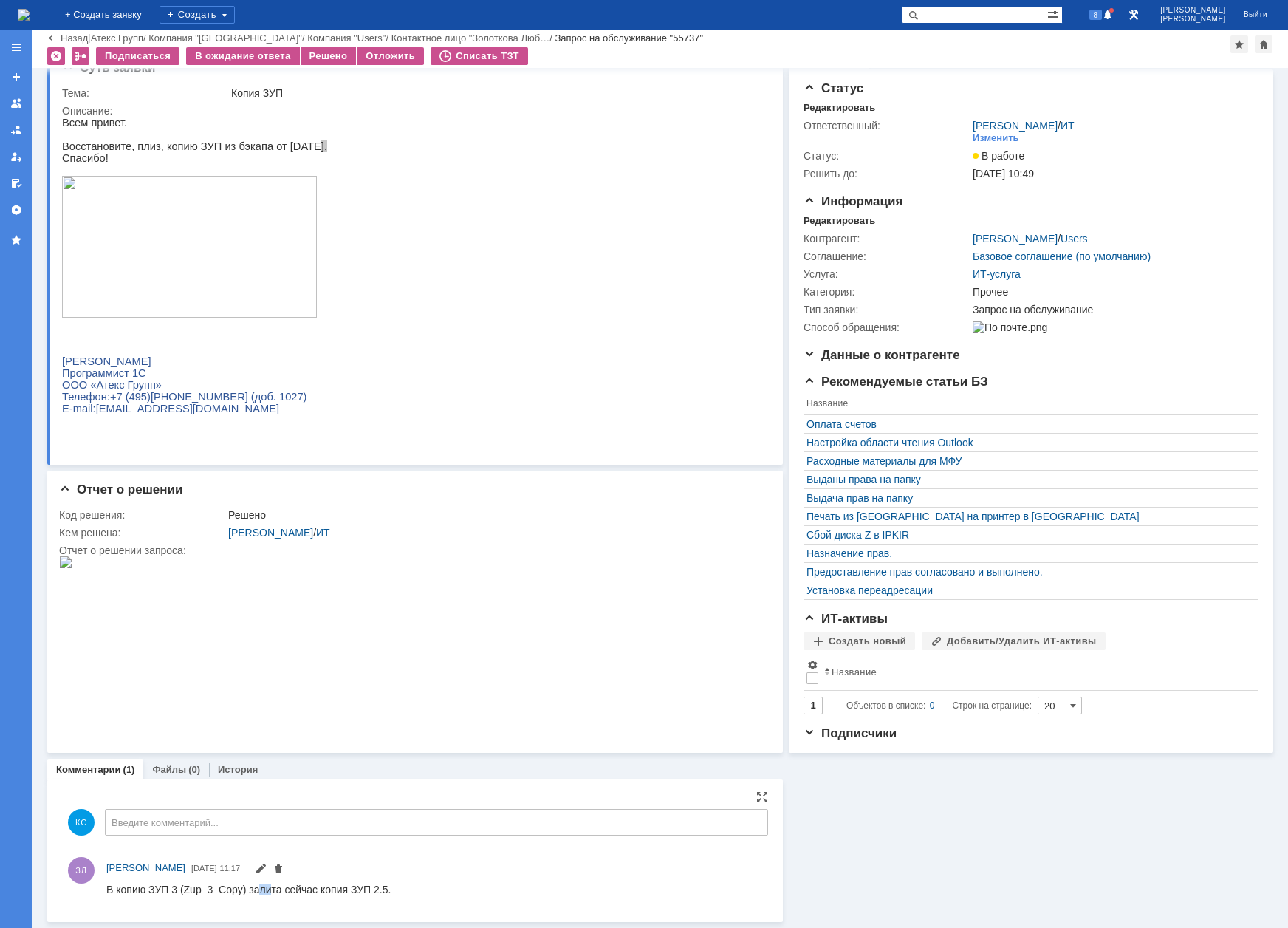 drag, startPoint x: 261, startPoint y: 892, endPoint x: 269, endPoint y: 892, distance: 8 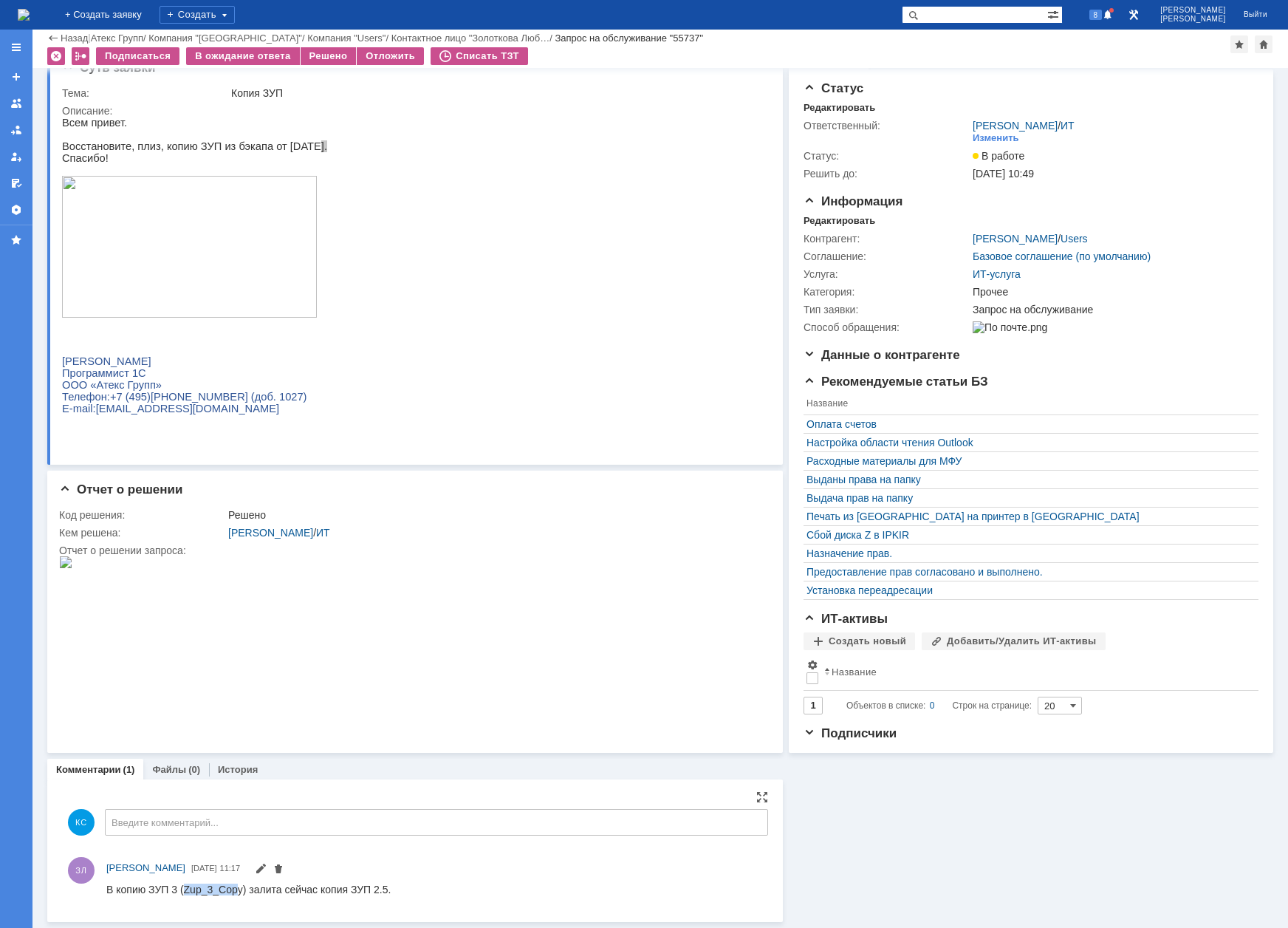 drag, startPoint x: 186, startPoint y: 889, endPoint x: 239, endPoint y: 889, distance: 53 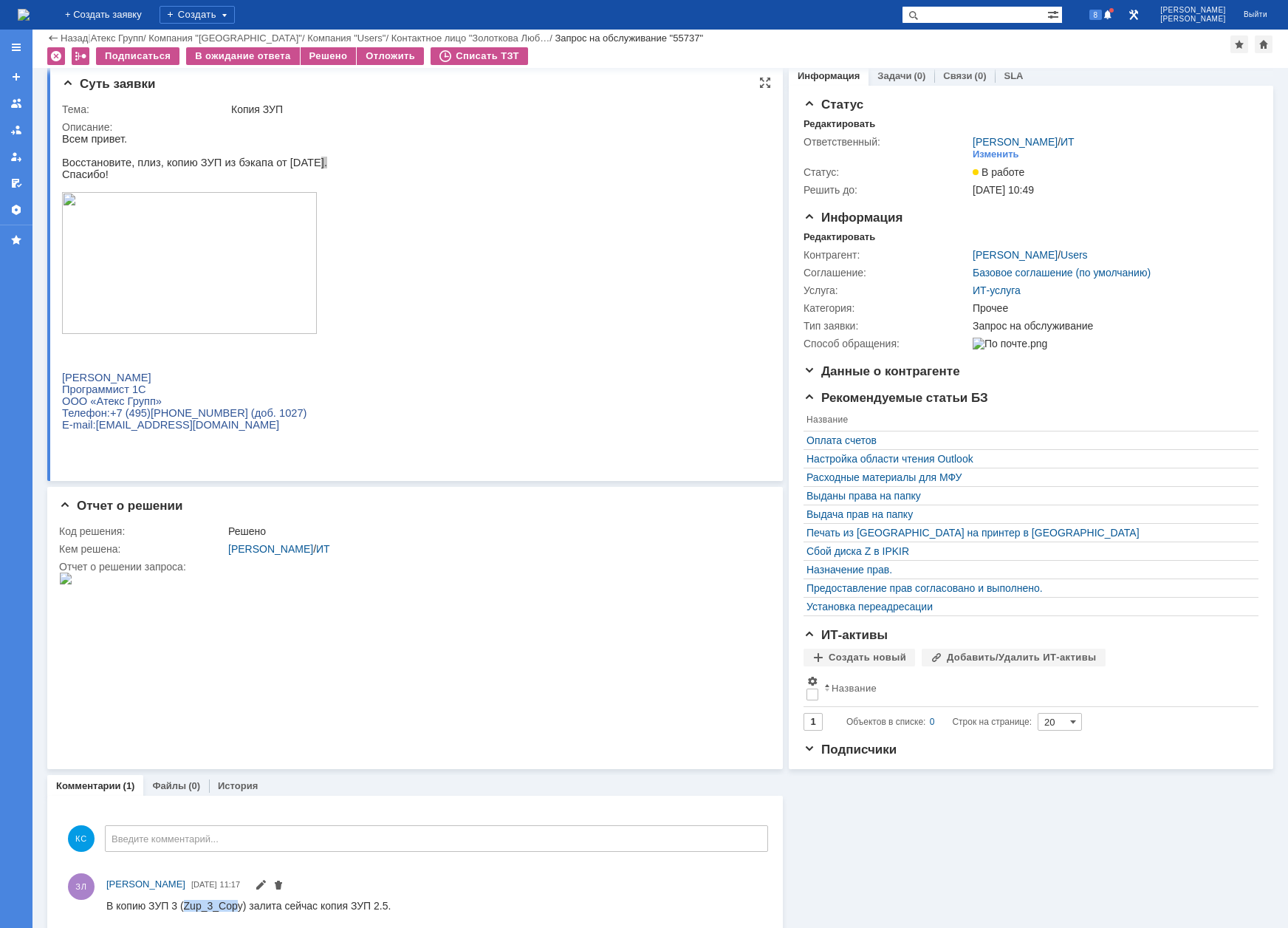 scroll, scrollTop: 0, scrollLeft: 0, axis: both 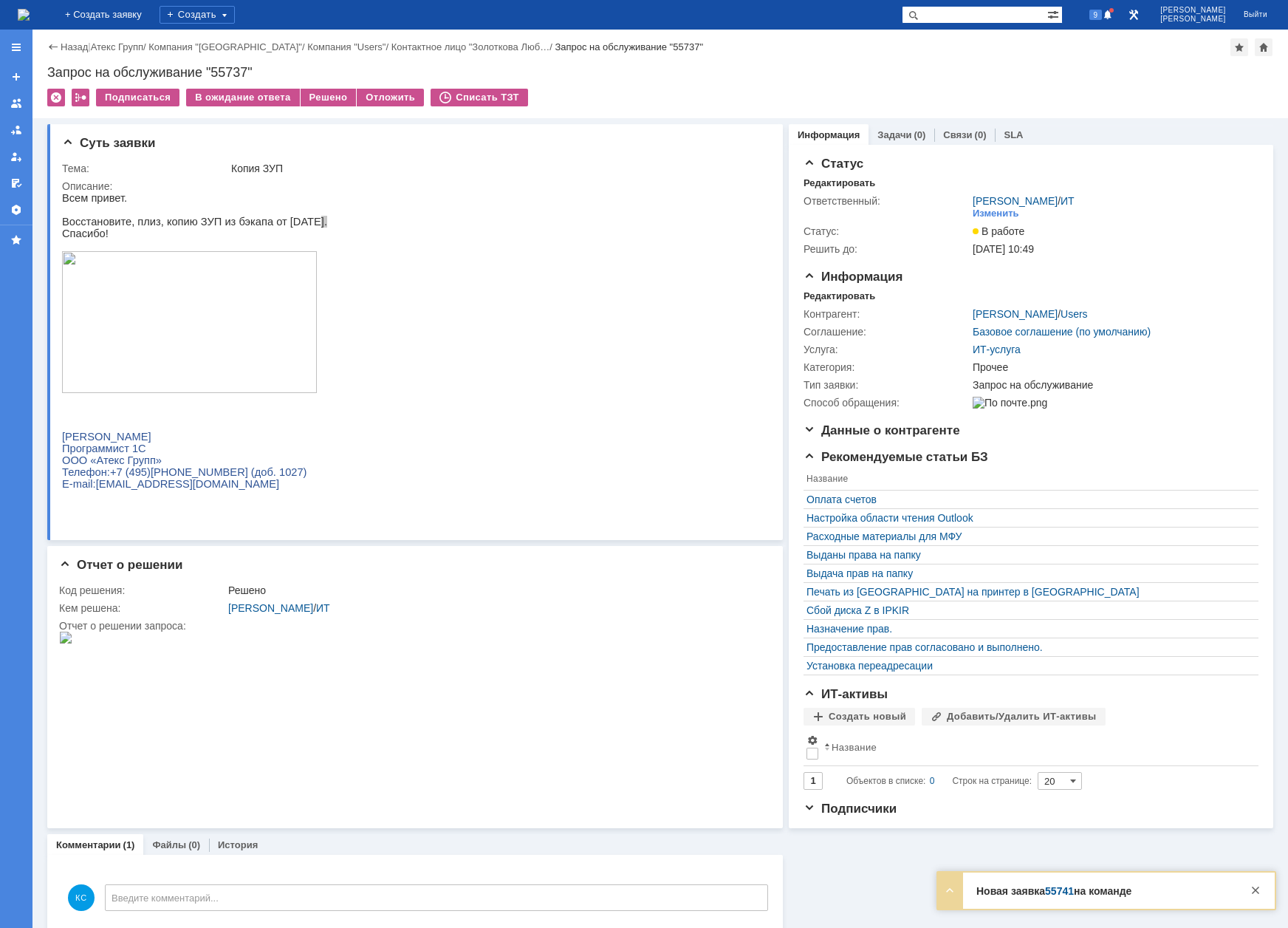 click on "55741" at bounding box center (1059, 891) 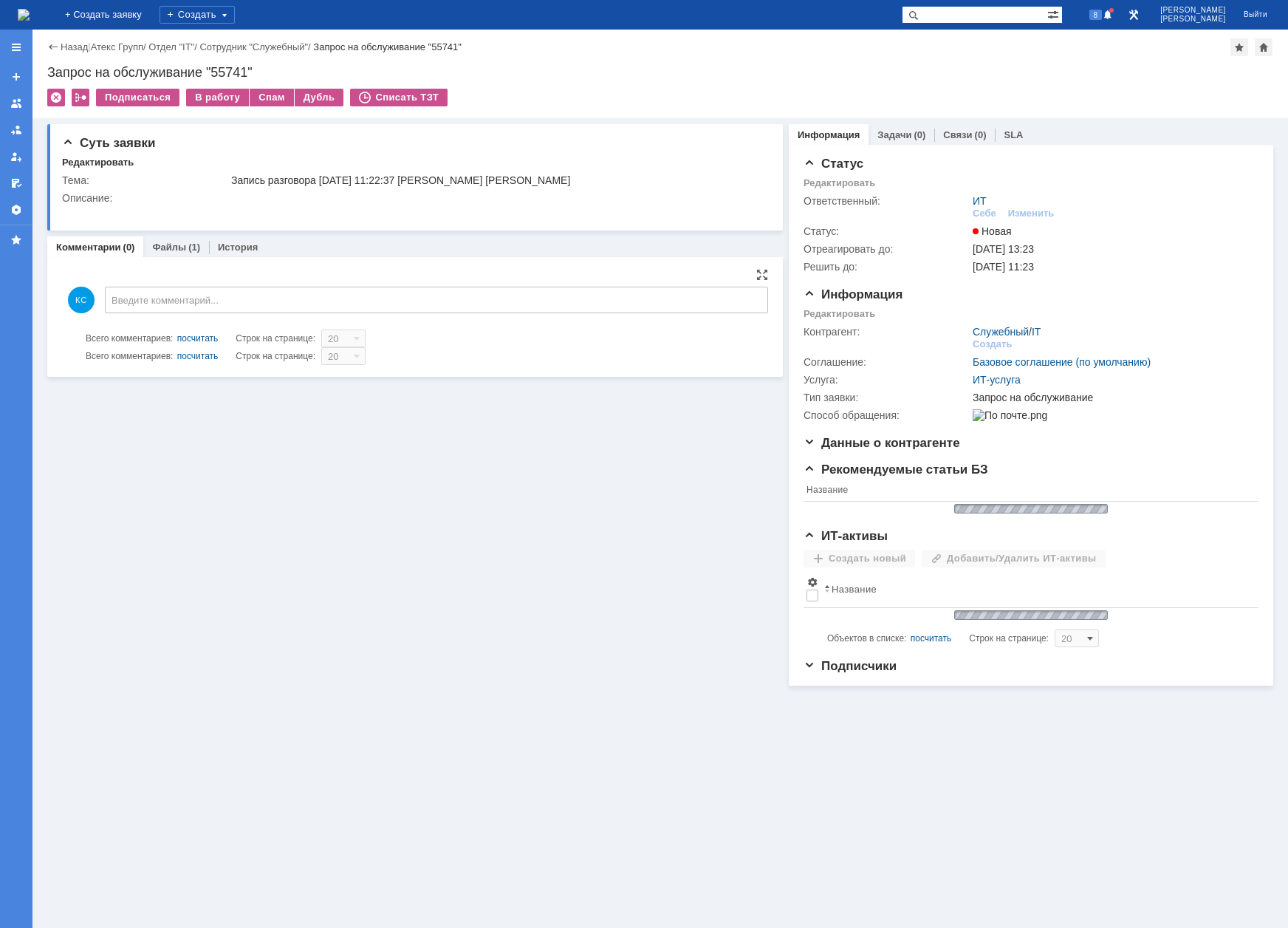 scroll, scrollTop: 0, scrollLeft: 0, axis: both 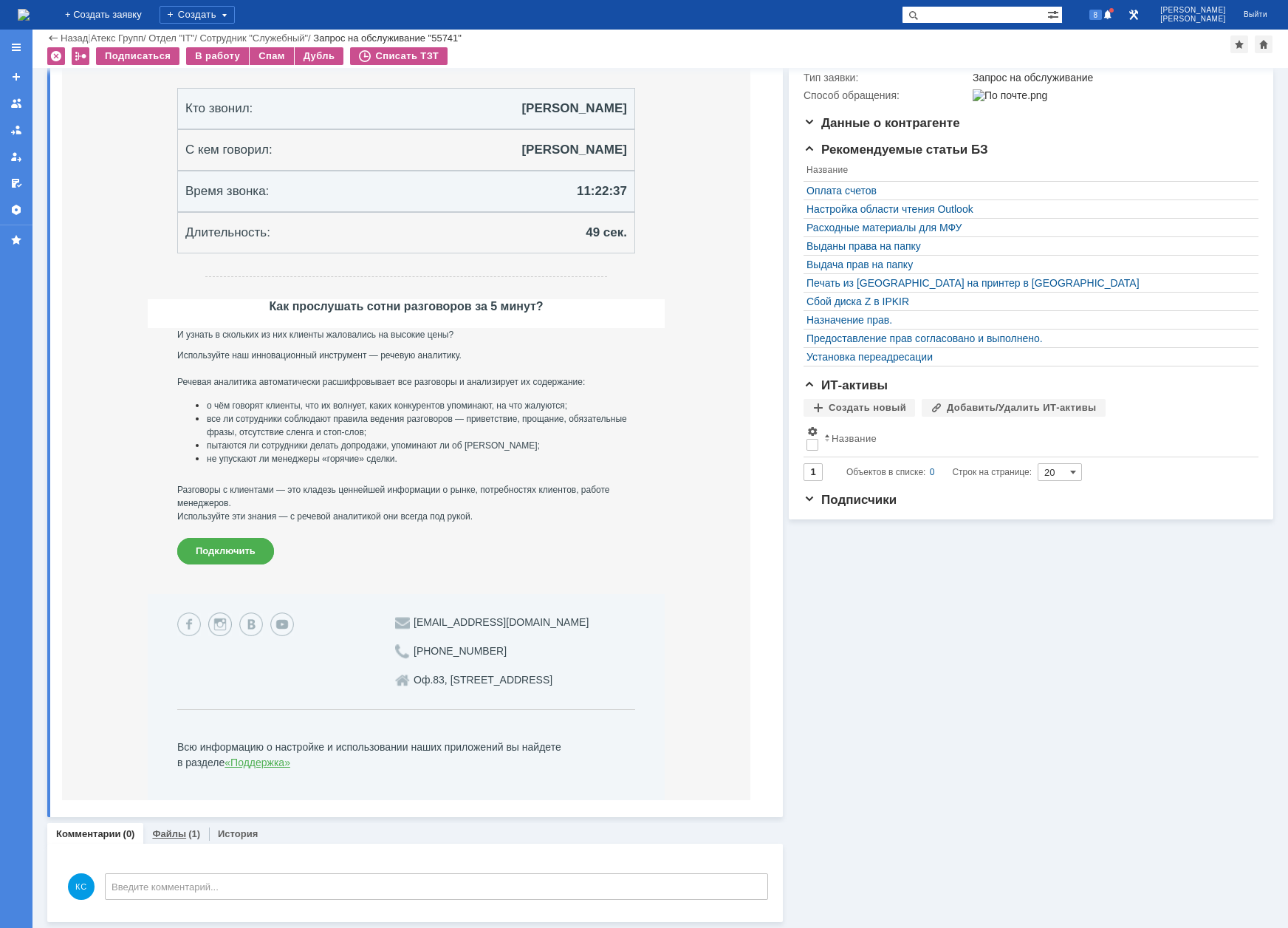 click on "Файлы" at bounding box center (169, 833) 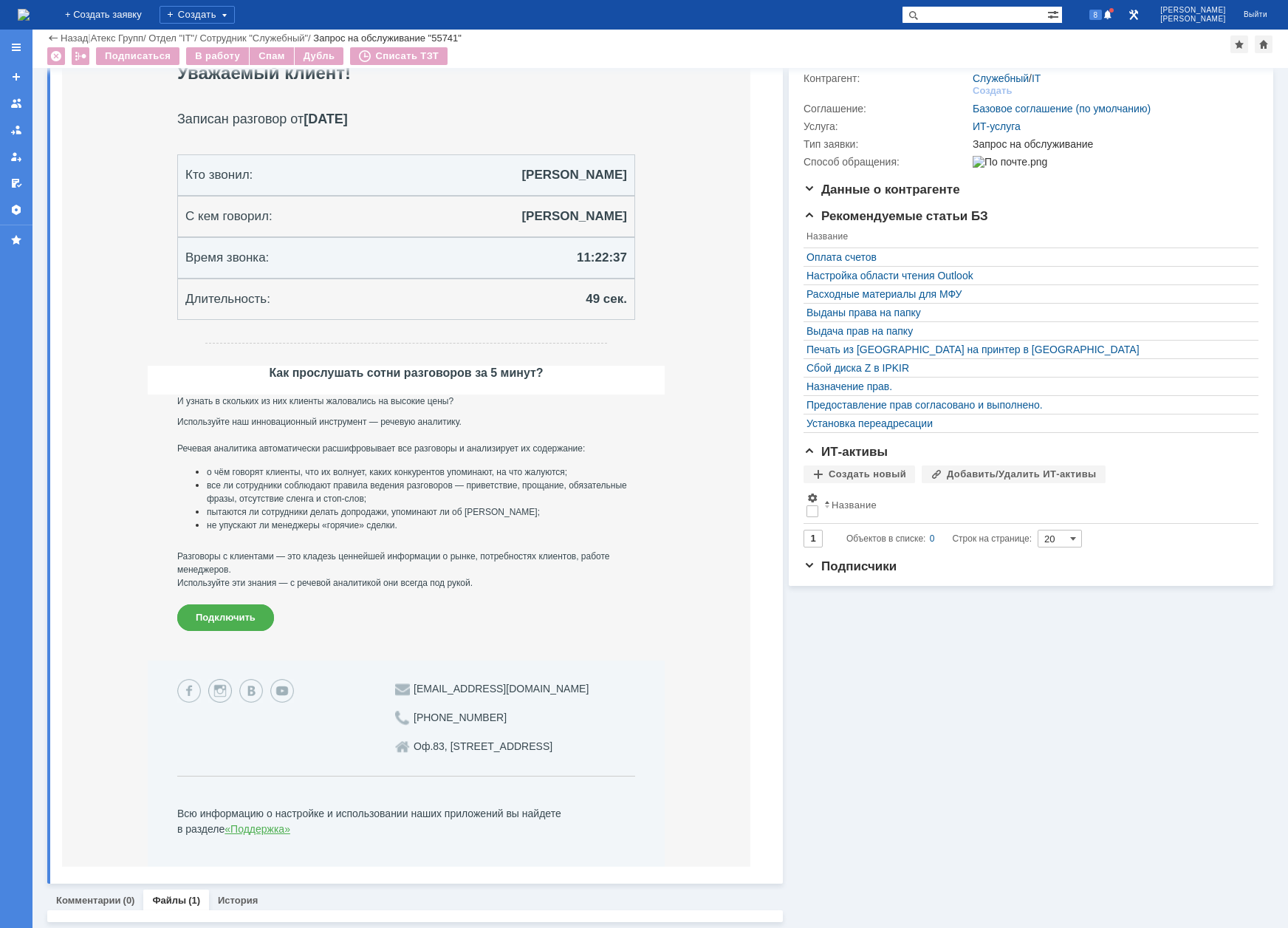 scroll, scrollTop: 270, scrollLeft: 0, axis: vertical 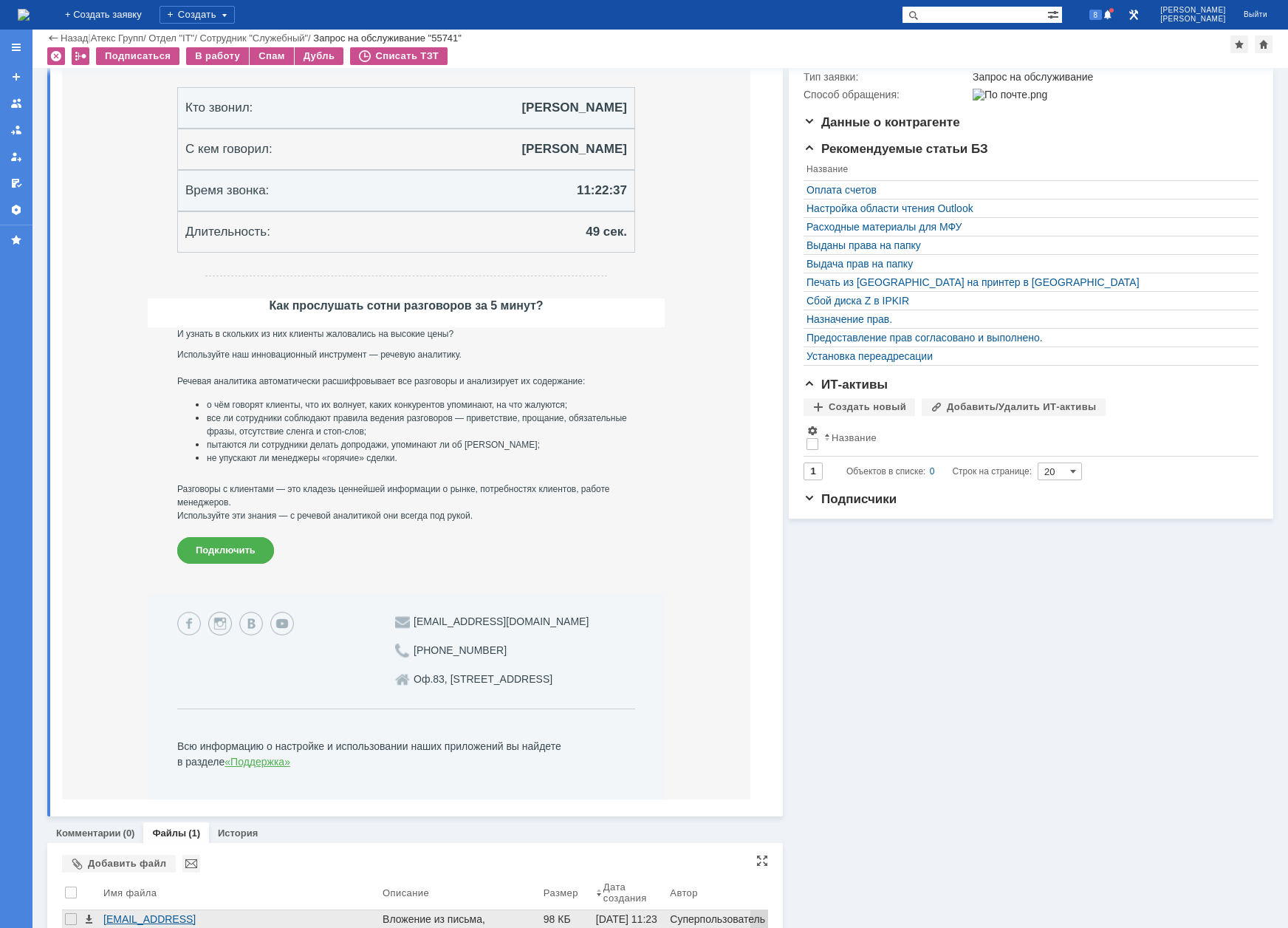 click on "sip_l.zolotkova@atex.mangosip.ru__sip_s.kondratenko@atex.mangosip.ru__2025.07.15__11-22-37.mp3" at bounding box center (240, 919) 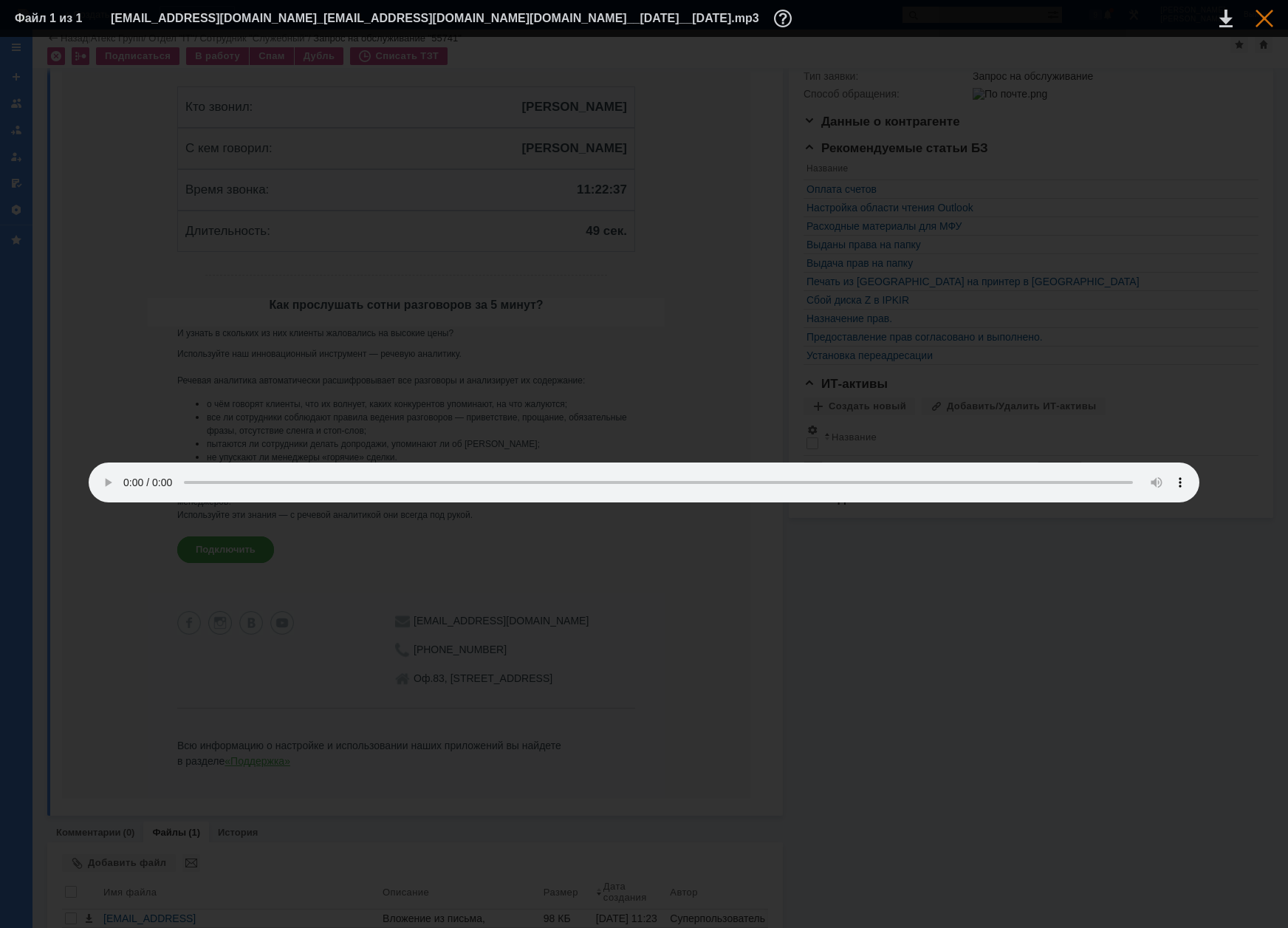 click at bounding box center [1264, 18] 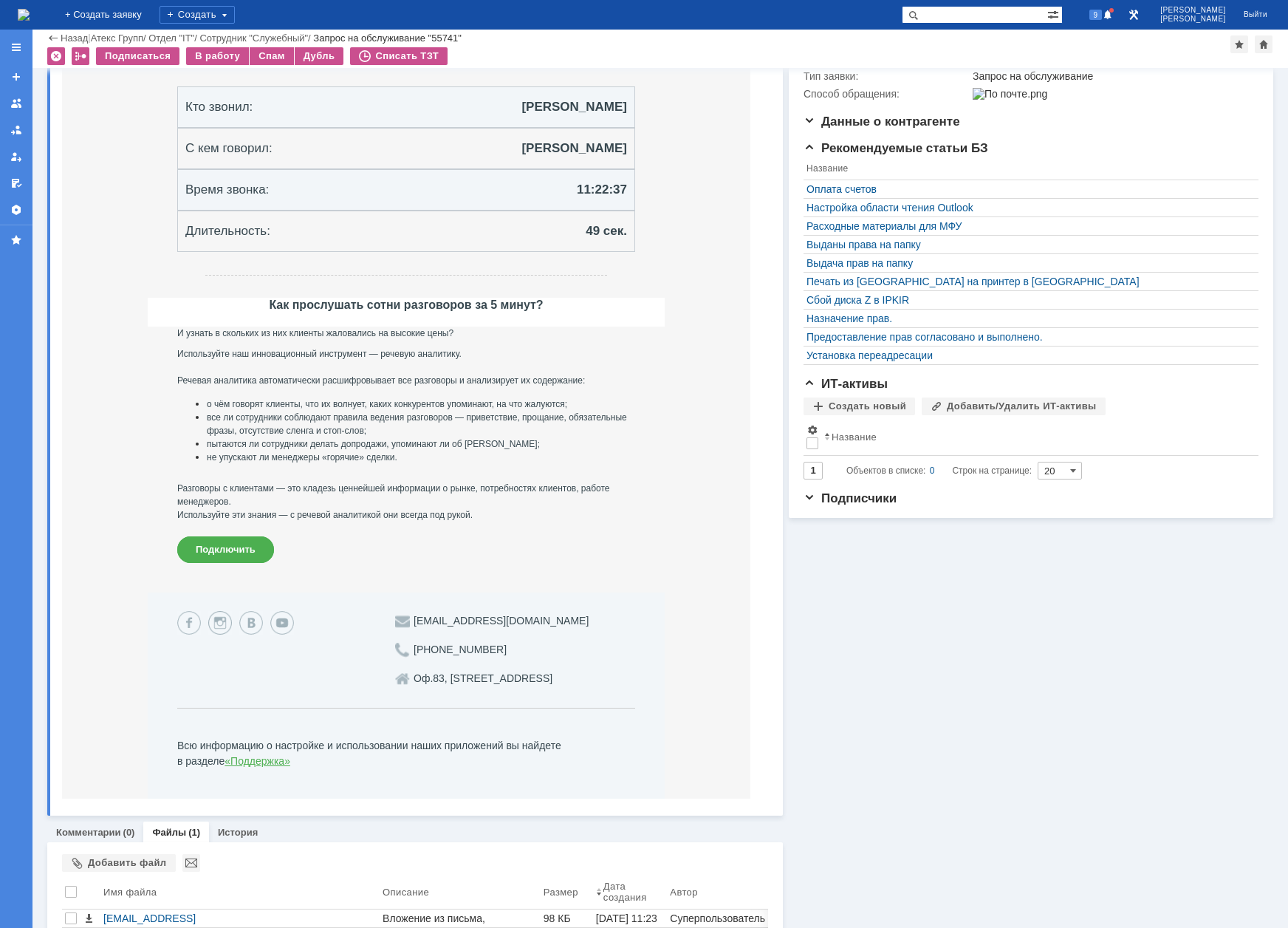 scroll, scrollTop: 0, scrollLeft: 0, axis: both 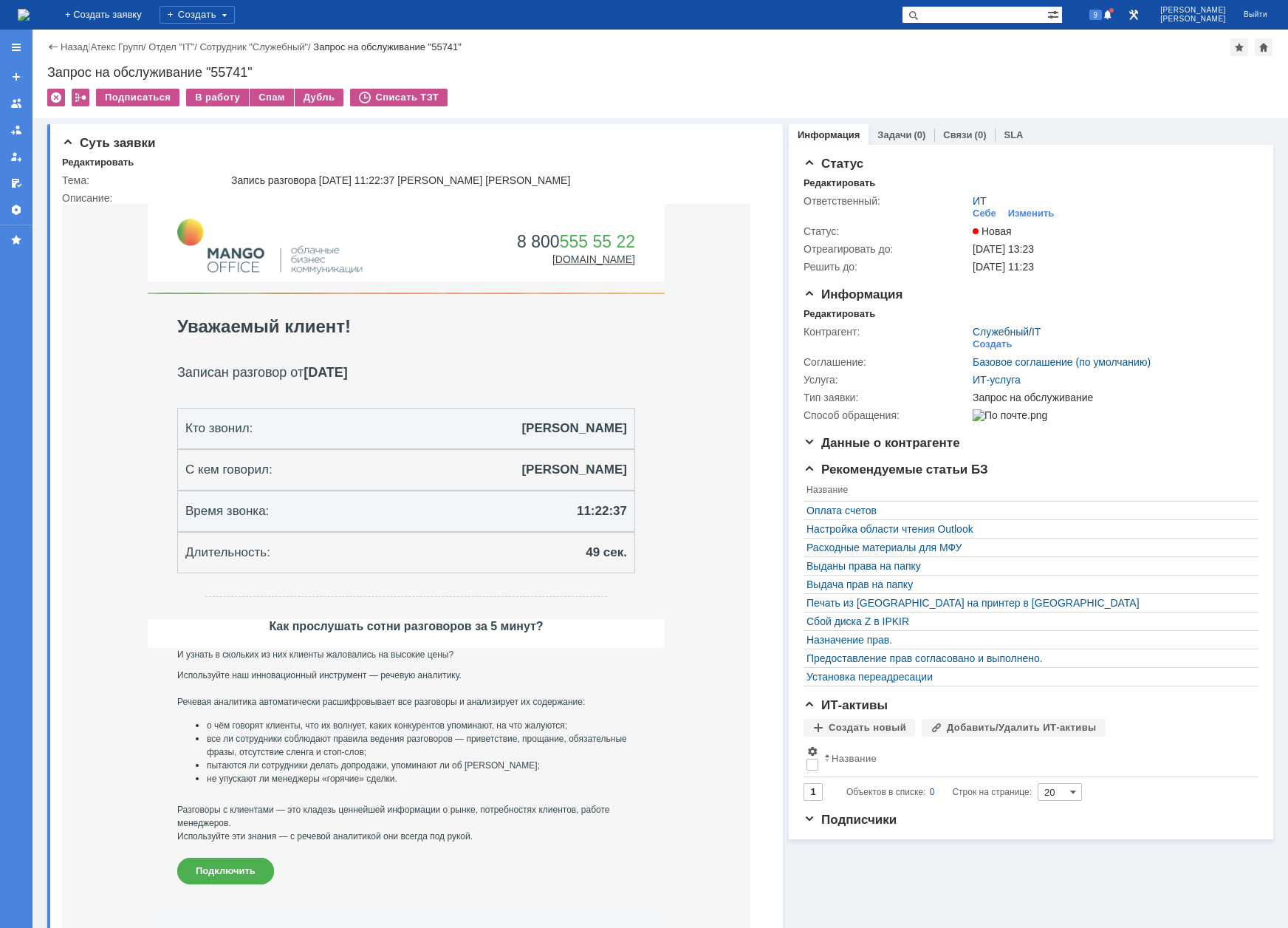 click at bounding box center (24, 15) 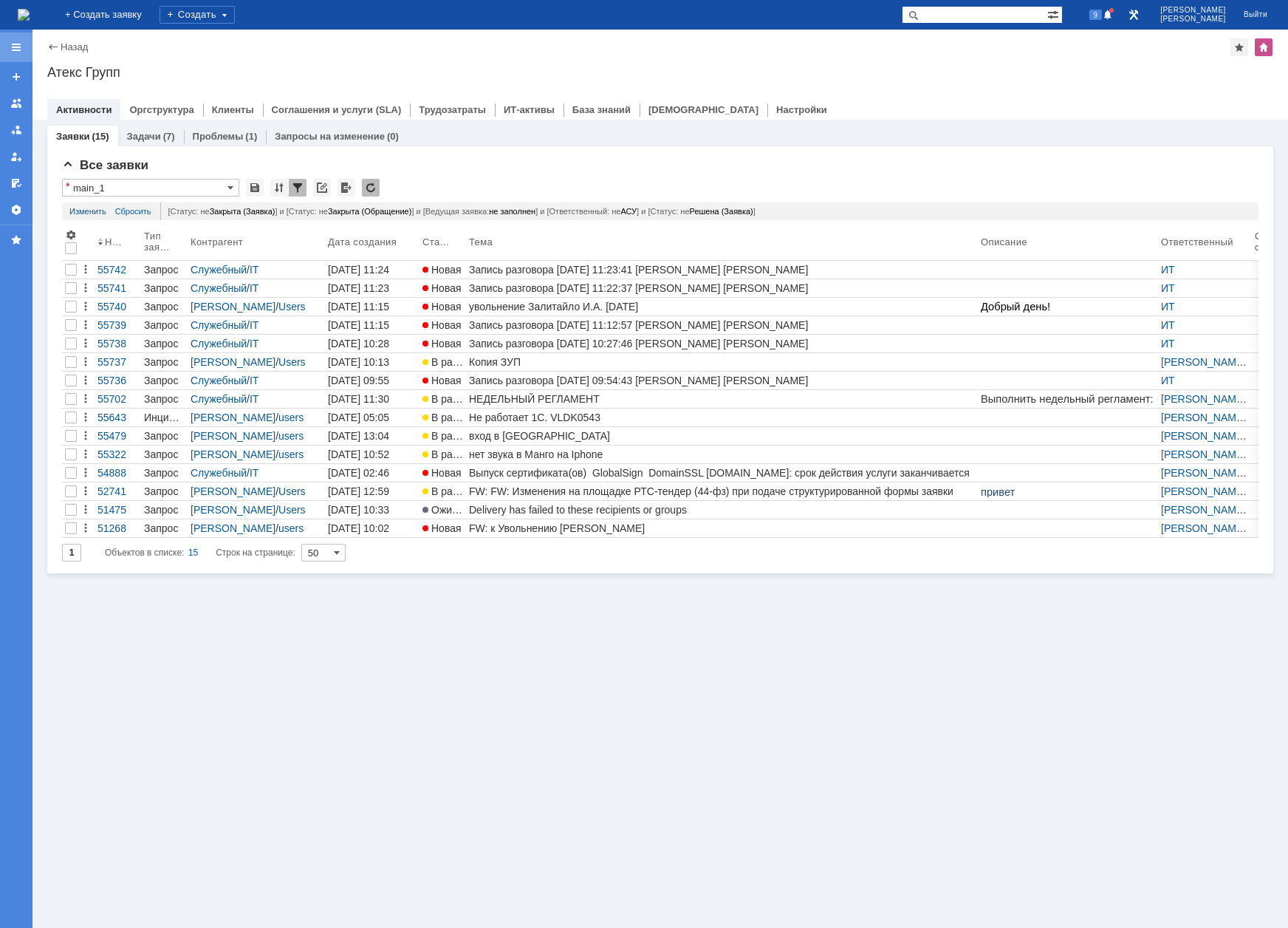 scroll, scrollTop: 0, scrollLeft: 0, axis: both 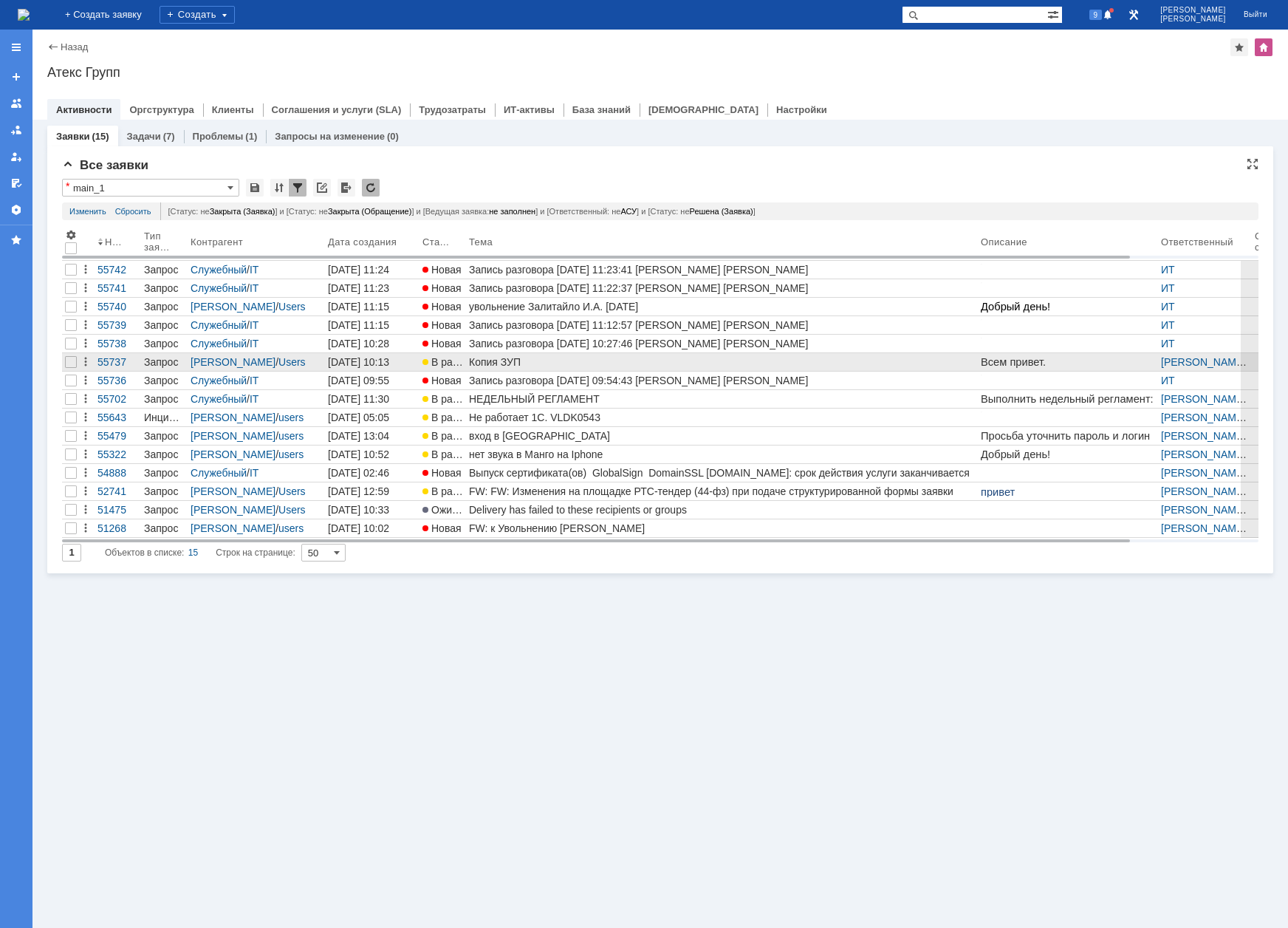click on "Копия ЗУП" at bounding box center [722, 362] 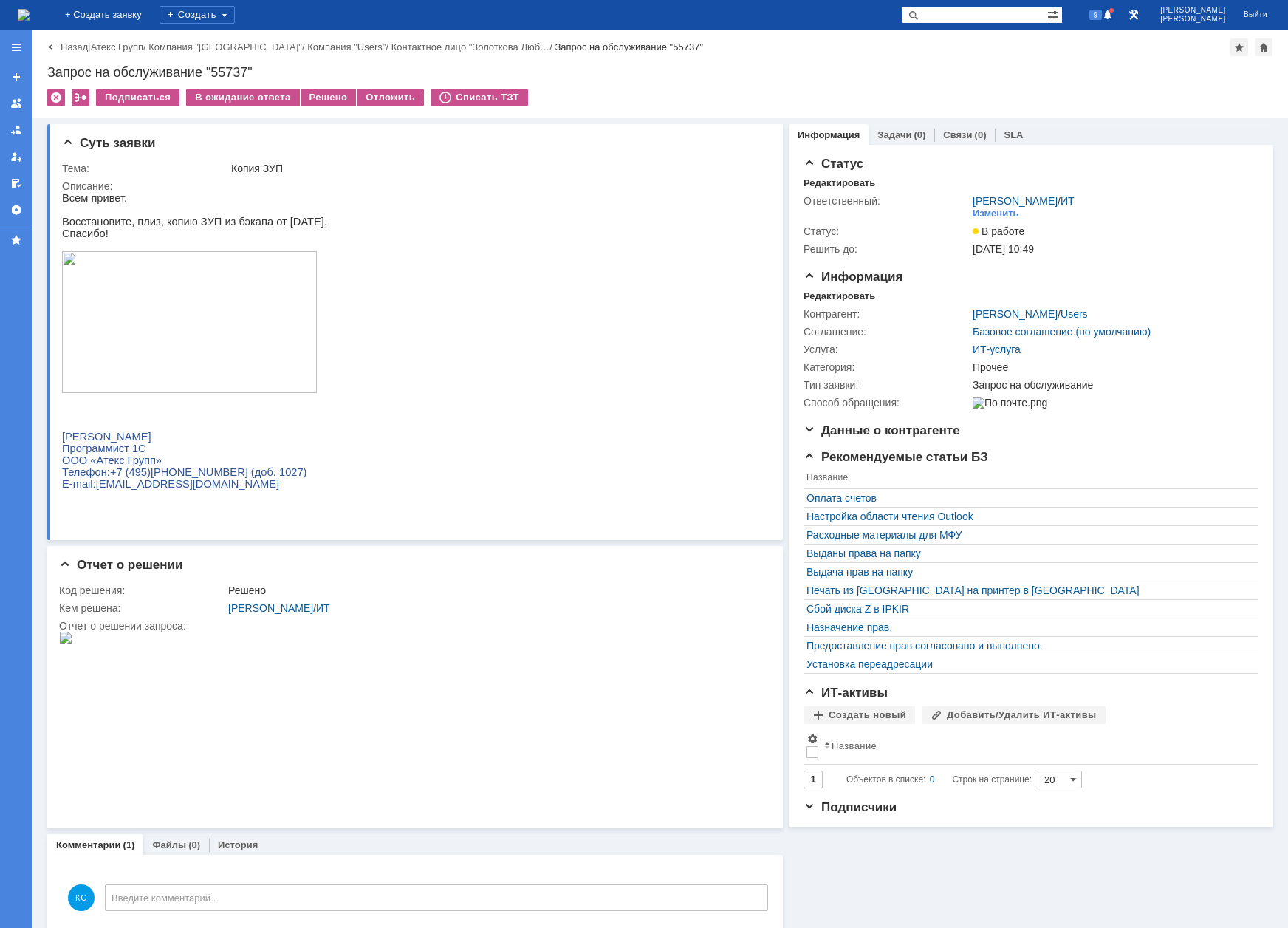 scroll, scrollTop: 0, scrollLeft: 0, axis: both 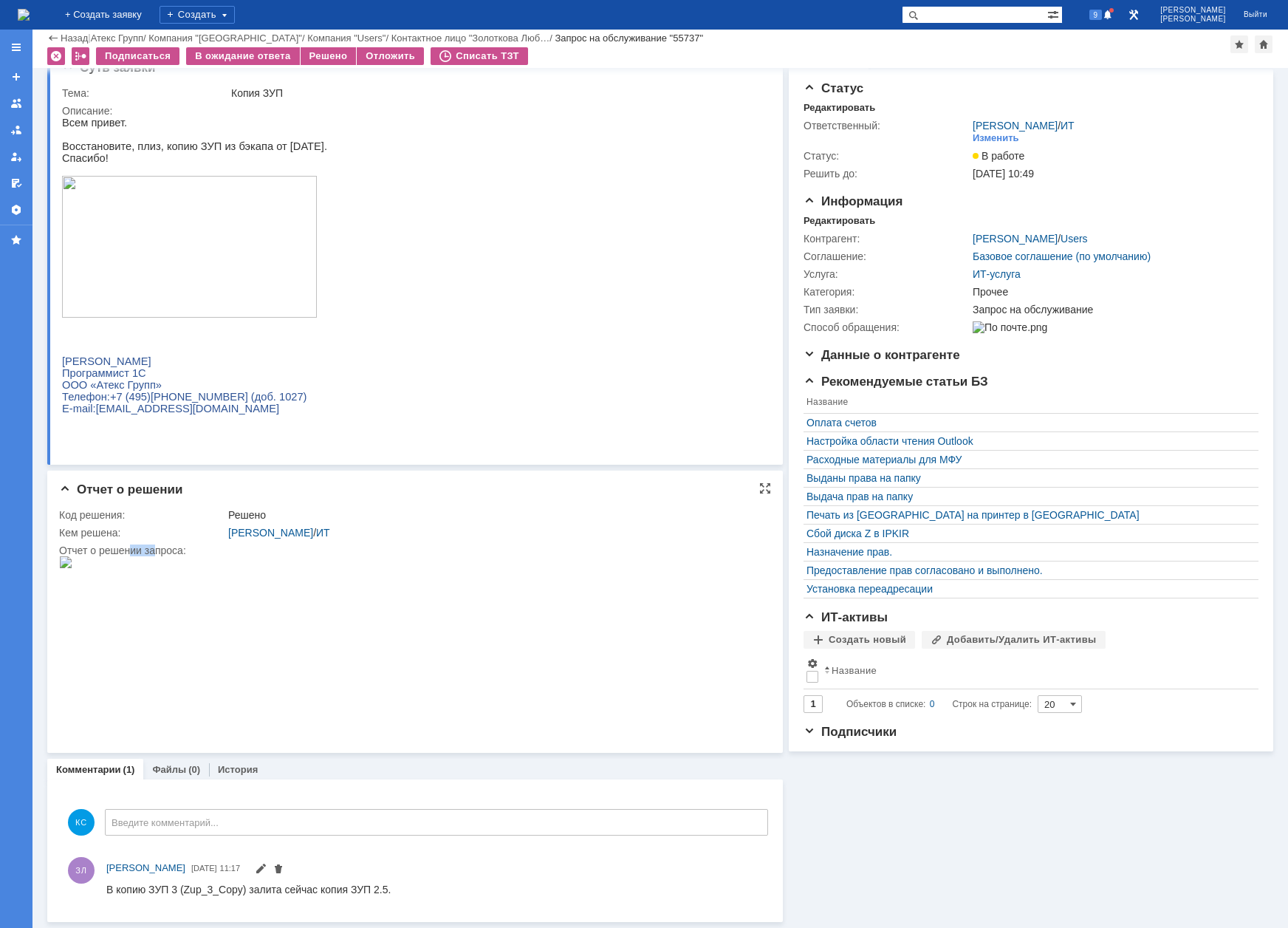 drag, startPoint x: 129, startPoint y: 550, endPoint x: 169, endPoint y: 550, distance: 40 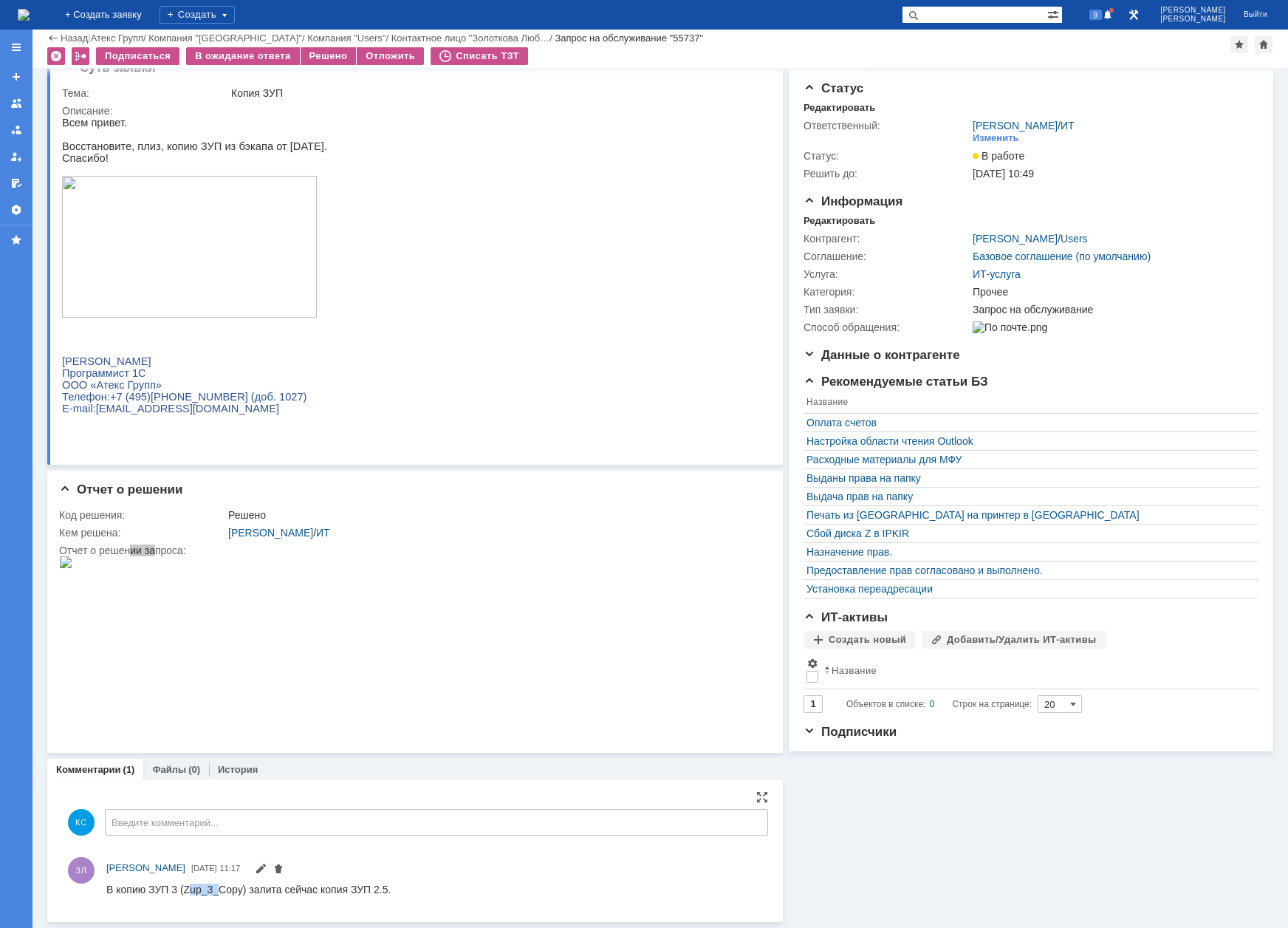 drag, startPoint x: 193, startPoint y: 890, endPoint x: 226, endPoint y: 887, distance: 33.136083 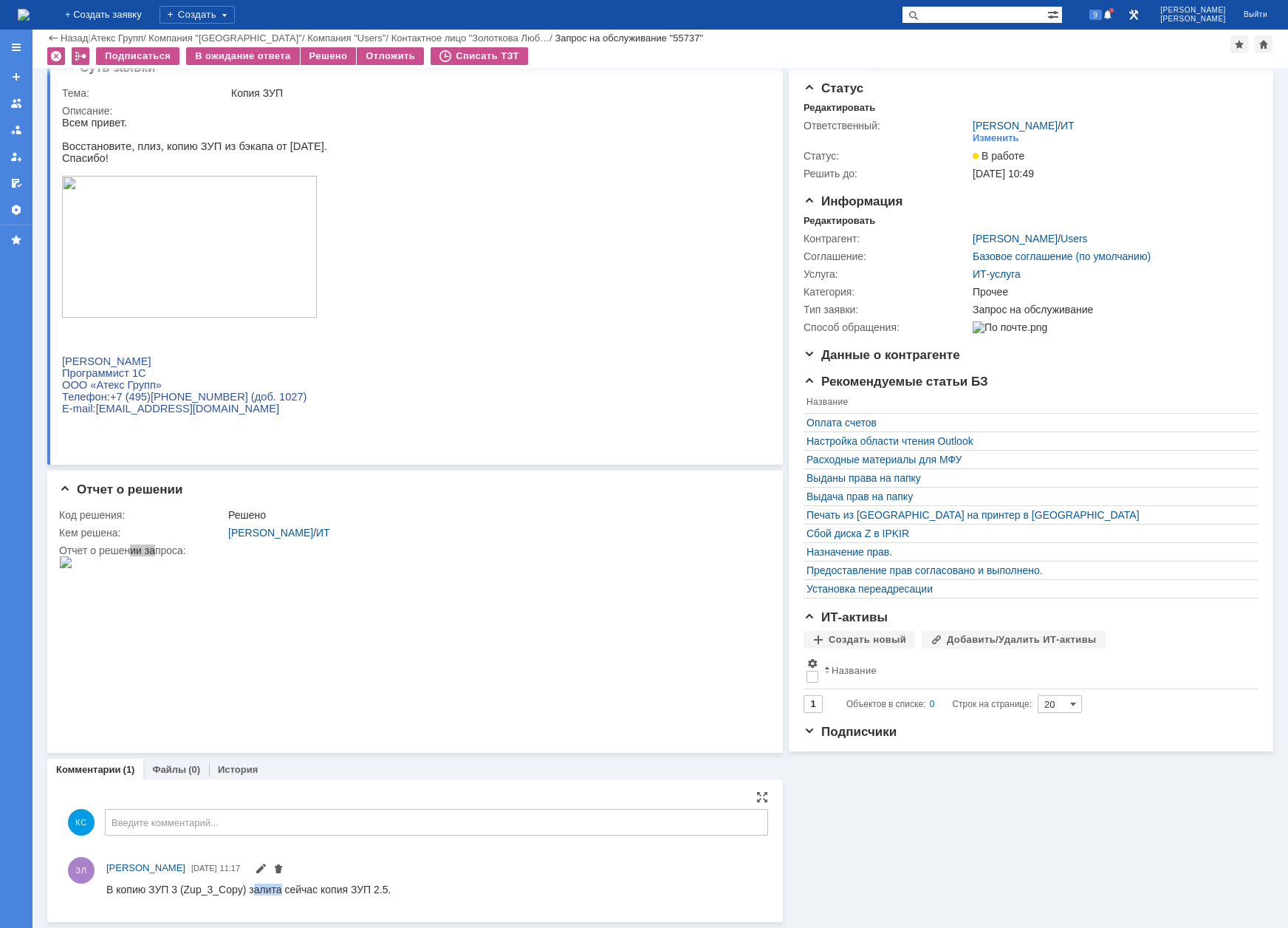 drag, startPoint x: 277, startPoint y: 884, endPoint x: 284, endPoint y: 881, distance: 7.615773 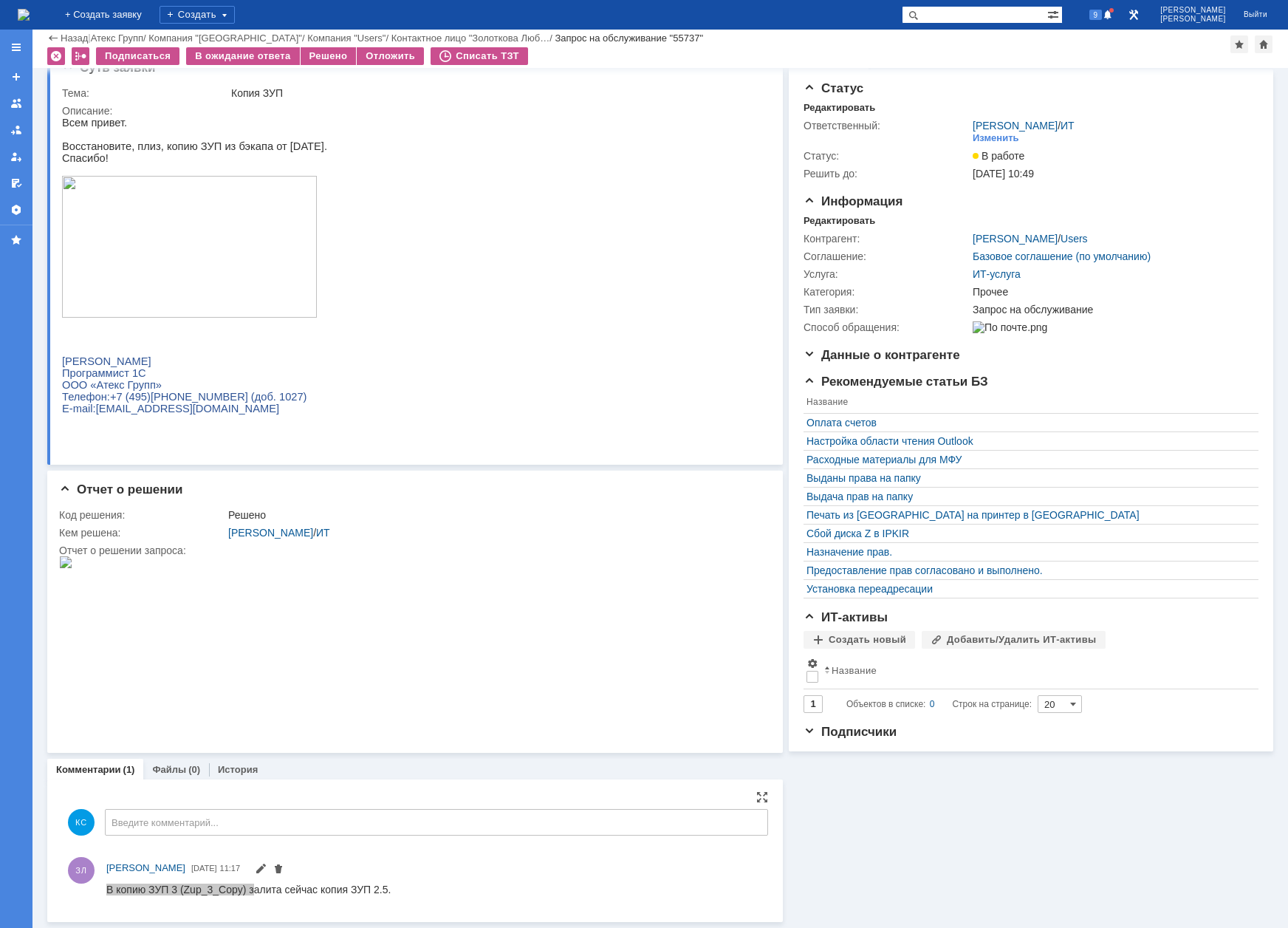drag, startPoint x: 432, startPoint y: 1764, endPoint x: 371, endPoint y: 887, distance: 879.1189 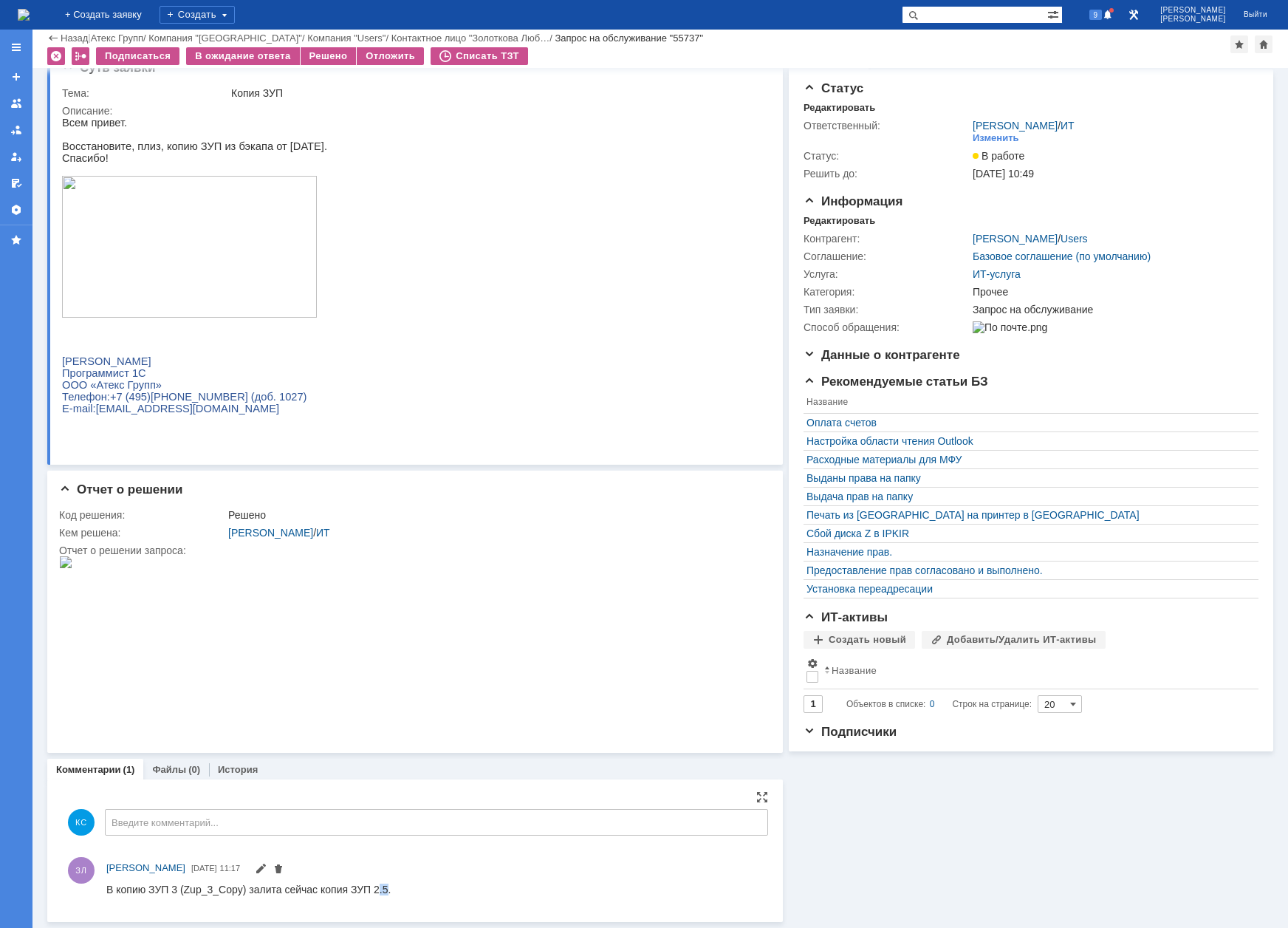 click on "В копию ЗУП 3 (Zup_3_Copy) залита сейчас копия ЗУП 2.5." at bounding box center [248, 889] 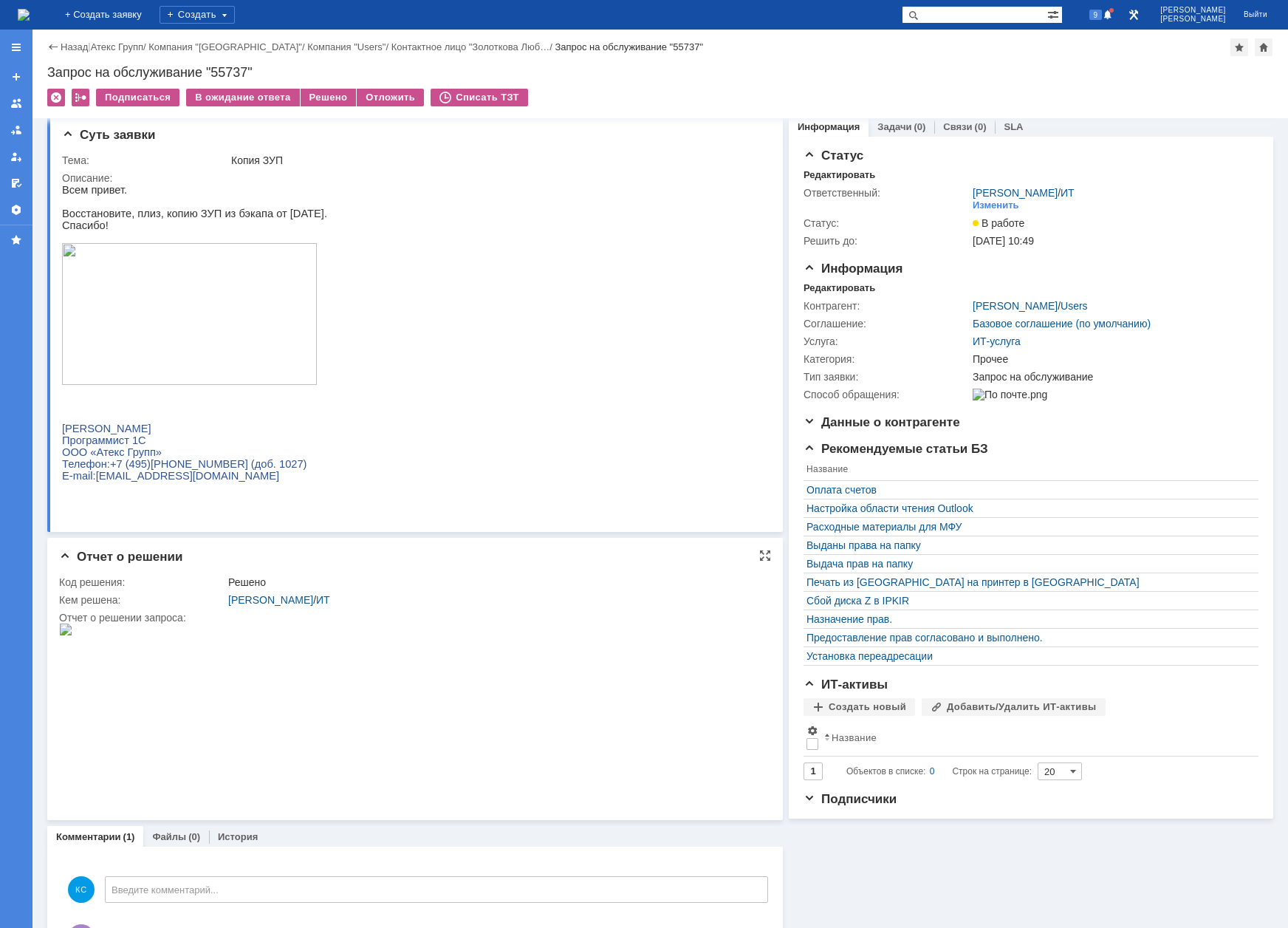 scroll, scrollTop: 0, scrollLeft: 0, axis: both 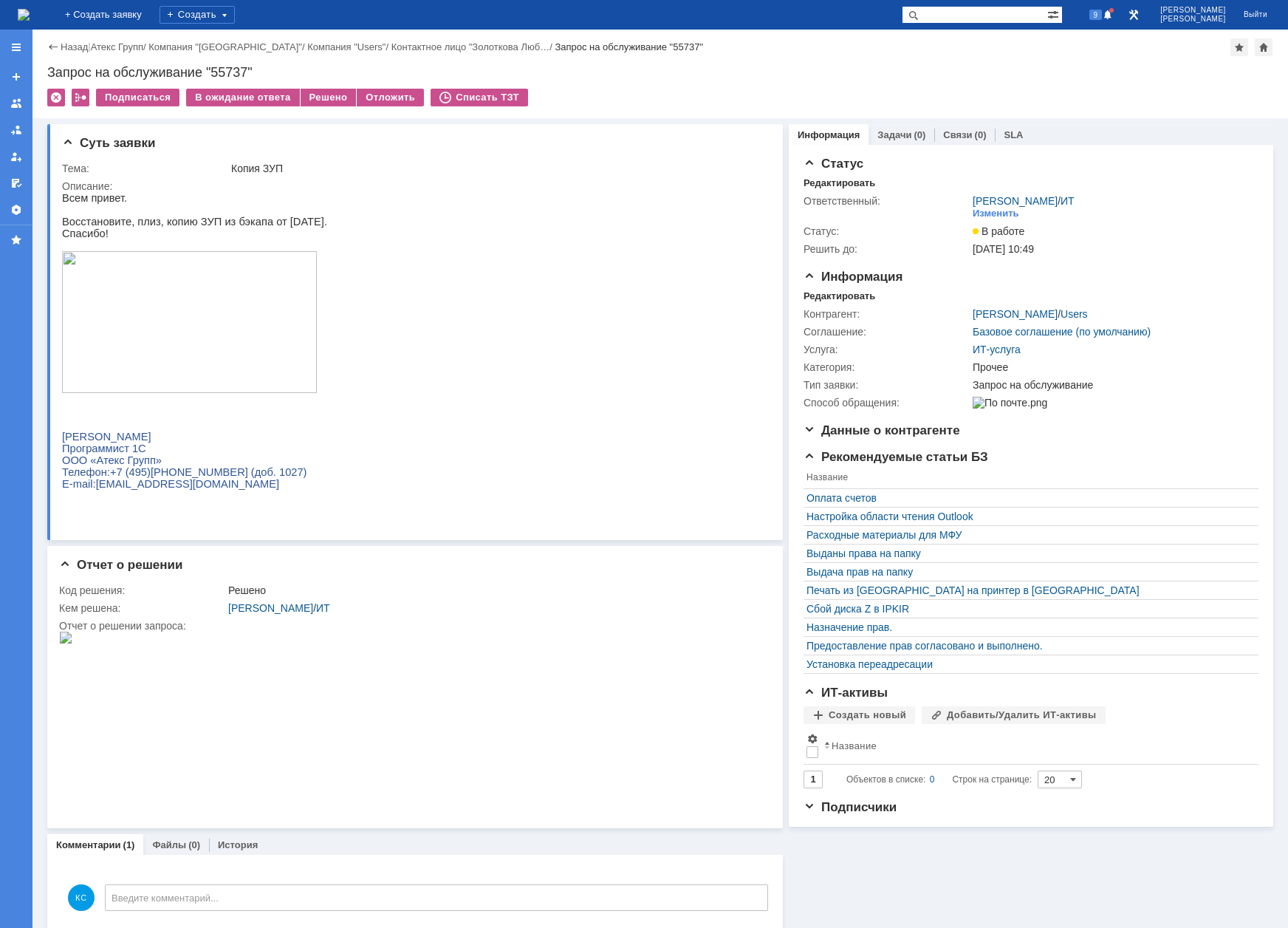 click on "Комментарии
Добавить комментарий             КС Введите комментарий... 1       Всего комментариев:   1  Строк на странице:        20       ЗЛ Золоткова Любовь 15.07.2025 11:17 1       Всего комментариев:   1  Строк на странице:        20" at bounding box center [415, 926] 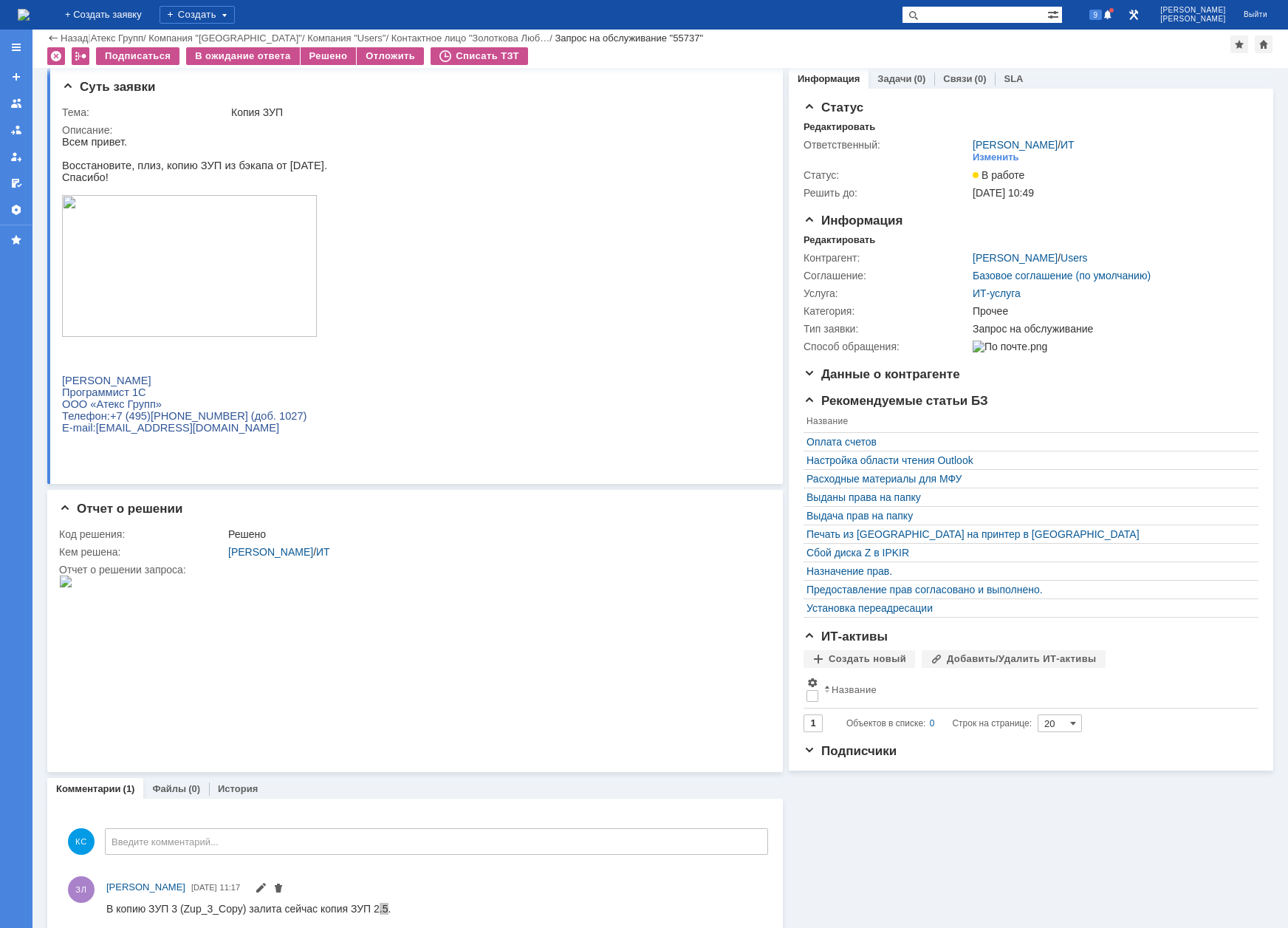 scroll, scrollTop: 0, scrollLeft: 0, axis: both 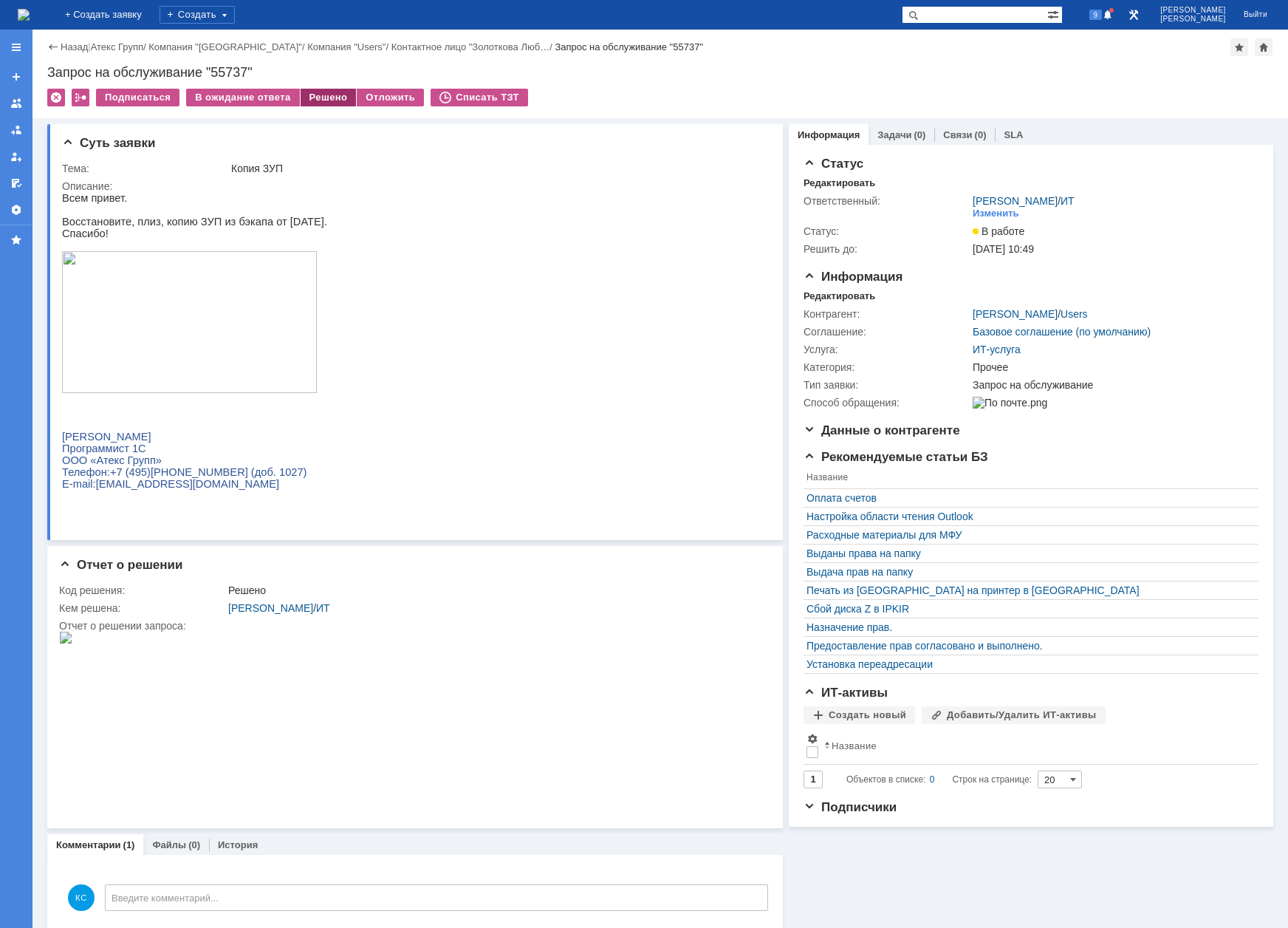 click on "Решено" at bounding box center (329, 98) 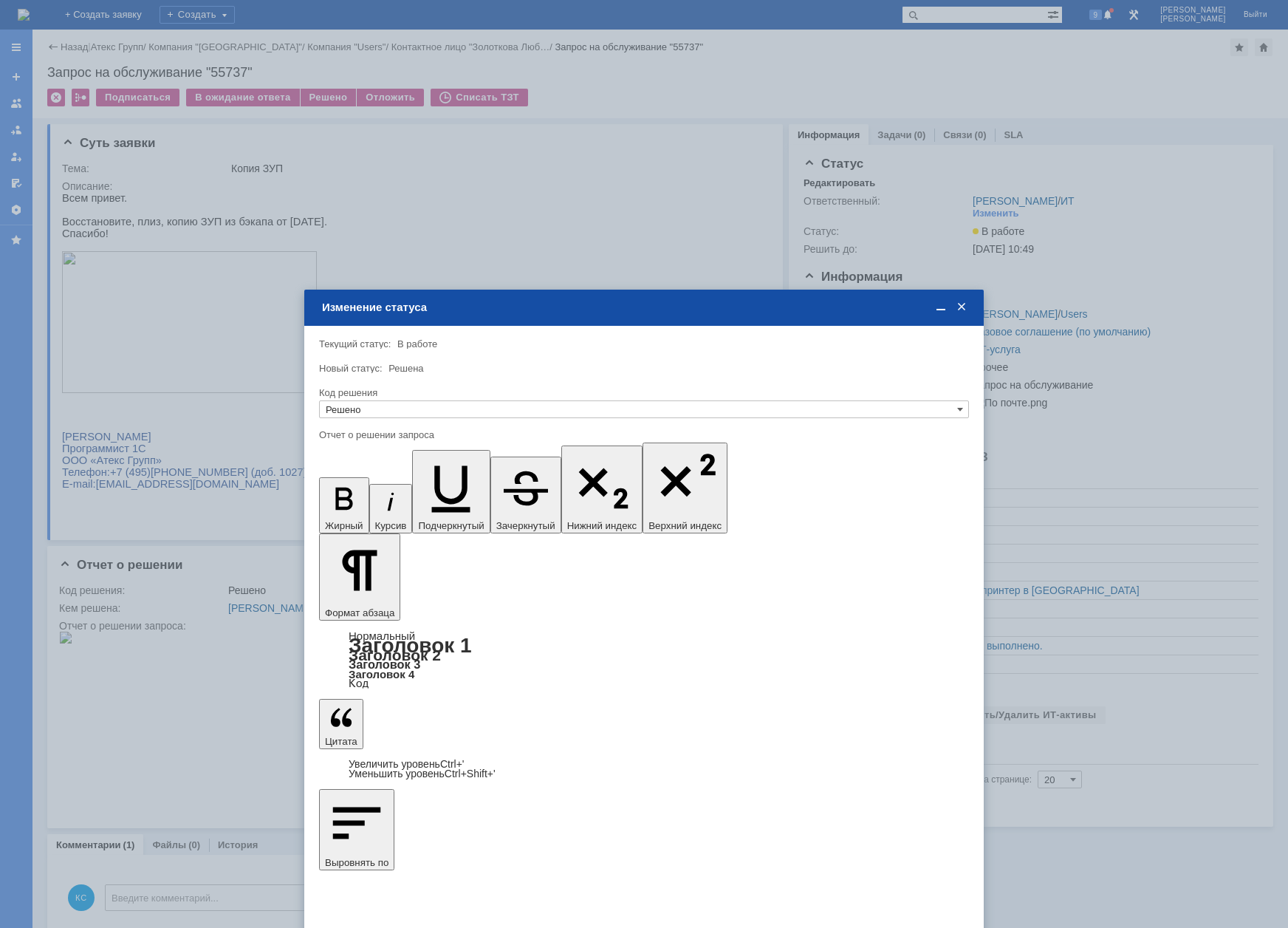 scroll, scrollTop: 0, scrollLeft: 0, axis: both 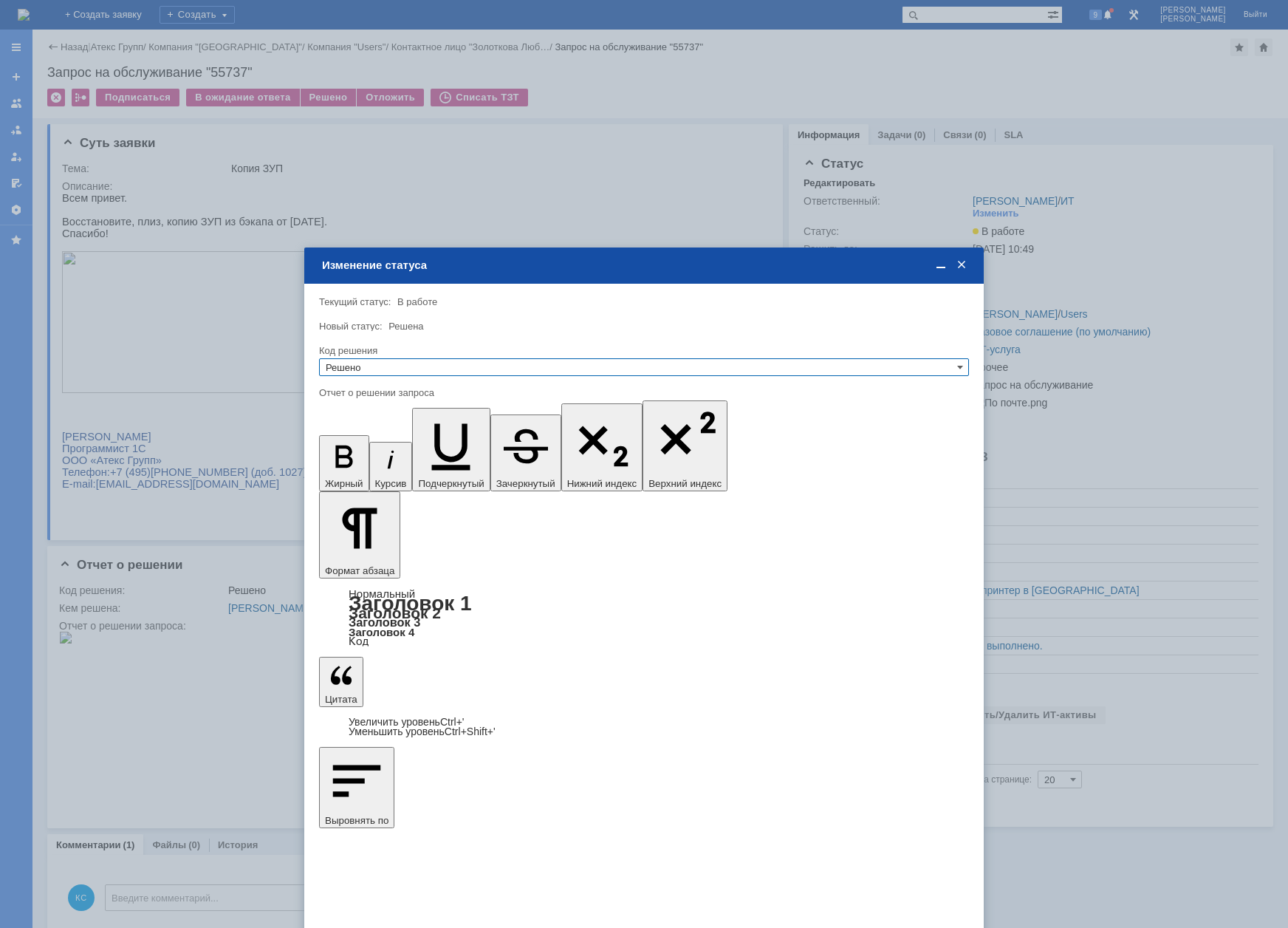 click at bounding box center (341, 4358) 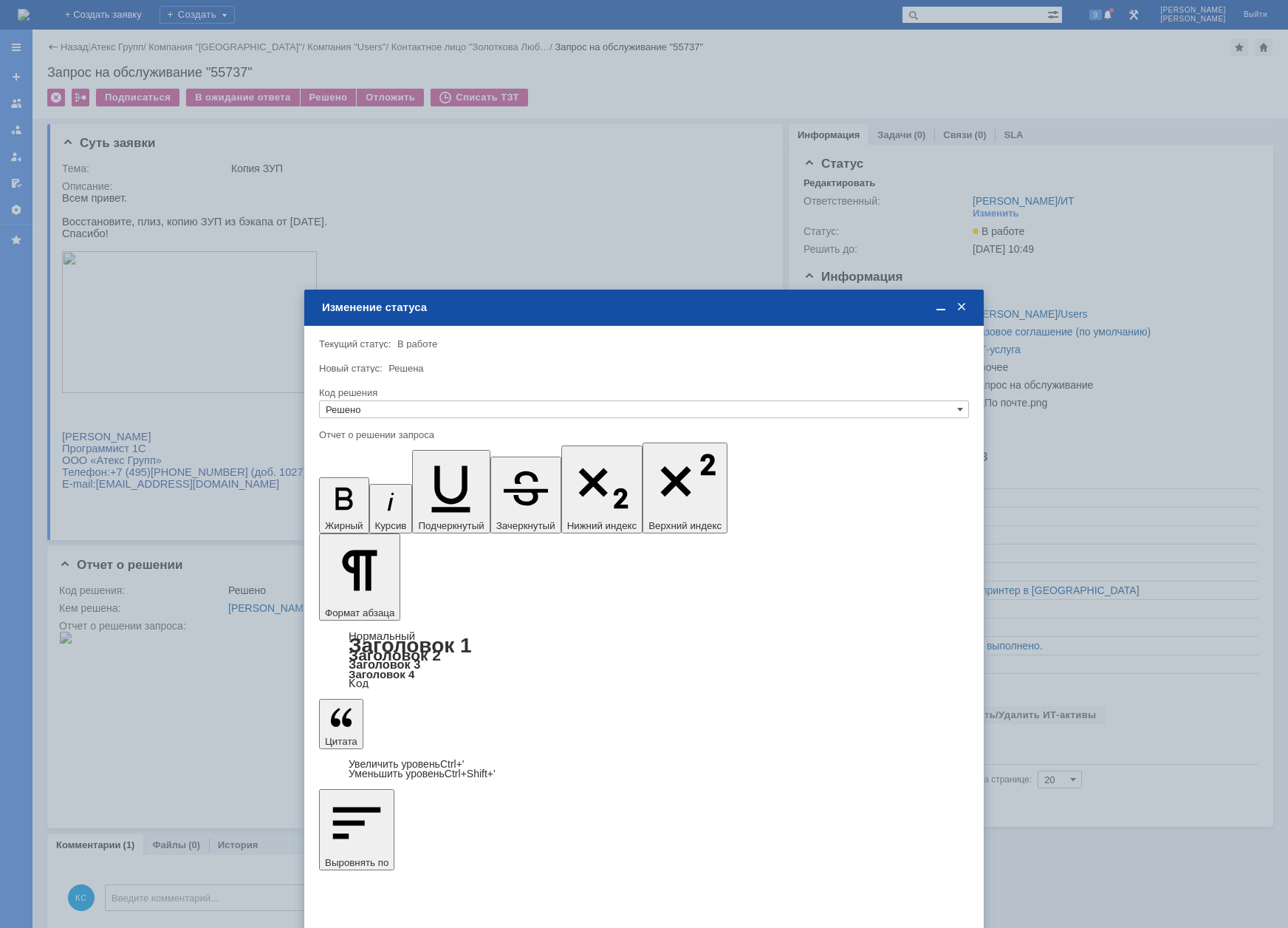 click at bounding box center [439, 4443] 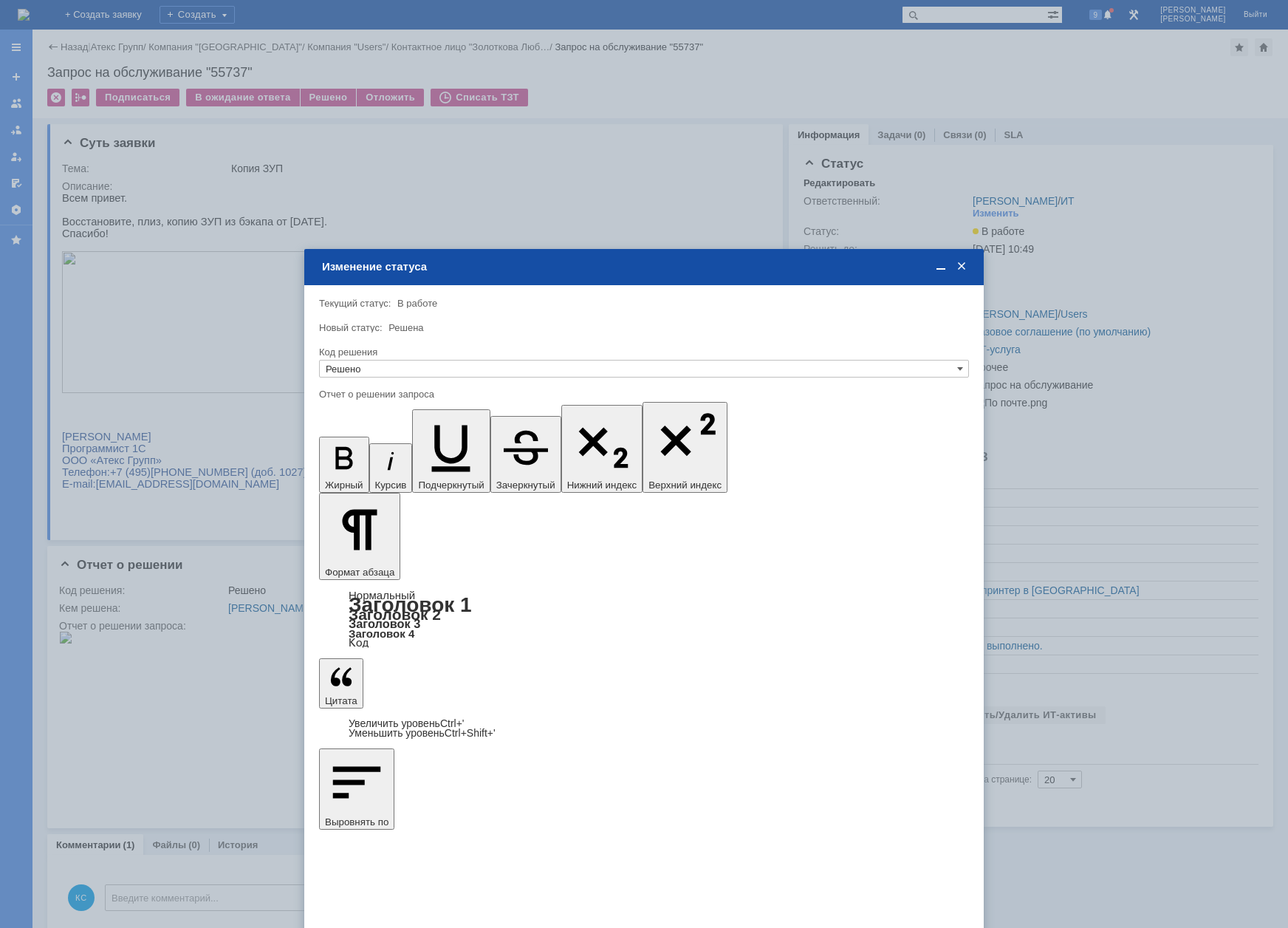 click at bounding box center (439, 4429) 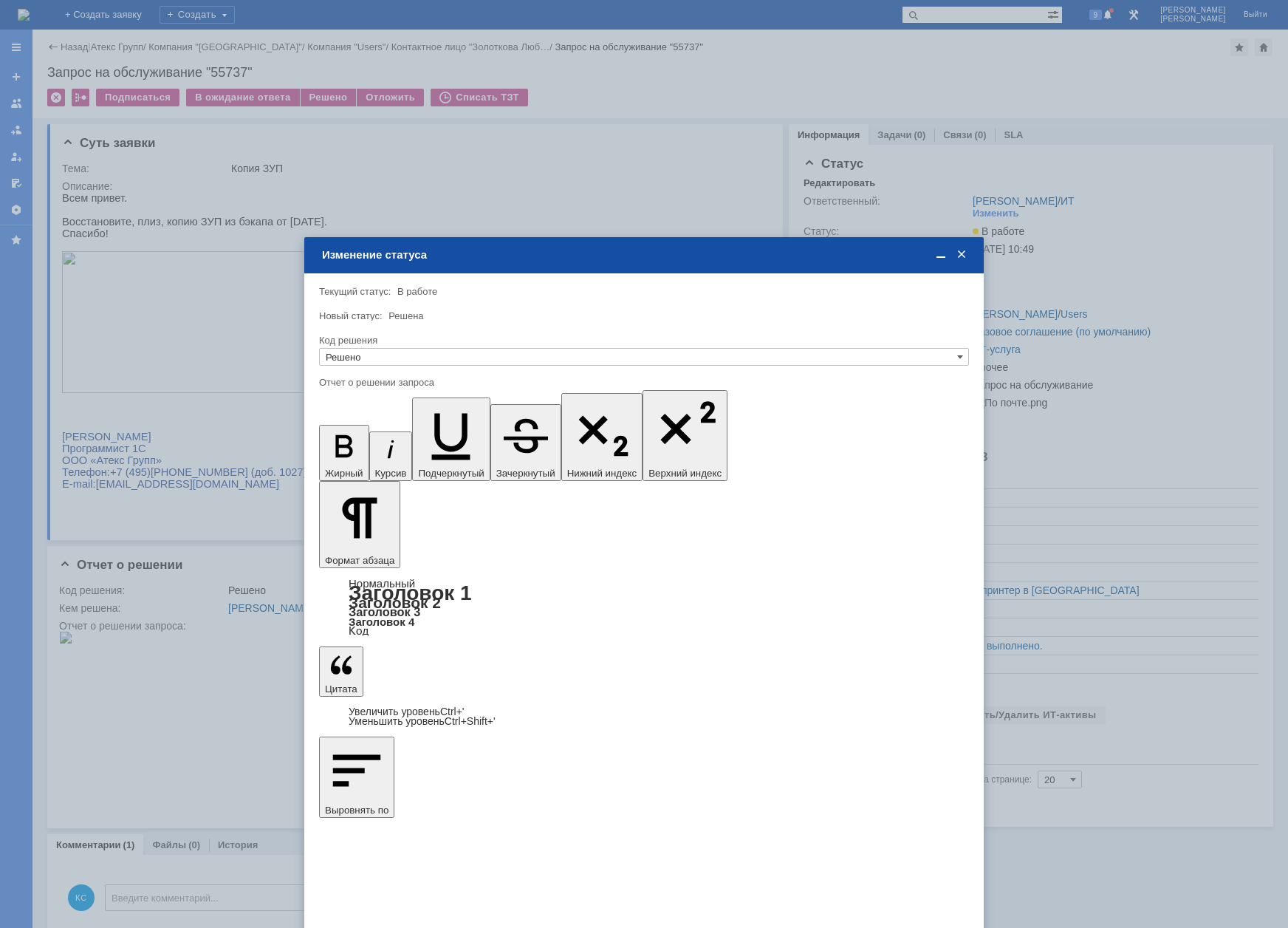 type 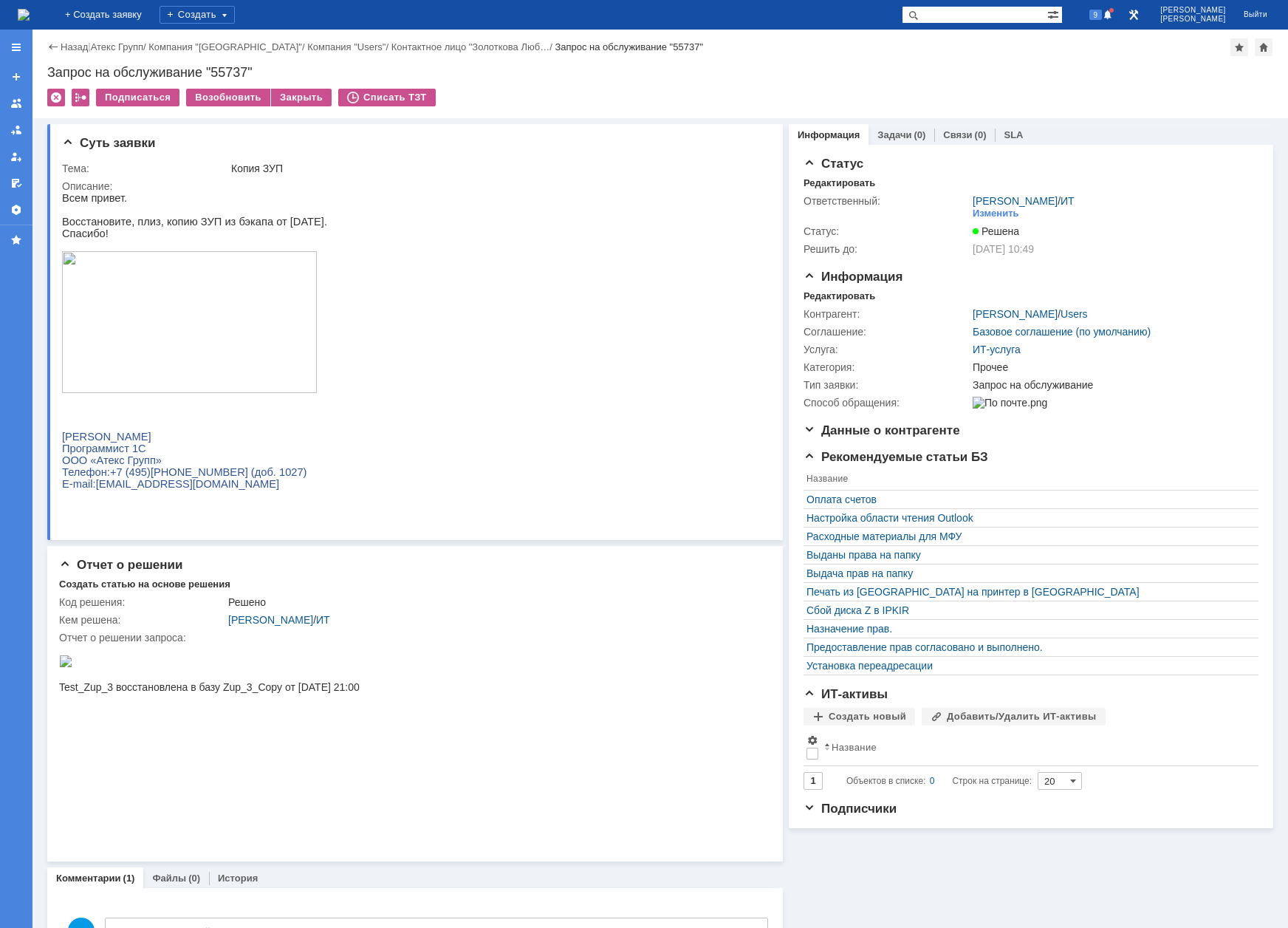 scroll, scrollTop: 0, scrollLeft: 0, axis: both 